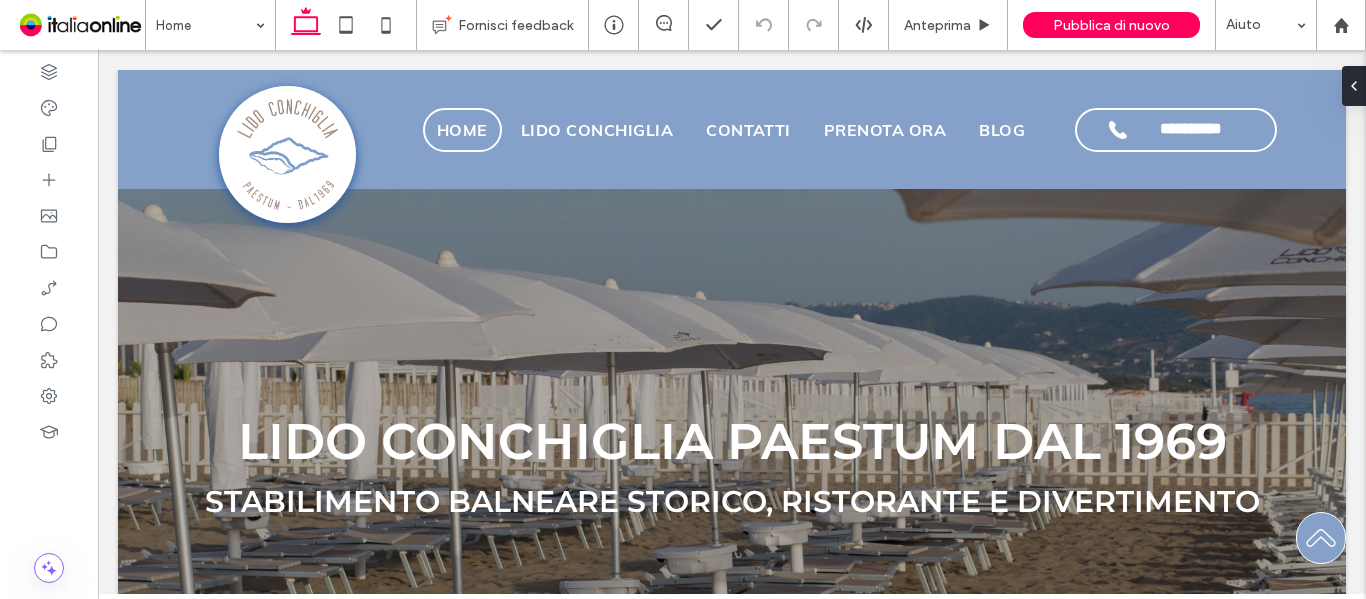 scroll, scrollTop: 0, scrollLeft: 0, axis: both 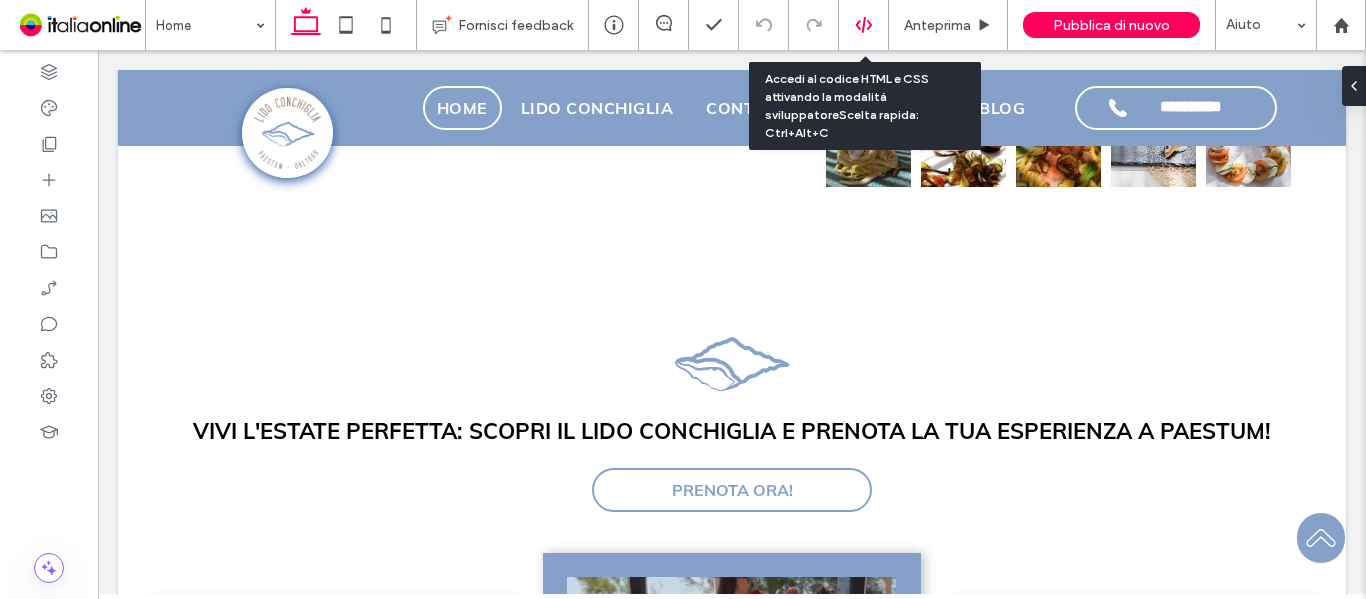 click at bounding box center (864, 25) 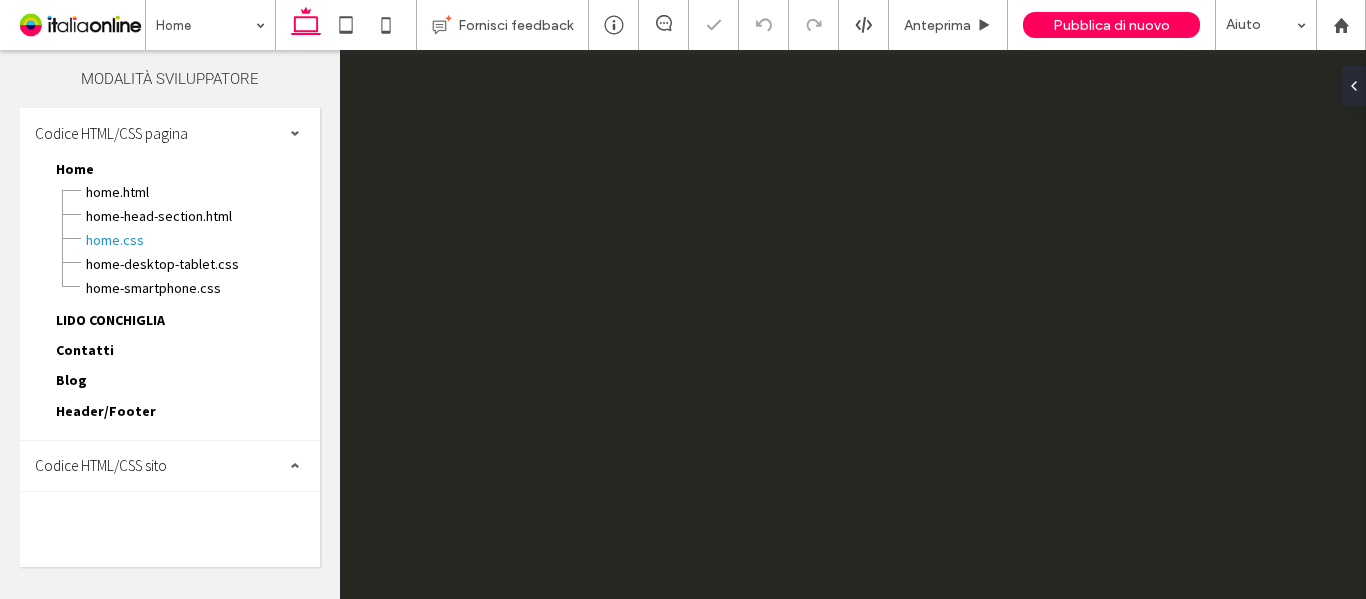 scroll, scrollTop: 0, scrollLeft: 0, axis: both 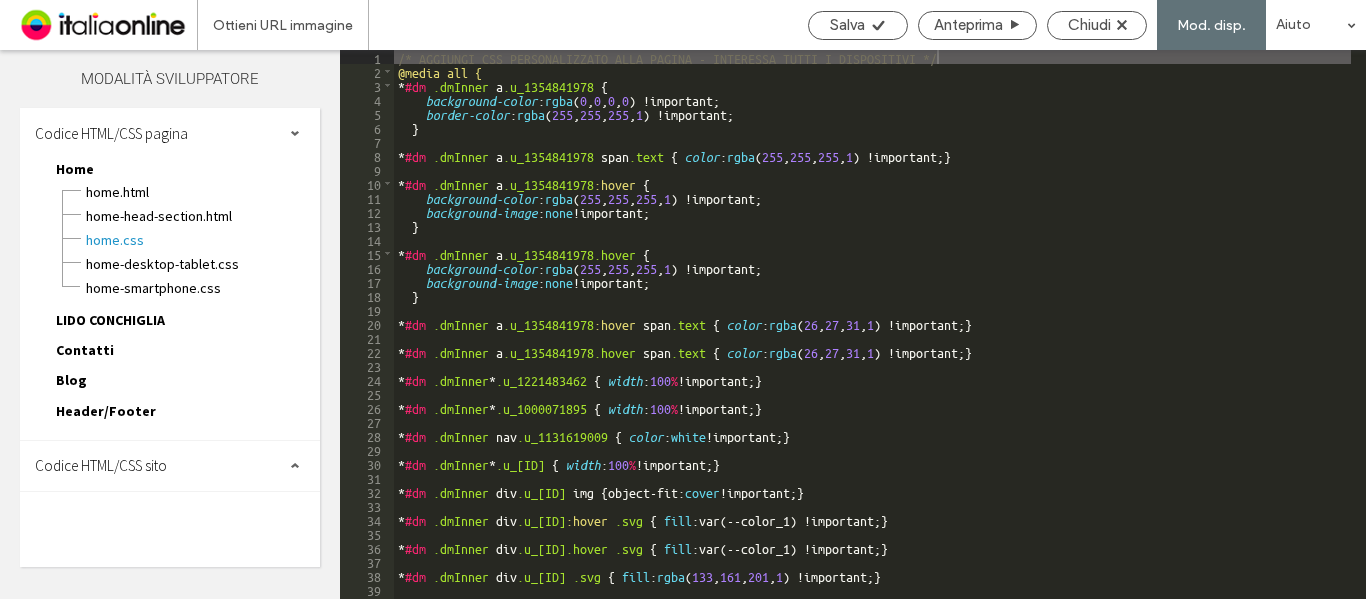 click on "Codice HTML/CSS sito" at bounding box center [101, 465] 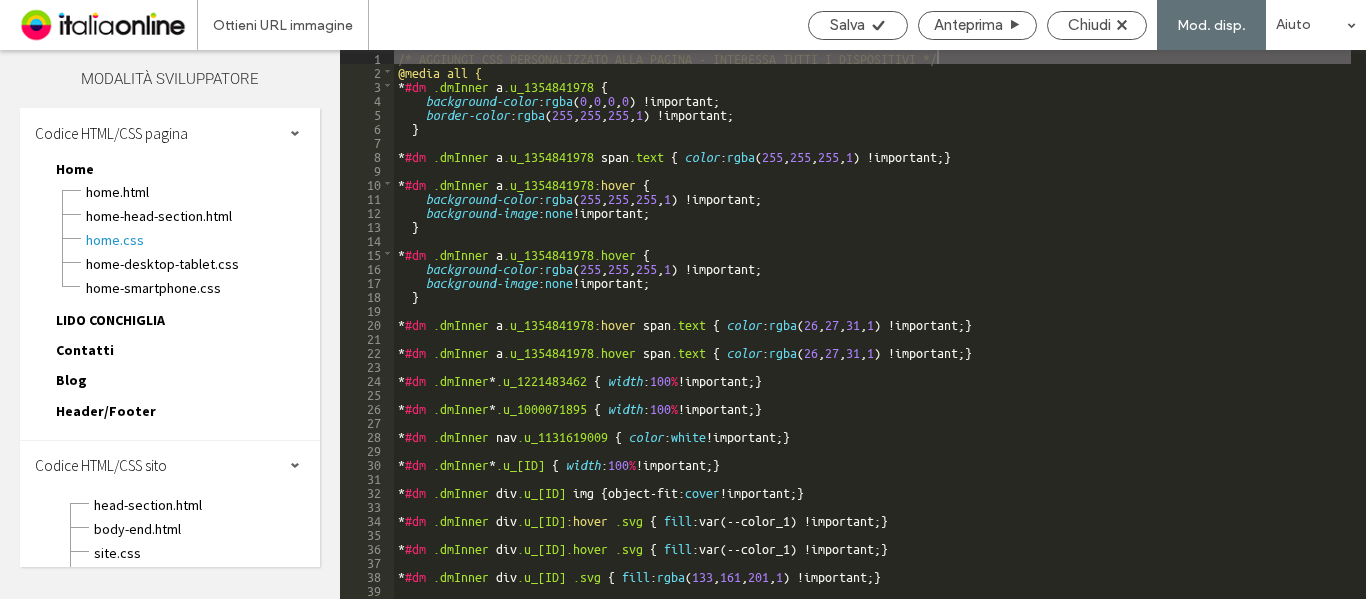 scroll, scrollTop: 105, scrollLeft: 0, axis: vertical 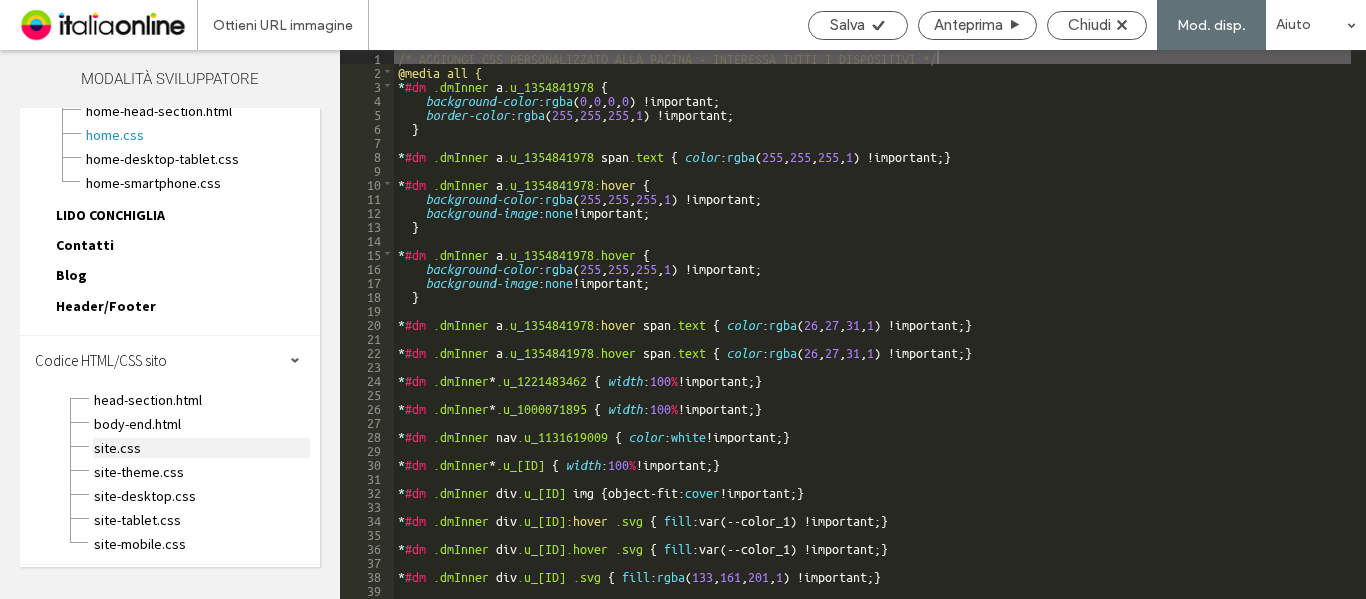 click on "site.css" at bounding box center (201, 448) 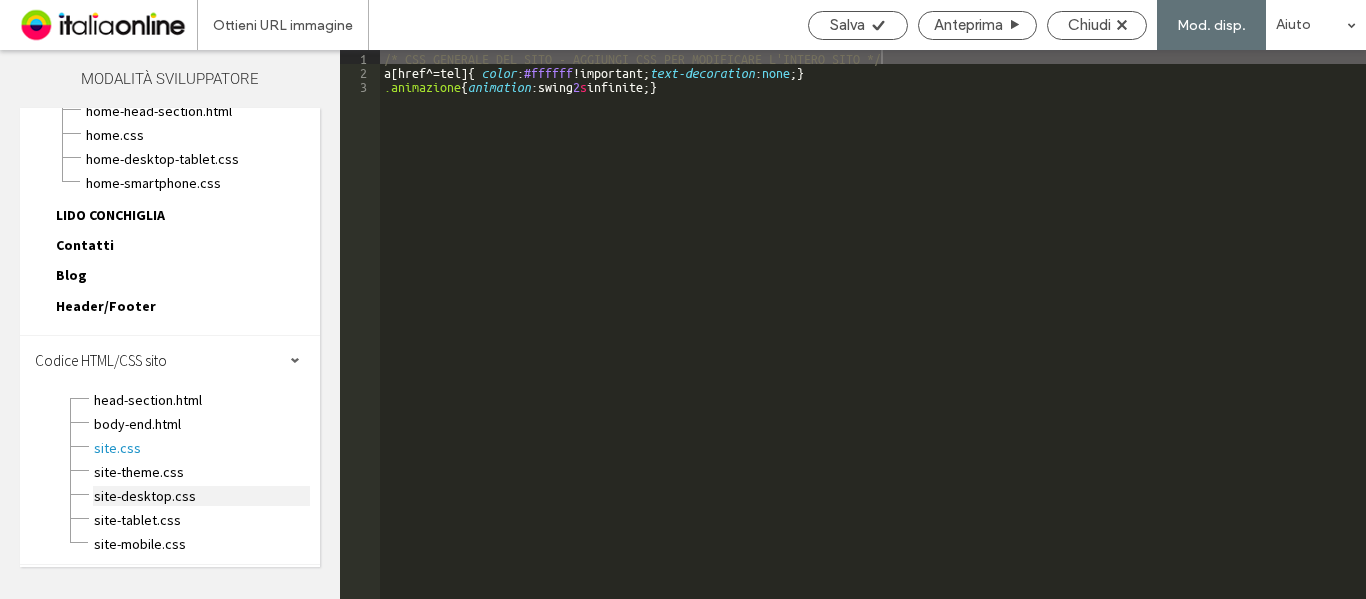 click on "site-desktop.css" at bounding box center (201, 496) 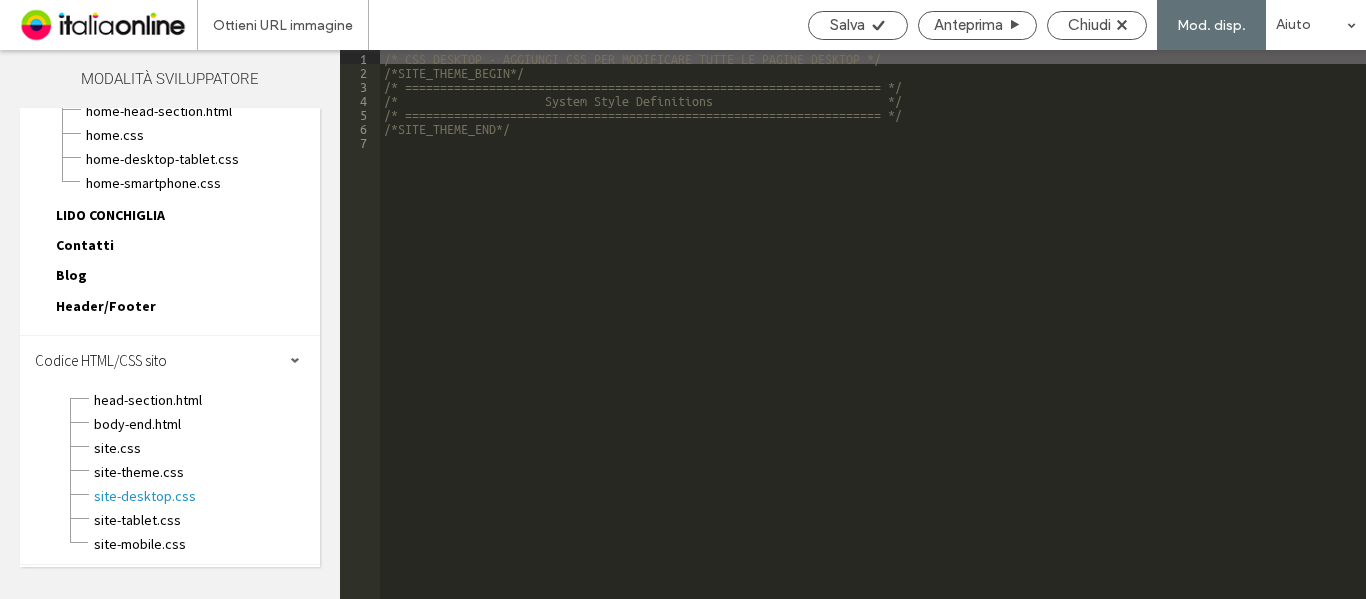 click on "/* CSS DESKTOP - AGGIUNGI CSS PER MODIFICARE TUTTE LE PAGINE DESKTOP */ /*SITE_THEME_BEGIN*/ /* ==================================================================== */ /*                     System Style Definitions                         */ /* ==================================================================== */ /*SITE_THEME_END*/" at bounding box center (873, 338) 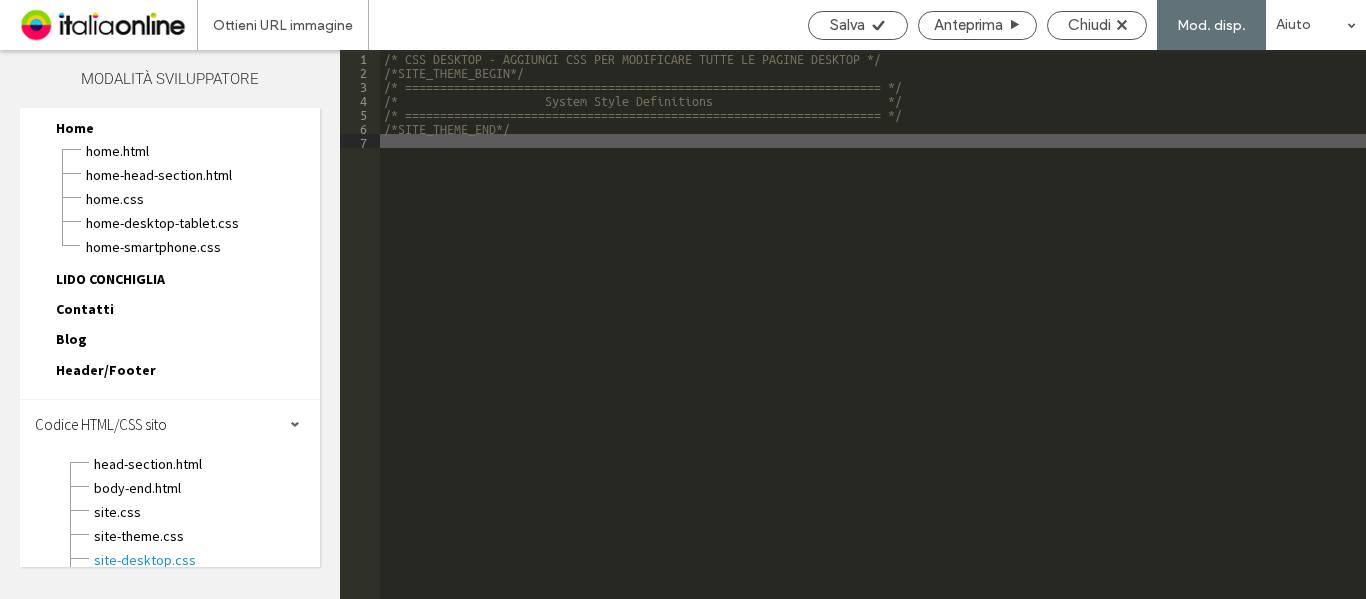 scroll, scrollTop: 5, scrollLeft: 0, axis: vertical 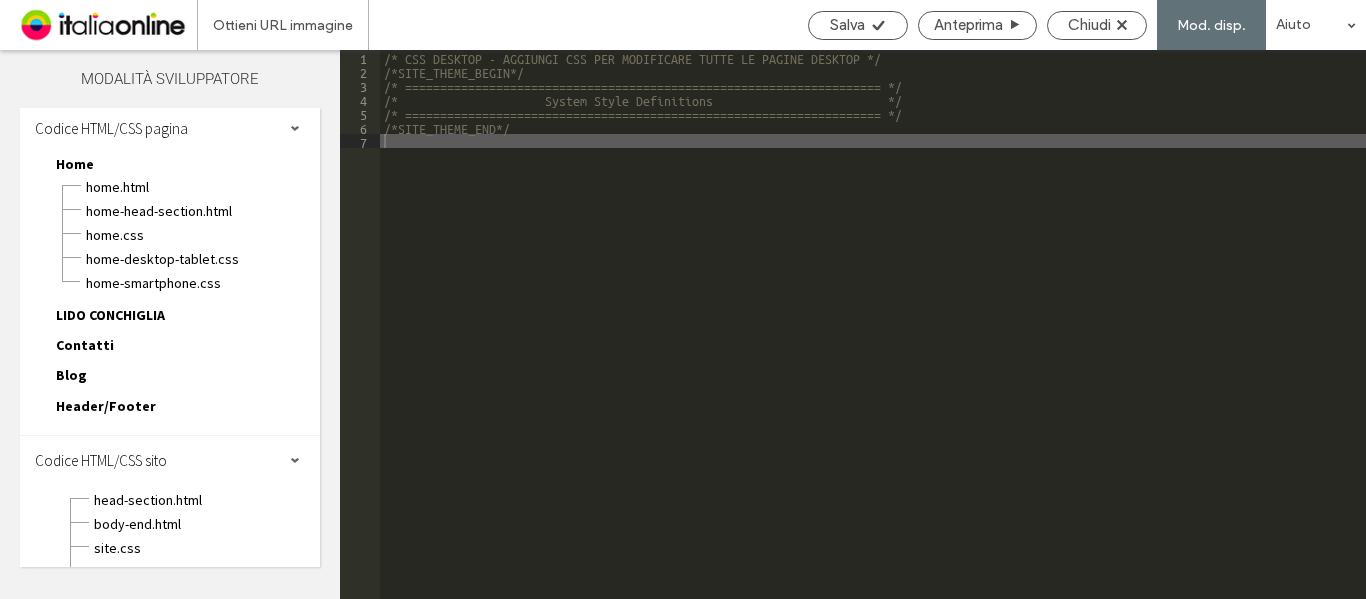 click on "Header/Footer" at bounding box center (106, 406) 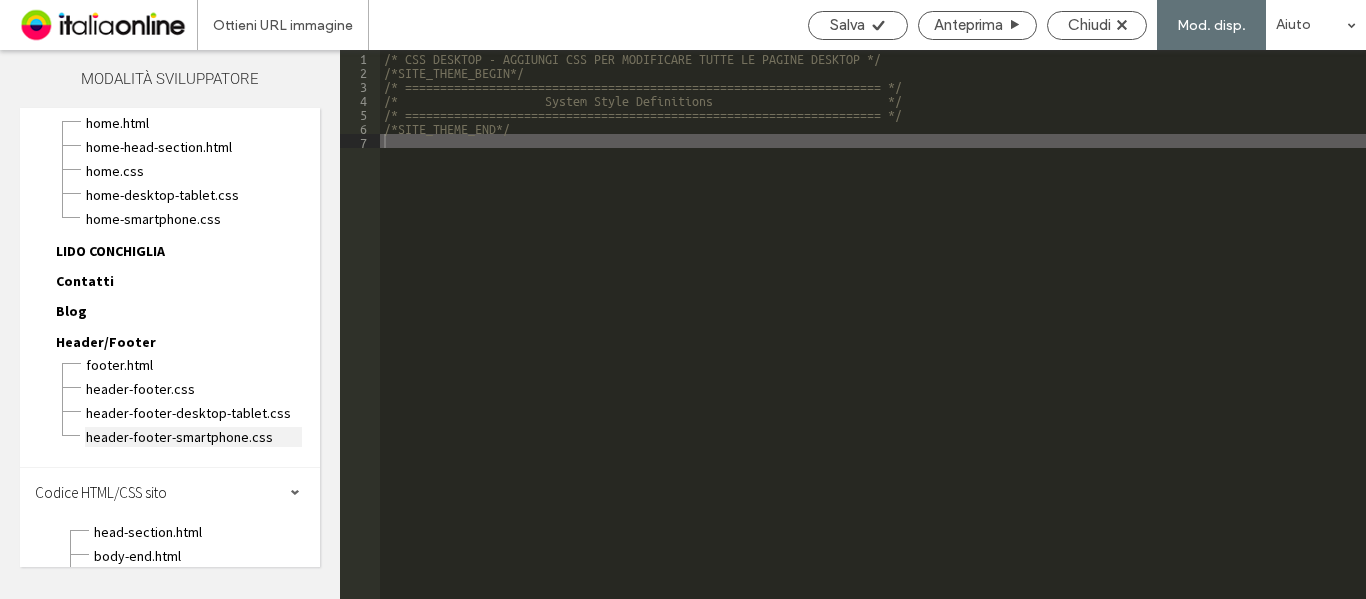scroll, scrollTop: 105, scrollLeft: 0, axis: vertical 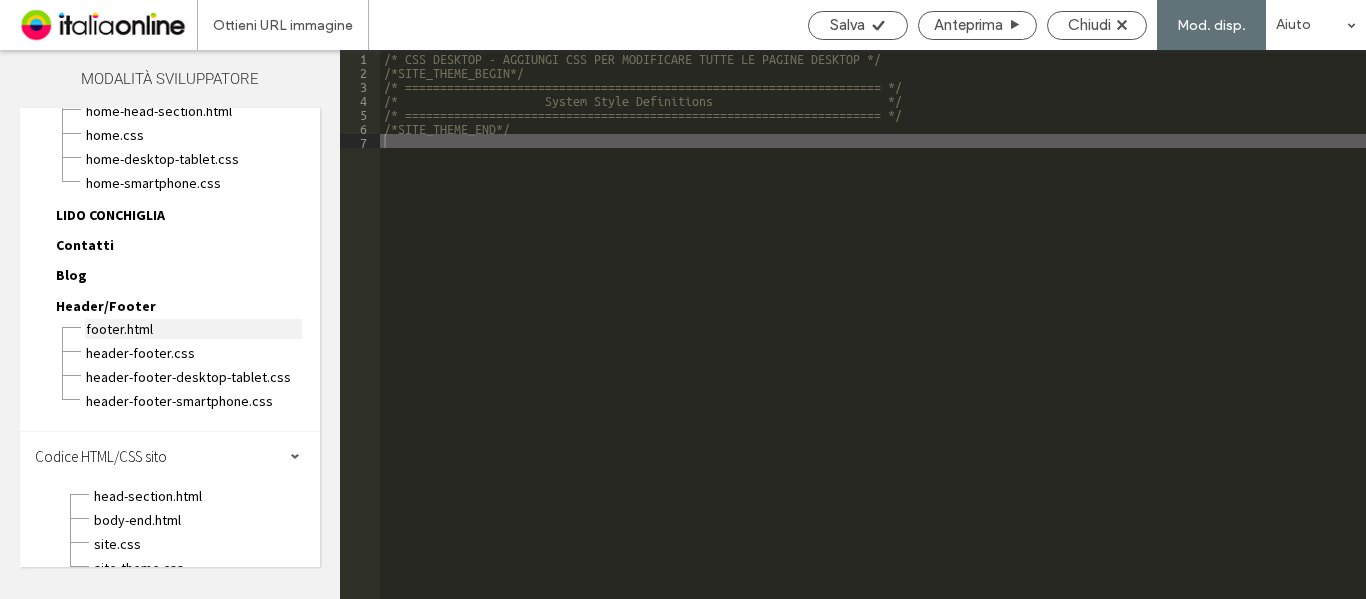 click on "footer.html" at bounding box center (193, 329) 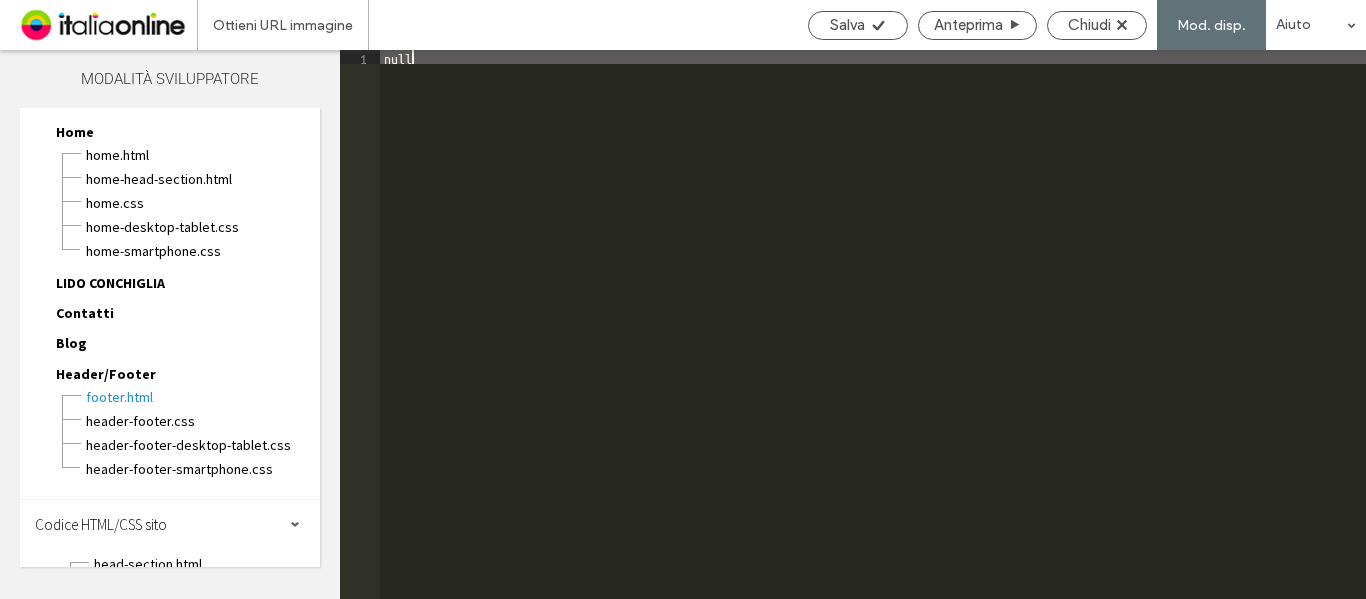 scroll, scrollTop: 5, scrollLeft: 0, axis: vertical 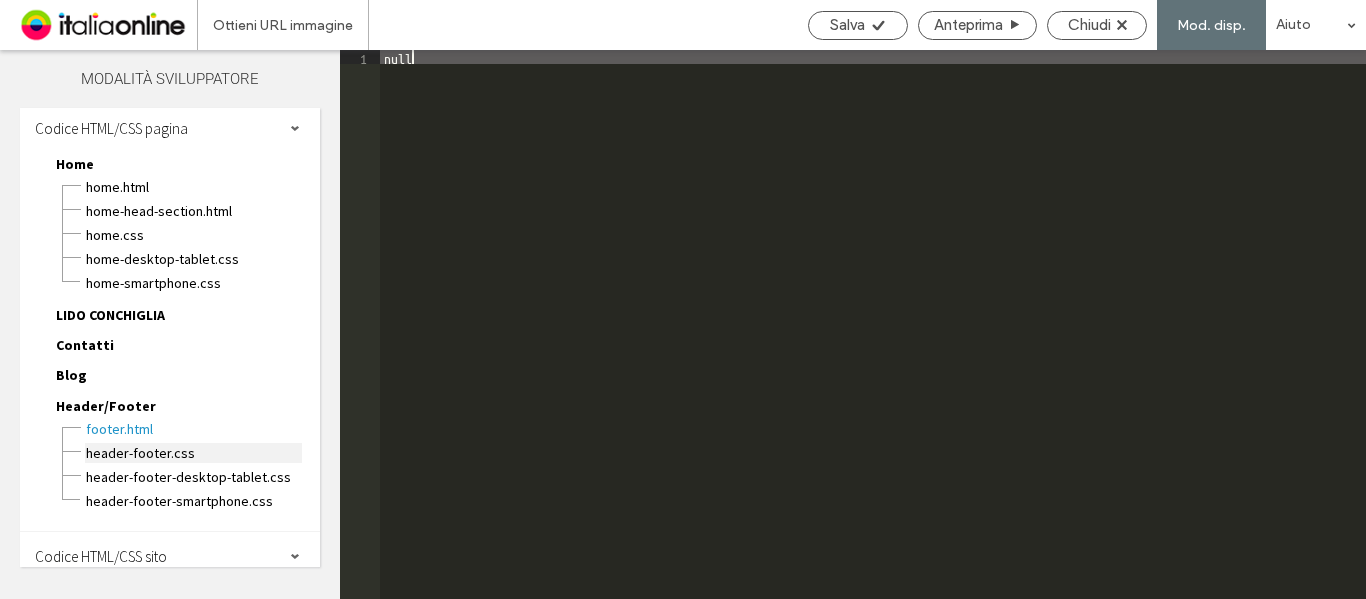 click on "header-footer.css" at bounding box center [193, 453] 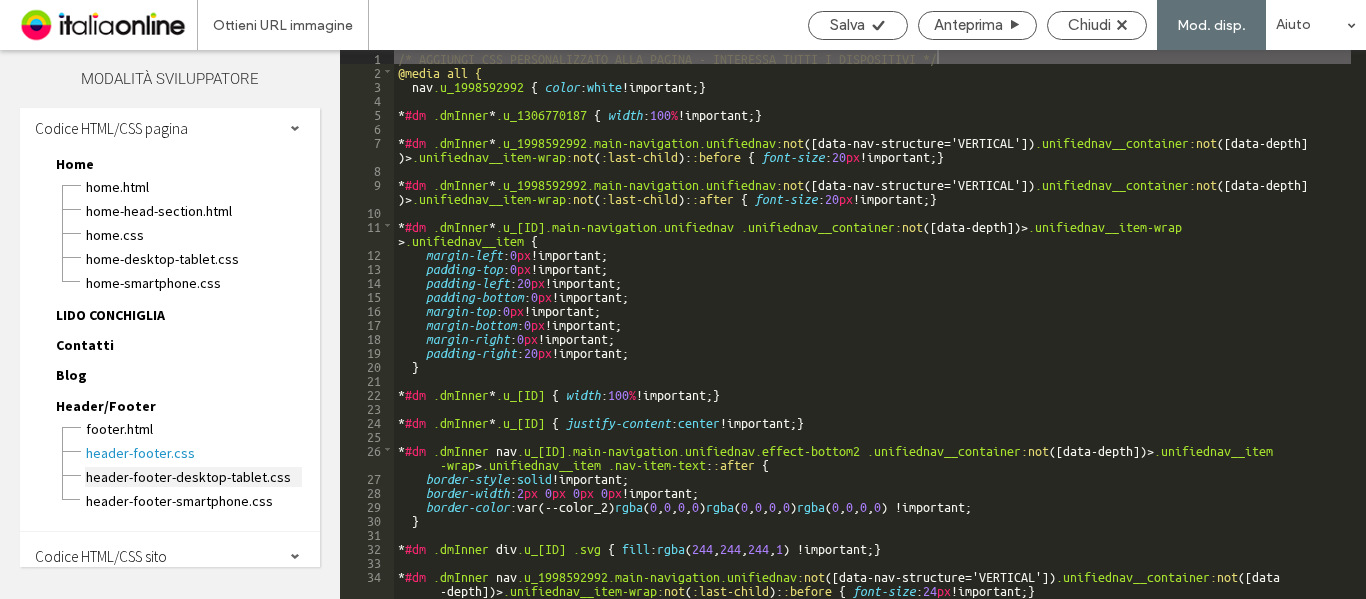 click on "header-footer-desktop-tablet.css" at bounding box center [193, 477] 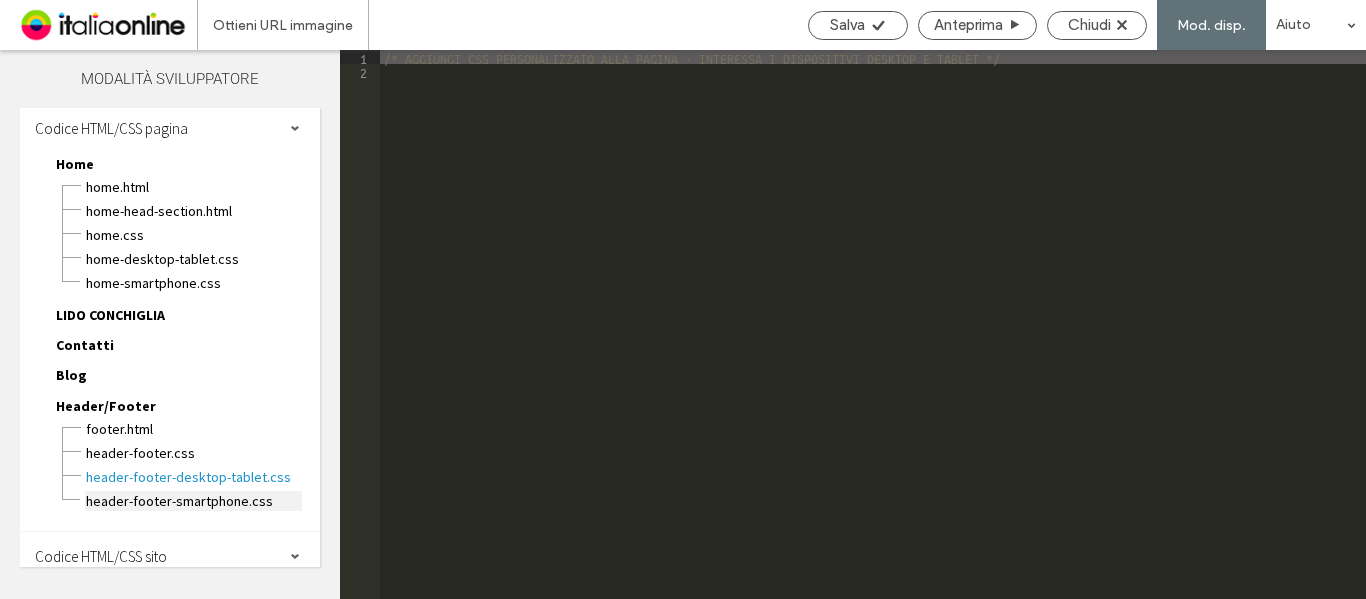 click on "header-footer-smartphone.css" at bounding box center [193, 501] 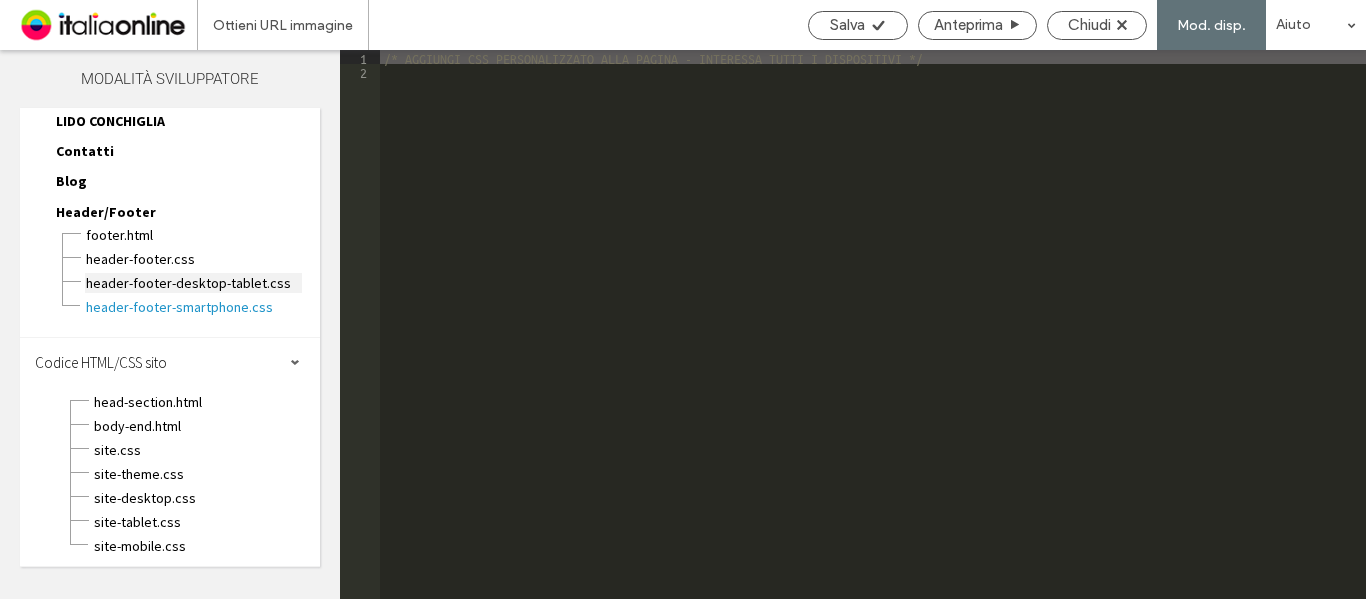 scroll, scrollTop: 201, scrollLeft: 0, axis: vertical 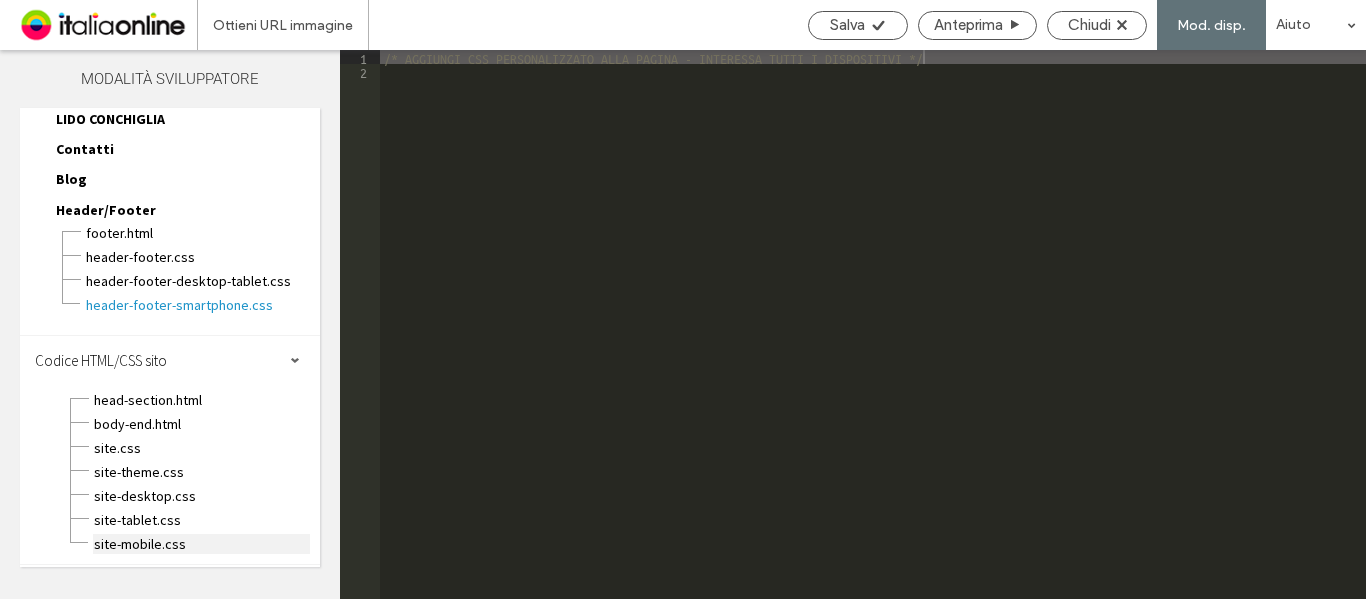 click on "site-mobile.css" at bounding box center (201, 544) 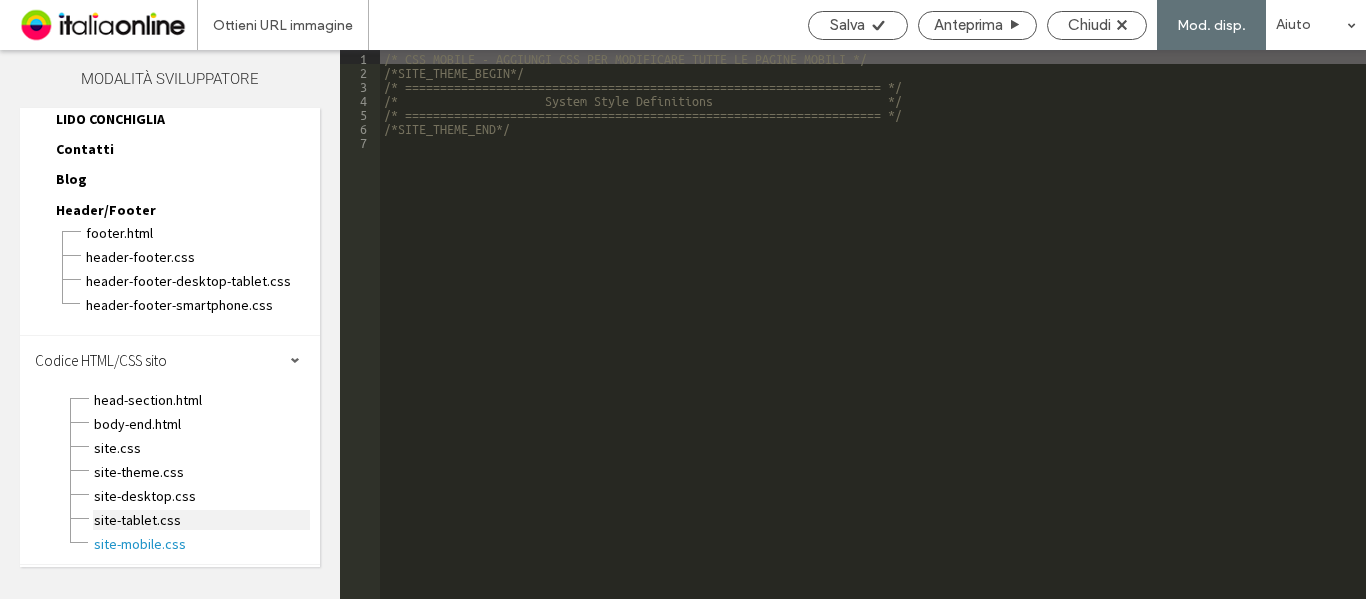 click on "site-tablet.css" at bounding box center [201, 520] 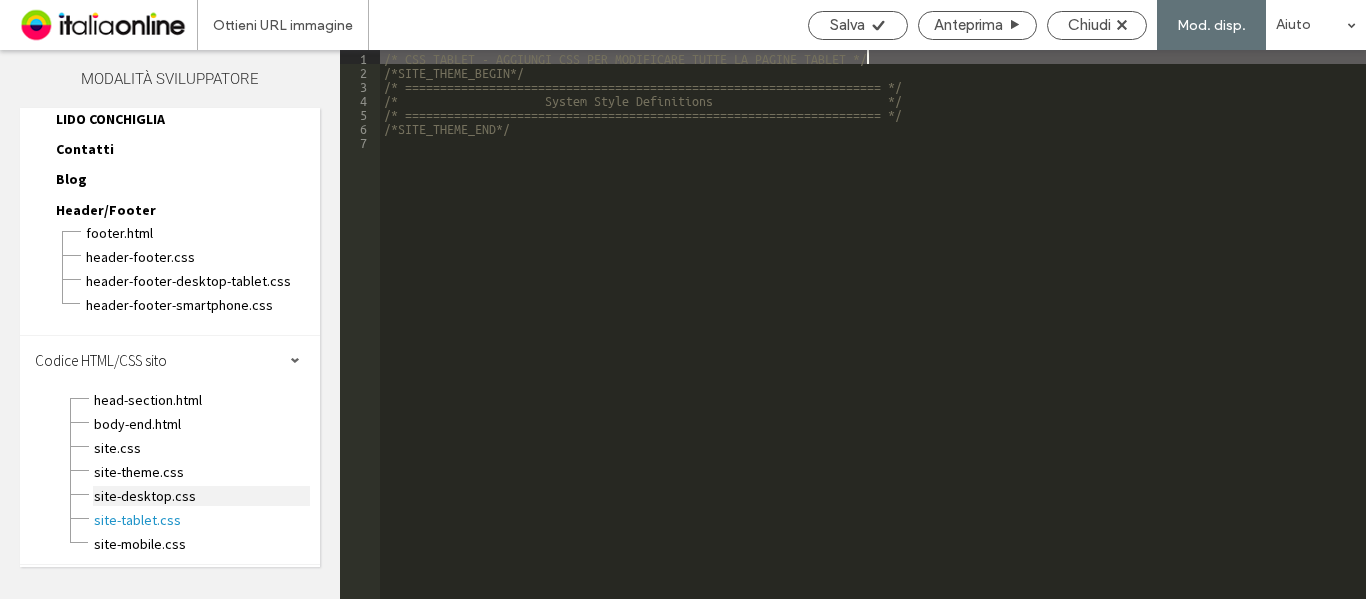 click on "site-desktop.css" at bounding box center [201, 496] 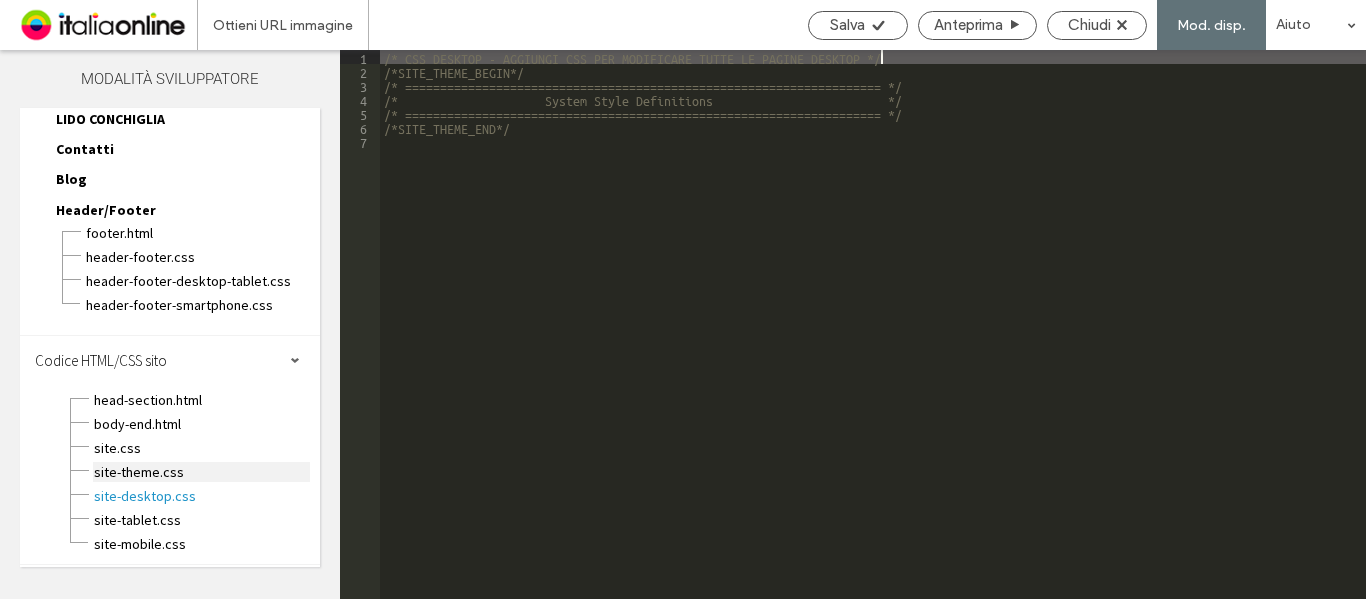 click on "site-theme.css" at bounding box center (201, 472) 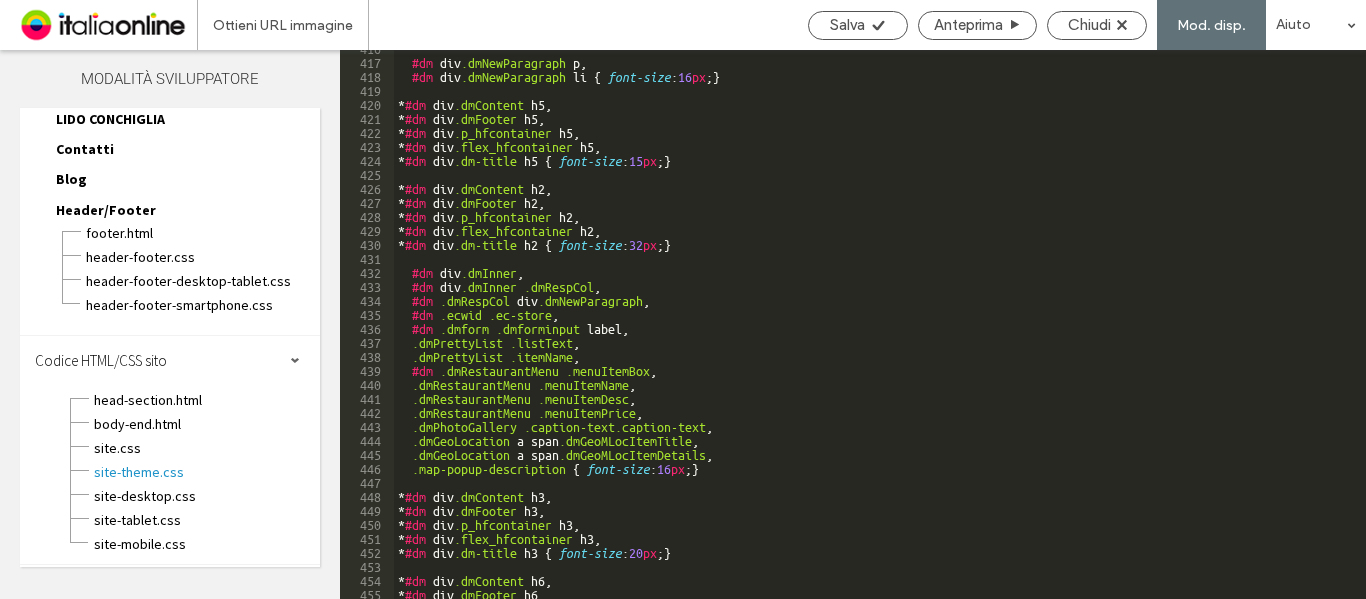 scroll, scrollTop: 5891, scrollLeft: 0, axis: vertical 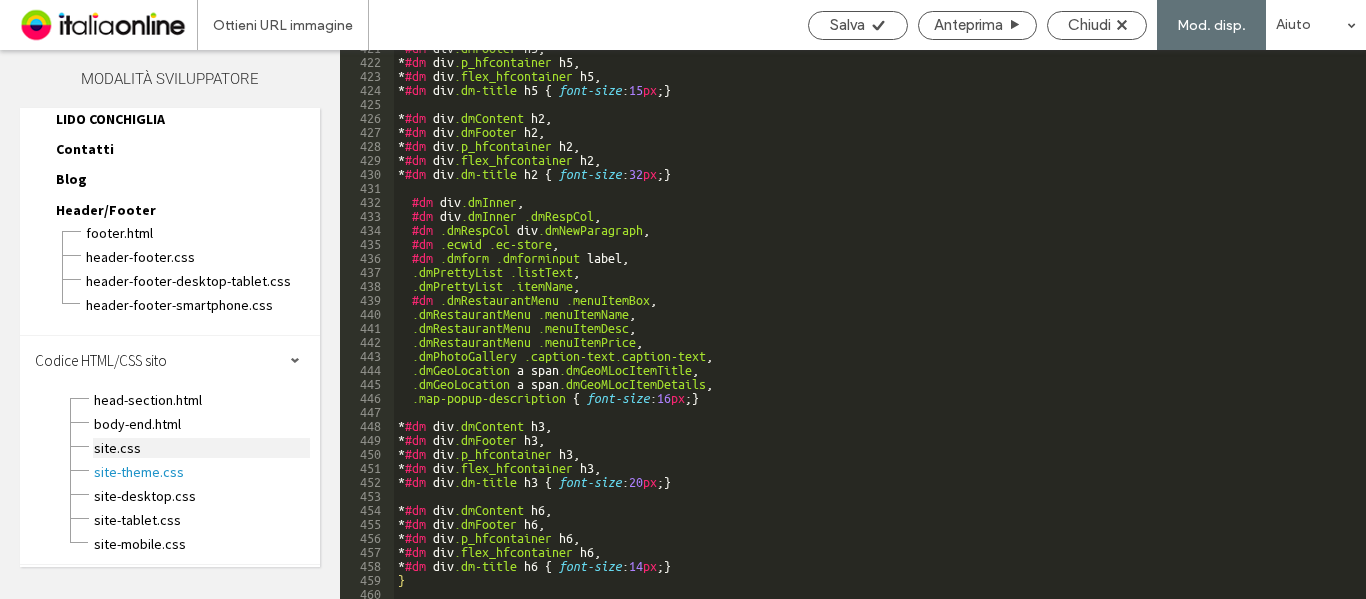 click on "site.css" at bounding box center [201, 448] 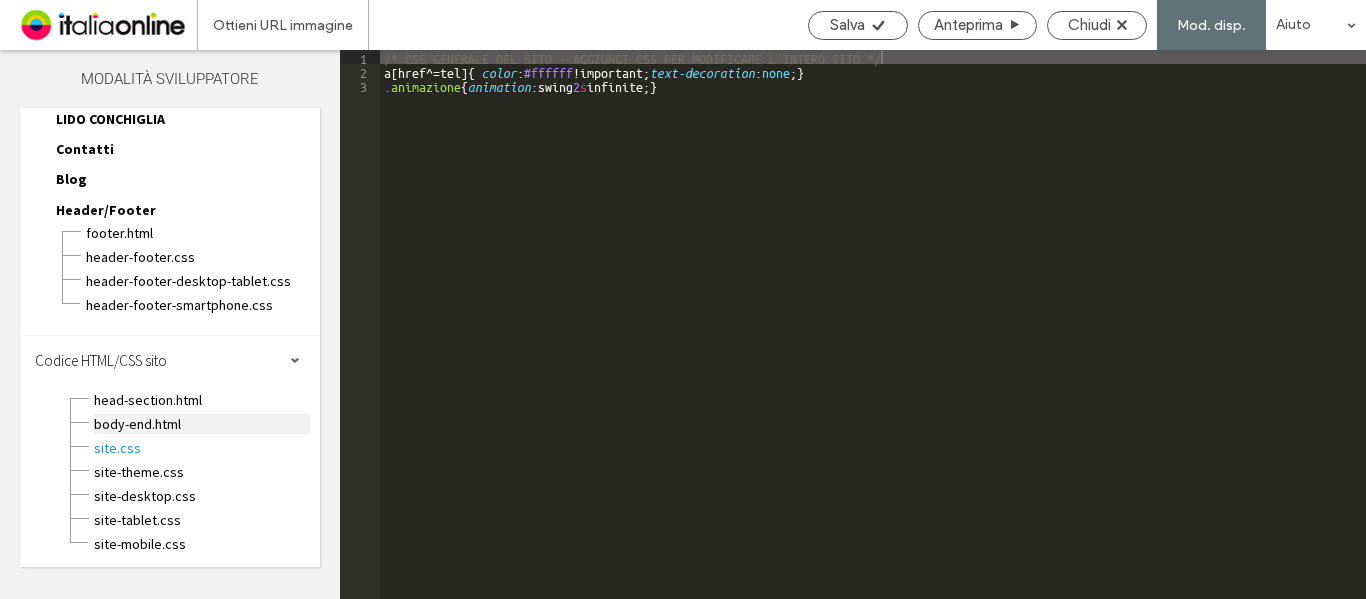 click on "body-end.html" at bounding box center (201, 424) 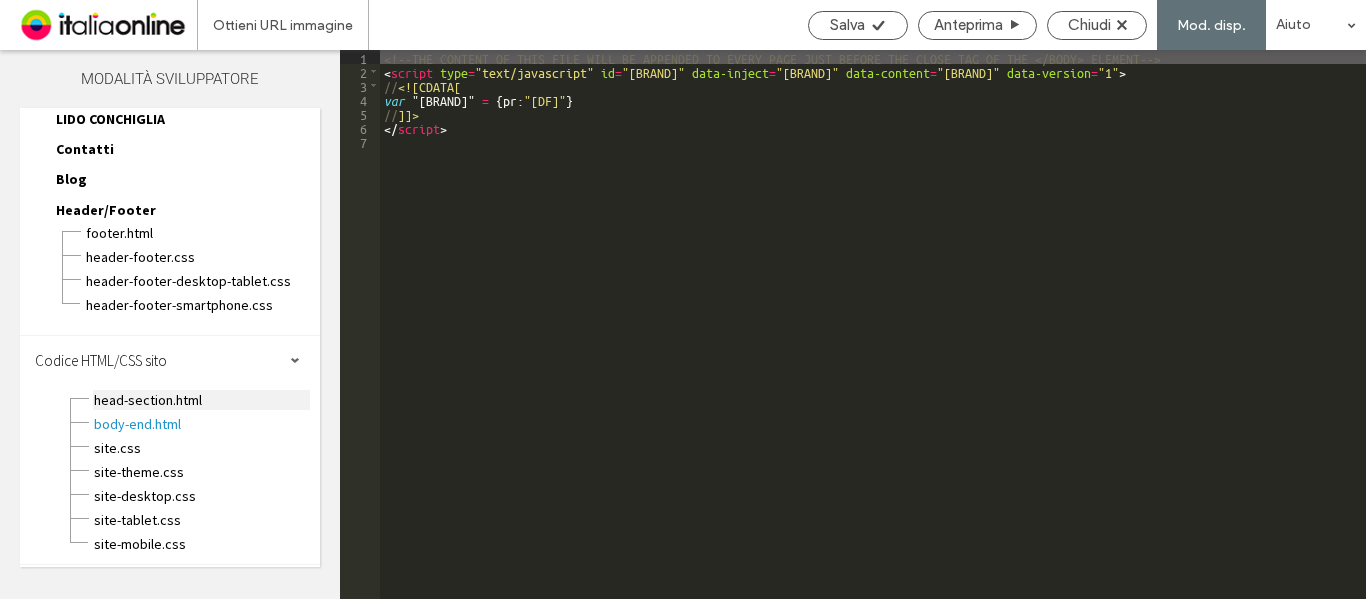 click on "head-section.html" at bounding box center (201, 400) 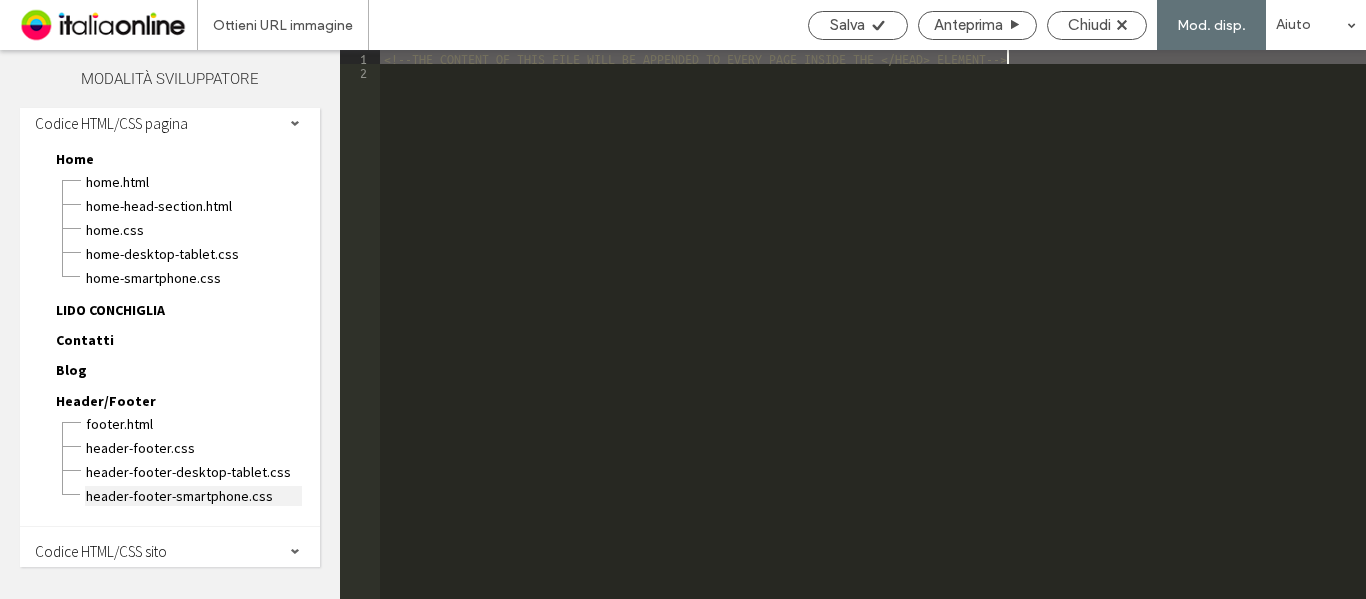 scroll, scrollTop: 0, scrollLeft: 0, axis: both 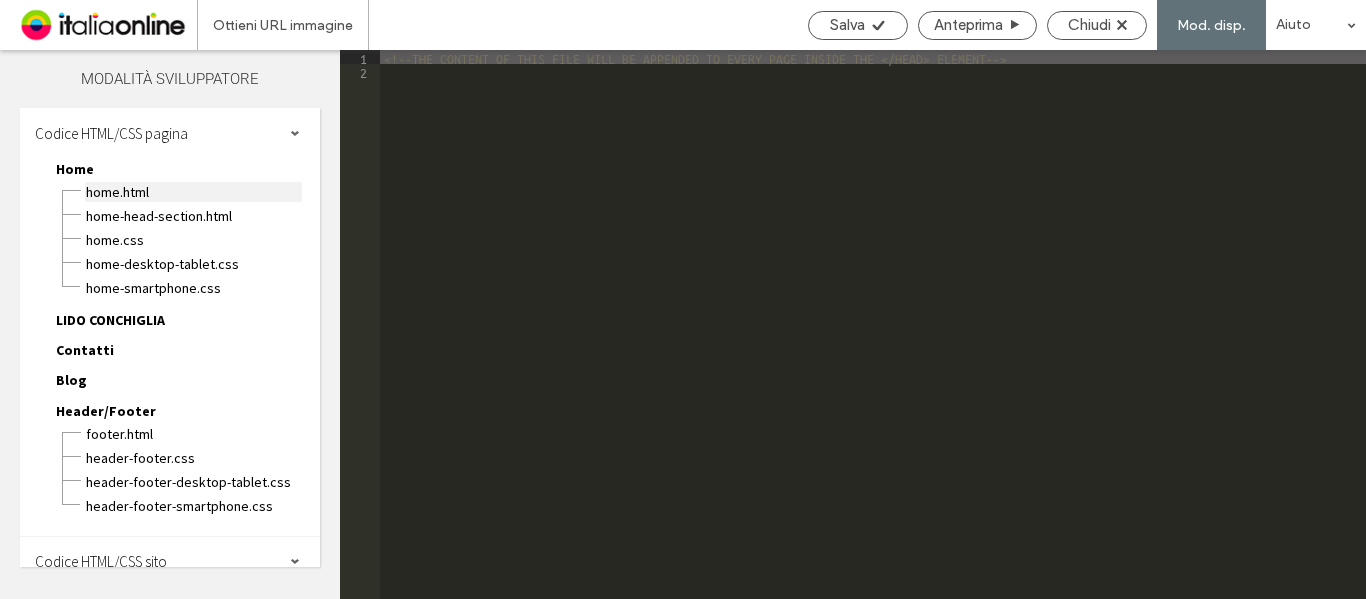 click on "Home.html" at bounding box center (193, 192) 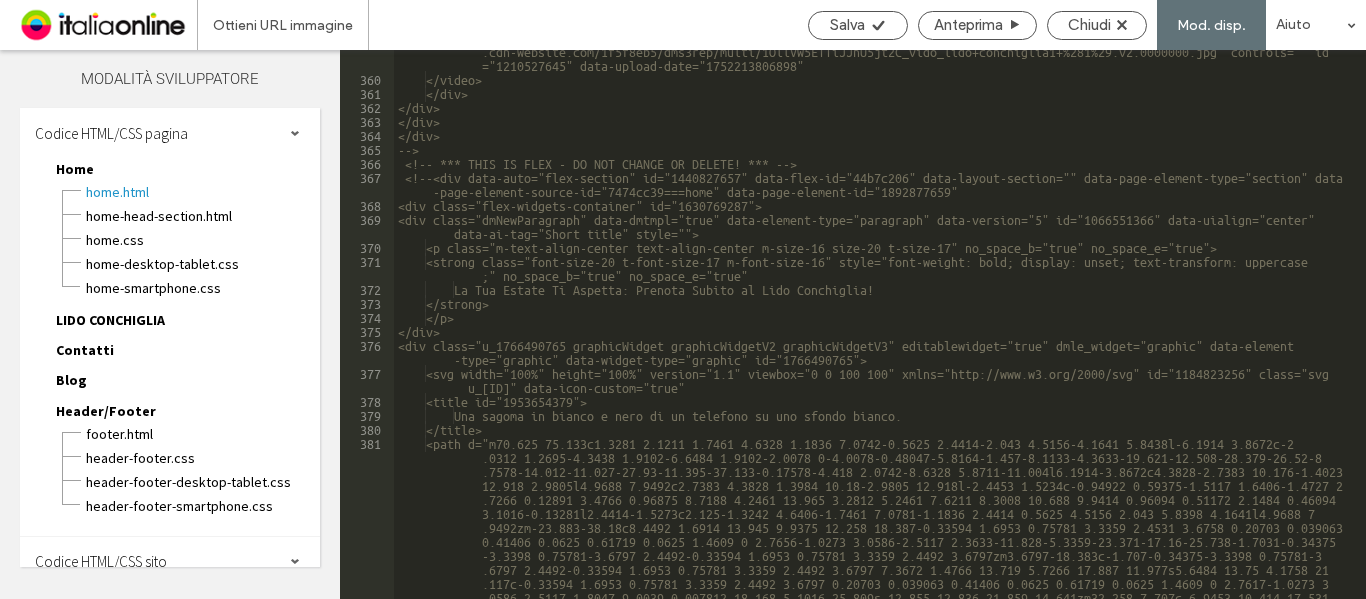 scroll, scrollTop: 6009, scrollLeft: 0, axis: vertical 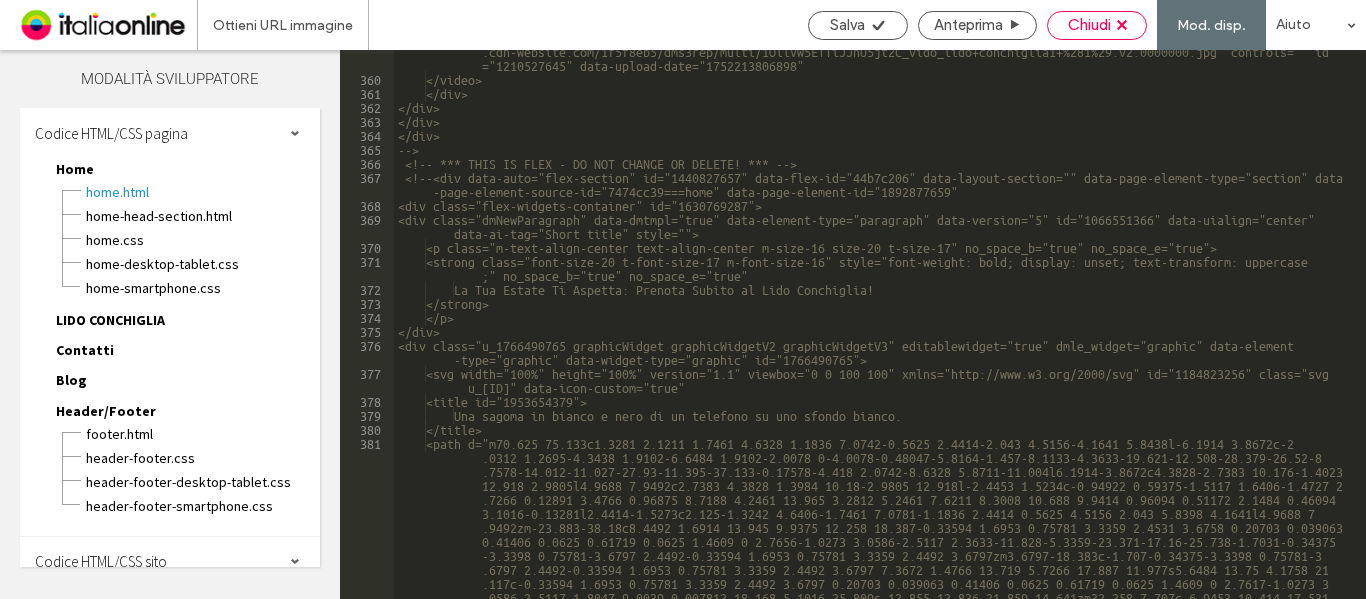 click on "Chiudi" at bounding box center (1097, 25) 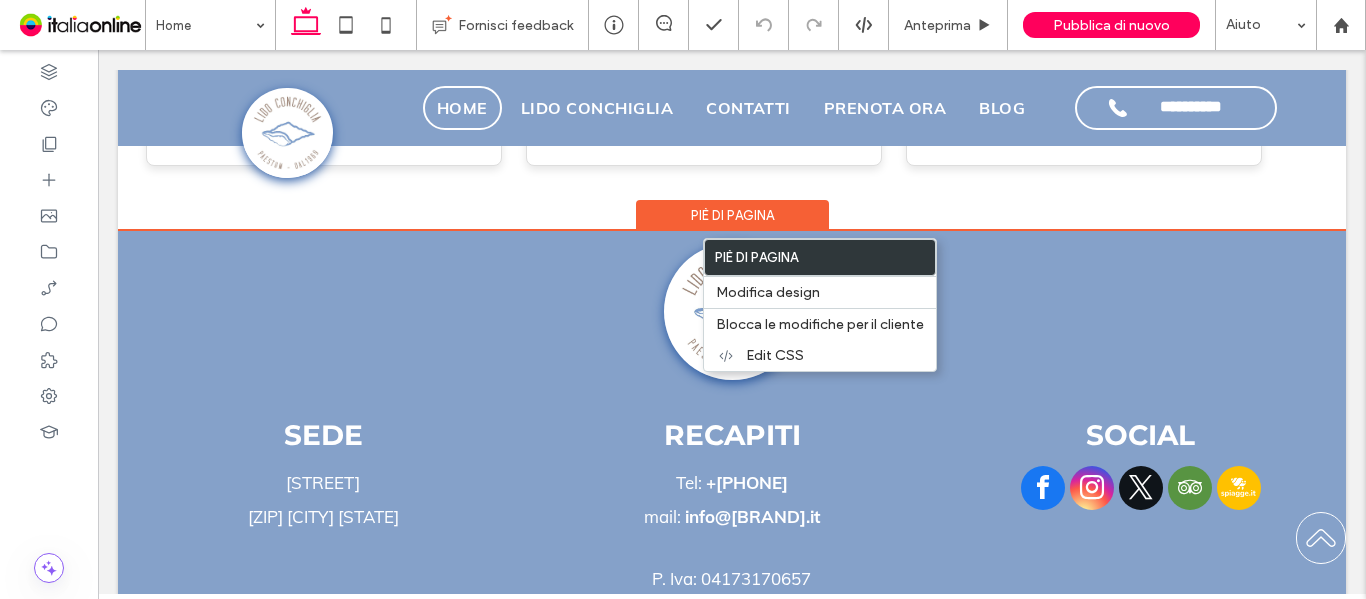 scroll, scrollTop: 4541, scrollLeft: 0, axis: vertical 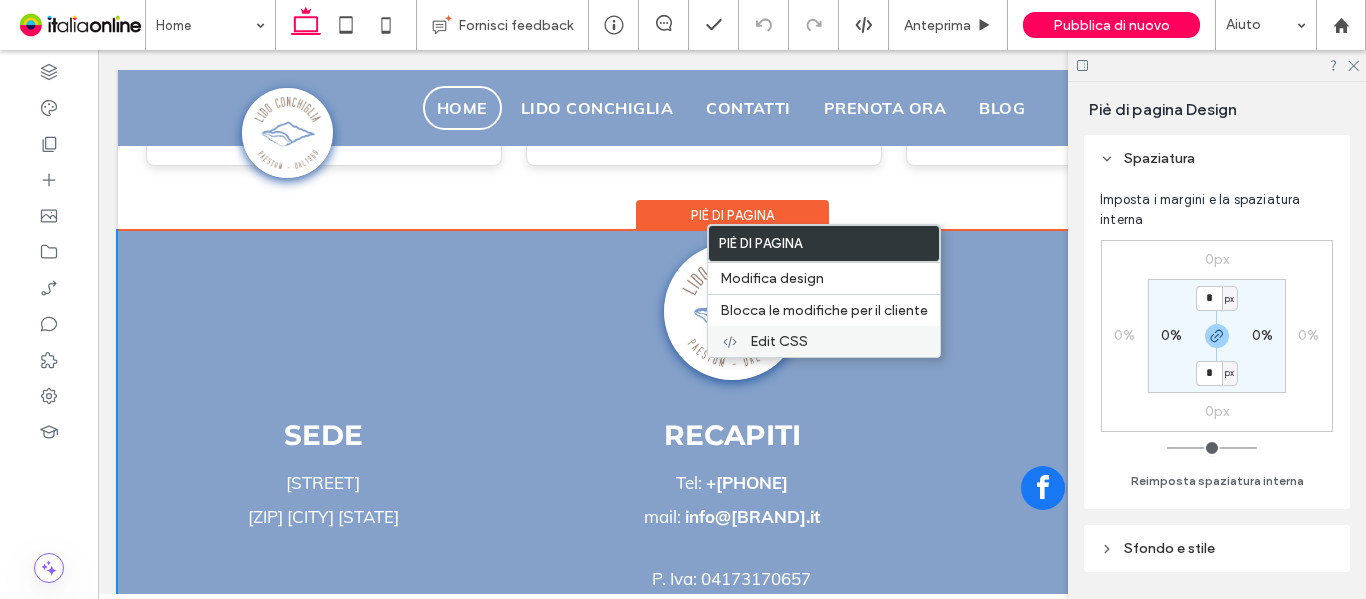 click on "Edit CSS" at bounding box center [779, 341] 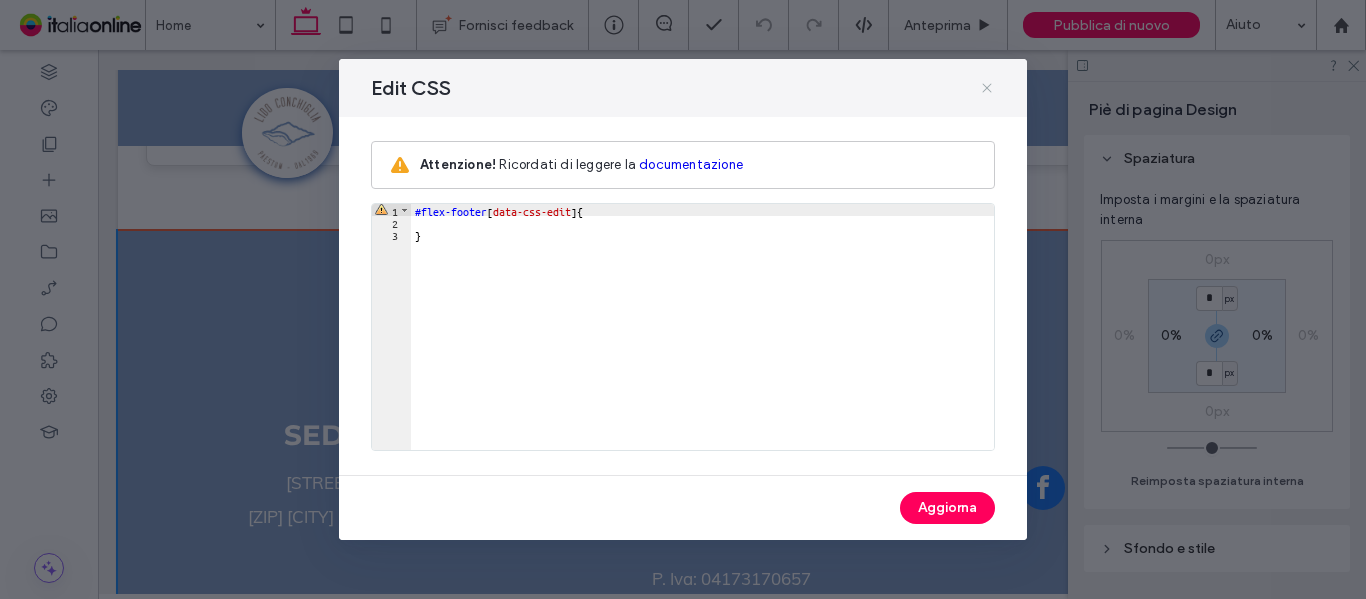 click 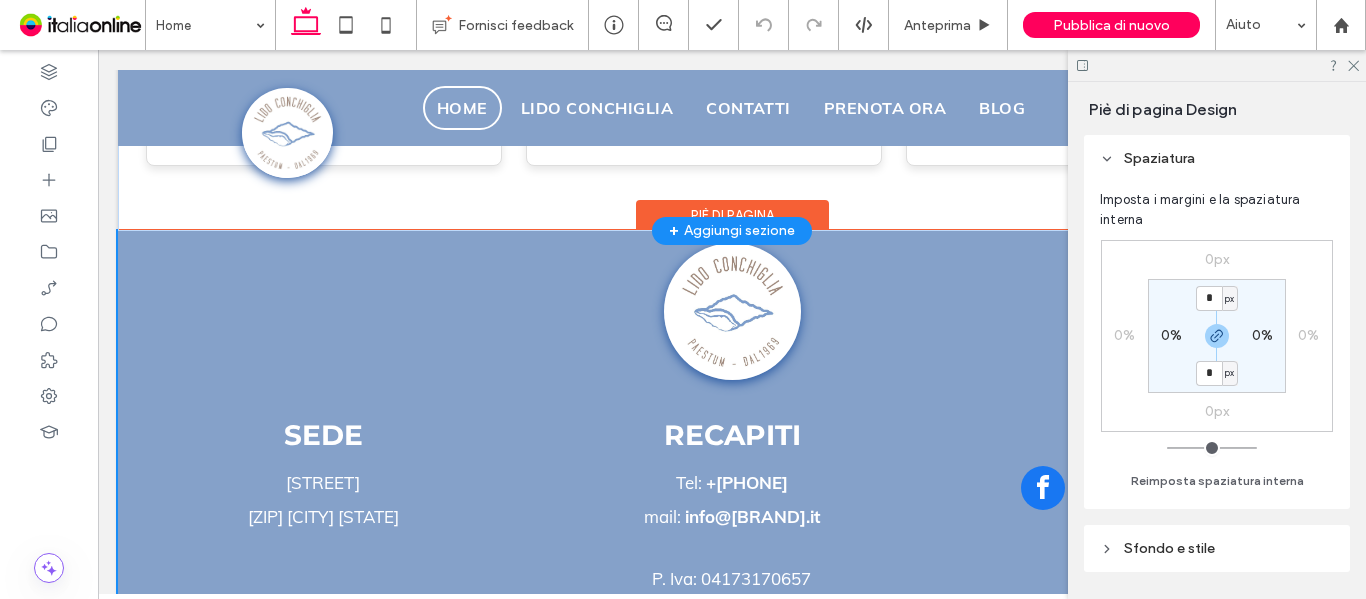 click on "+ Aggiungi sezione" at bounding box center (732, 231) 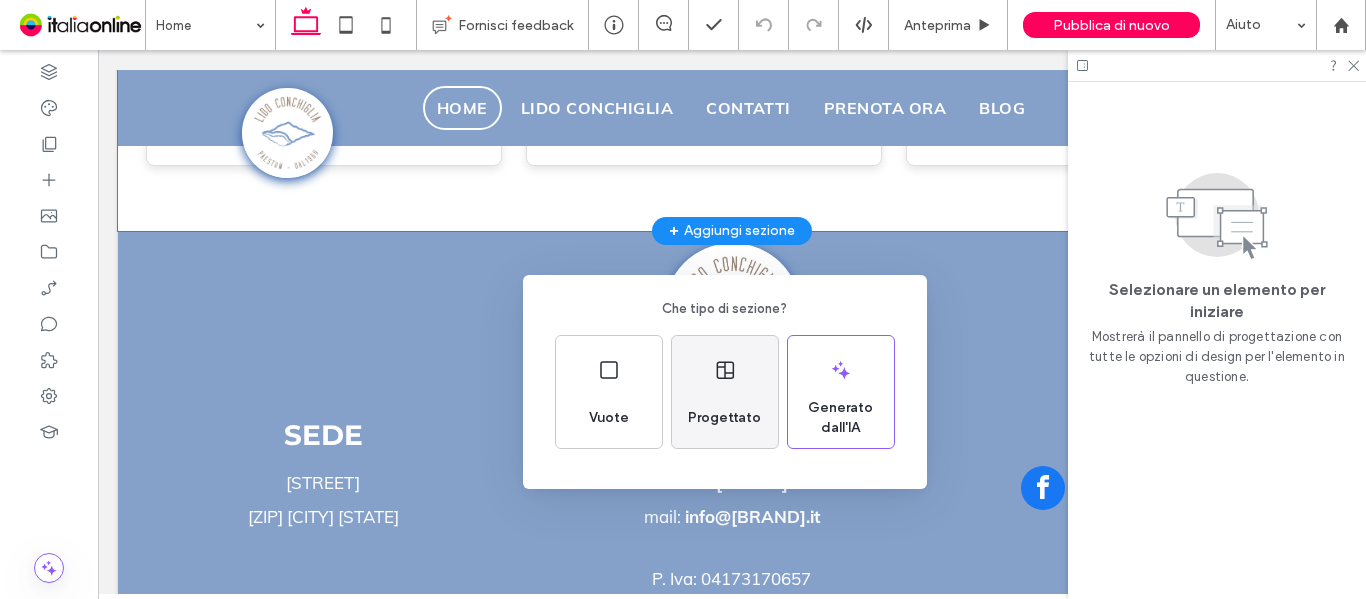 click on "Progettato" at bounding box center [725, 392] 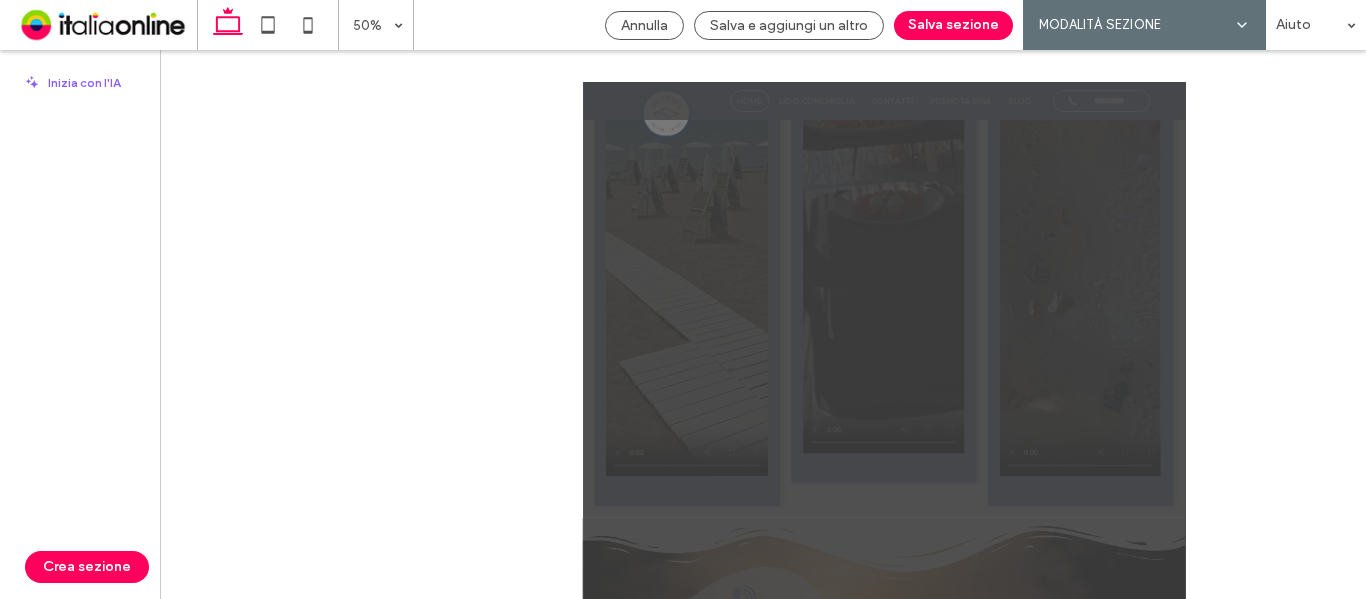 scroll, scrollTop: 3946, scrollLeft: 0, axis: vertical 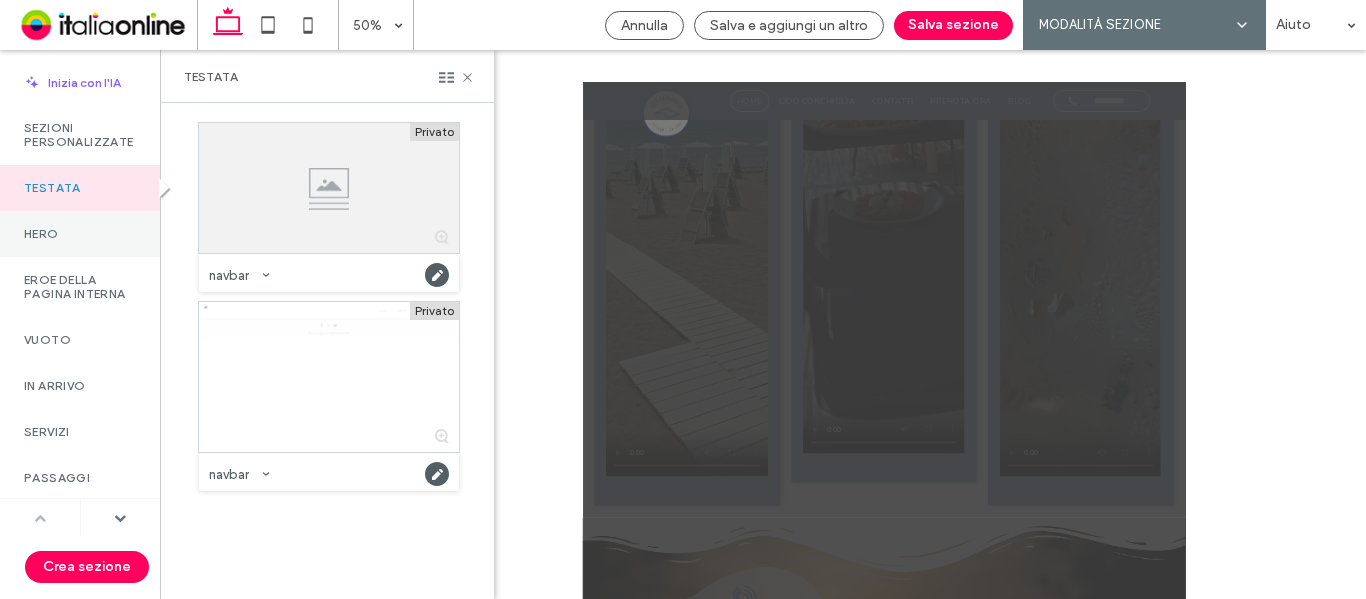 click on "Hero" at bounding box center [80, 234] 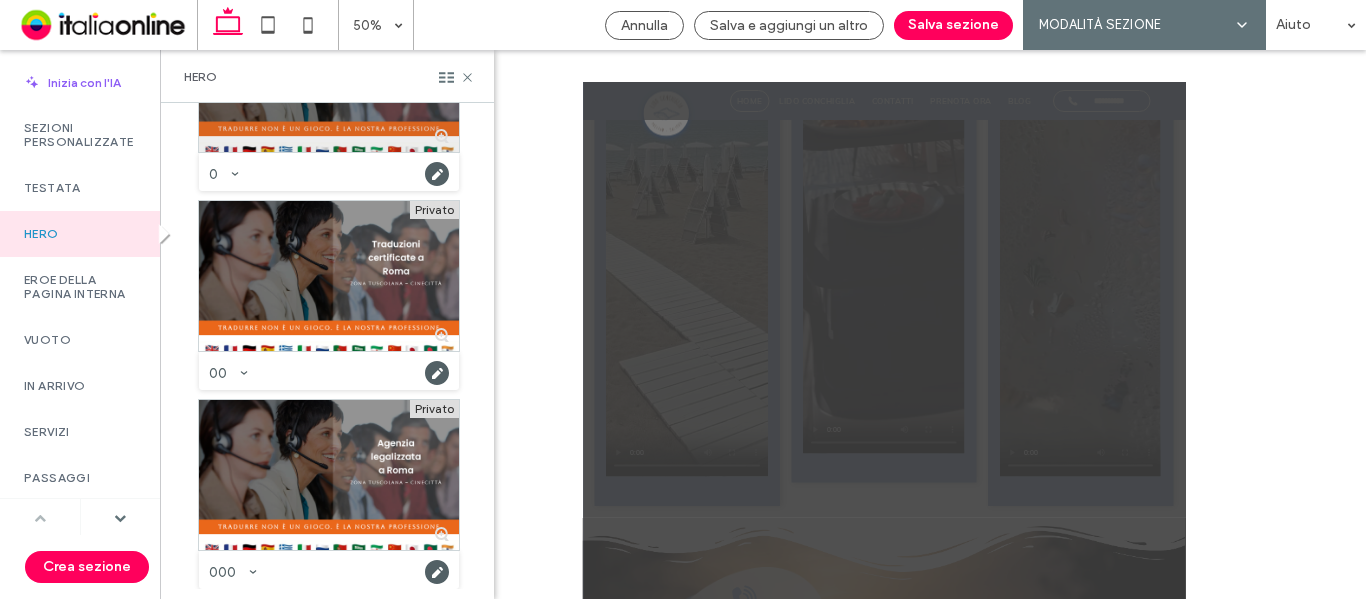 scroll, scrollTop: 3788, scrollLeft: 0, axis: vertical 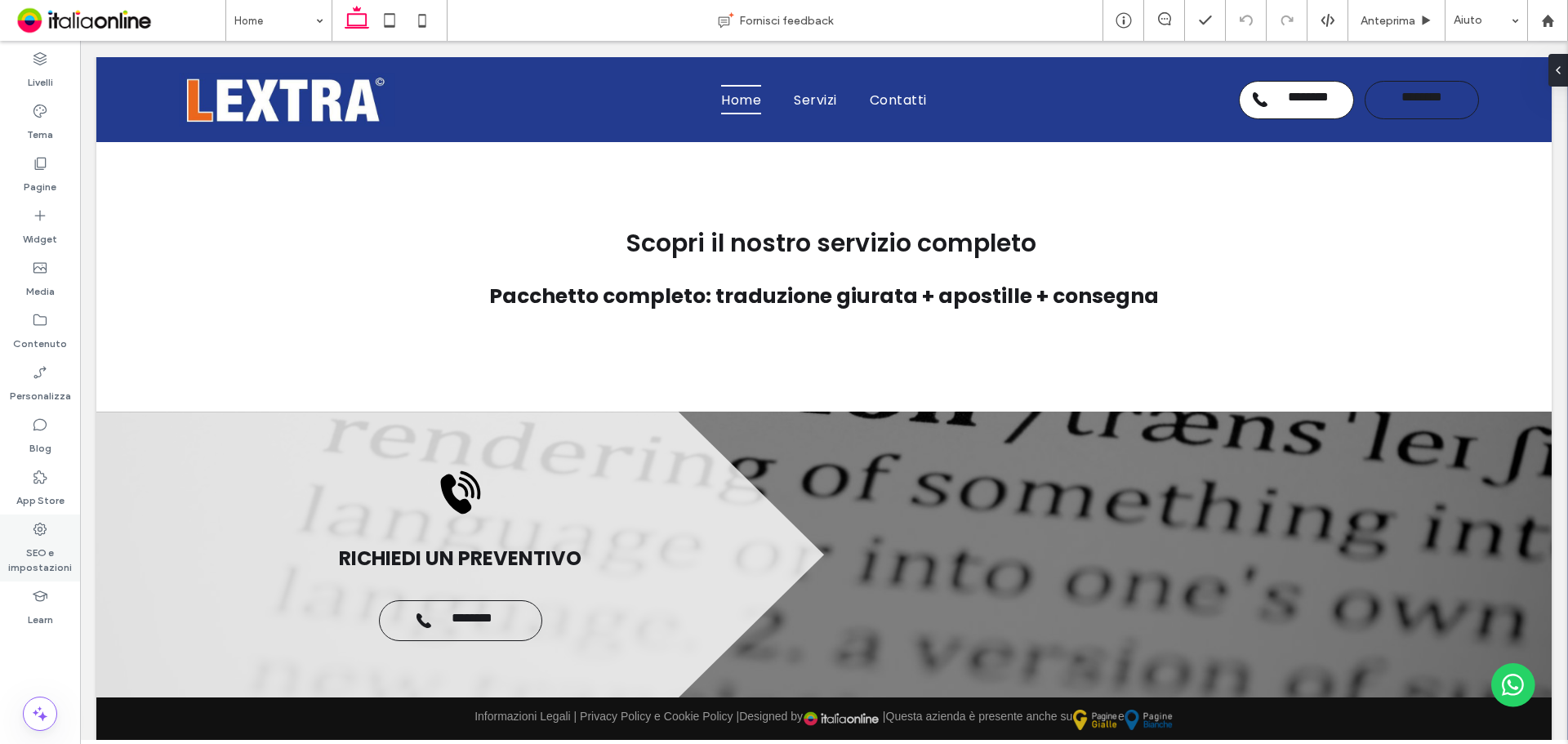 click on "SEO e impostazioni" at bounding box center [40, 556] 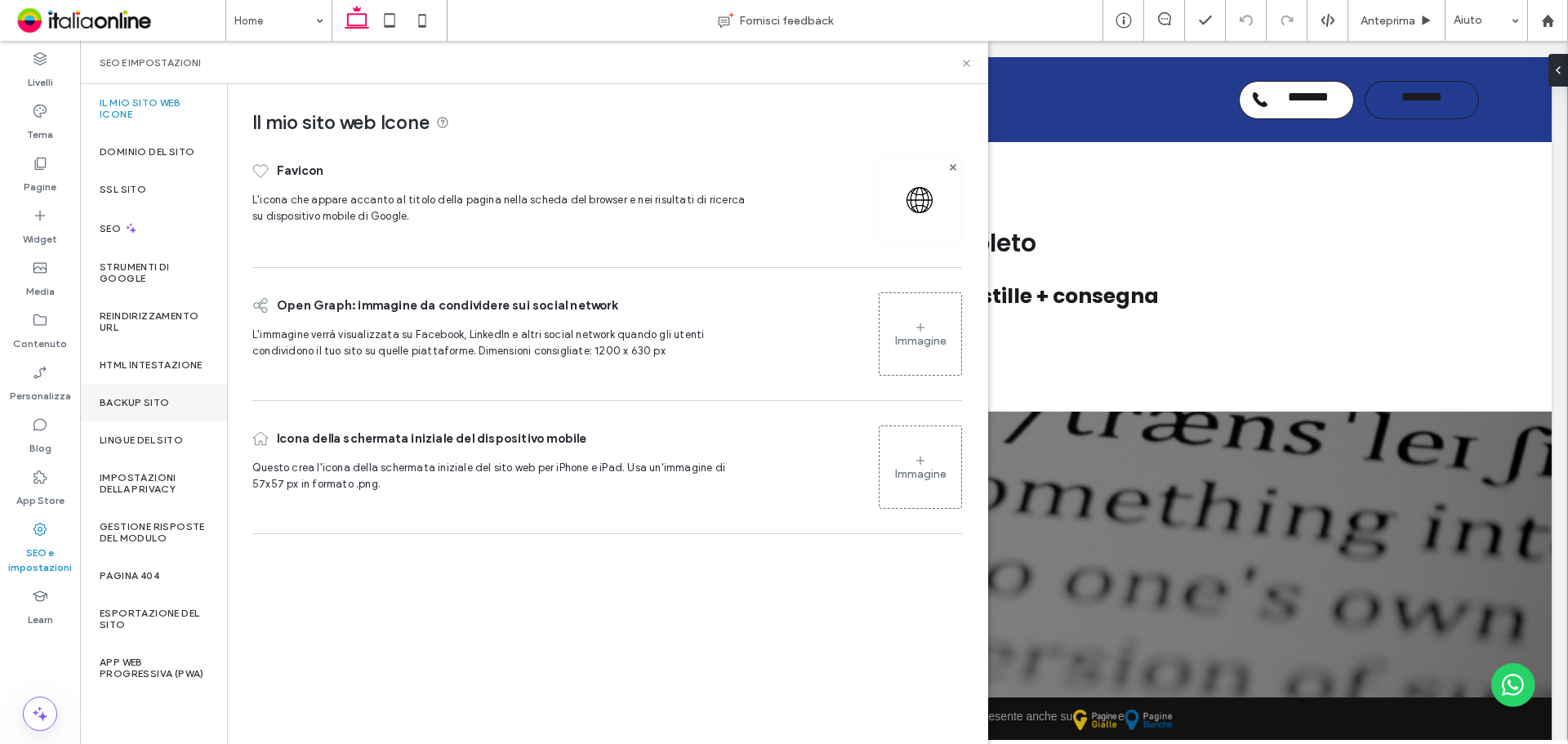 click on "Backup sito" at bounding box center (154, 403) 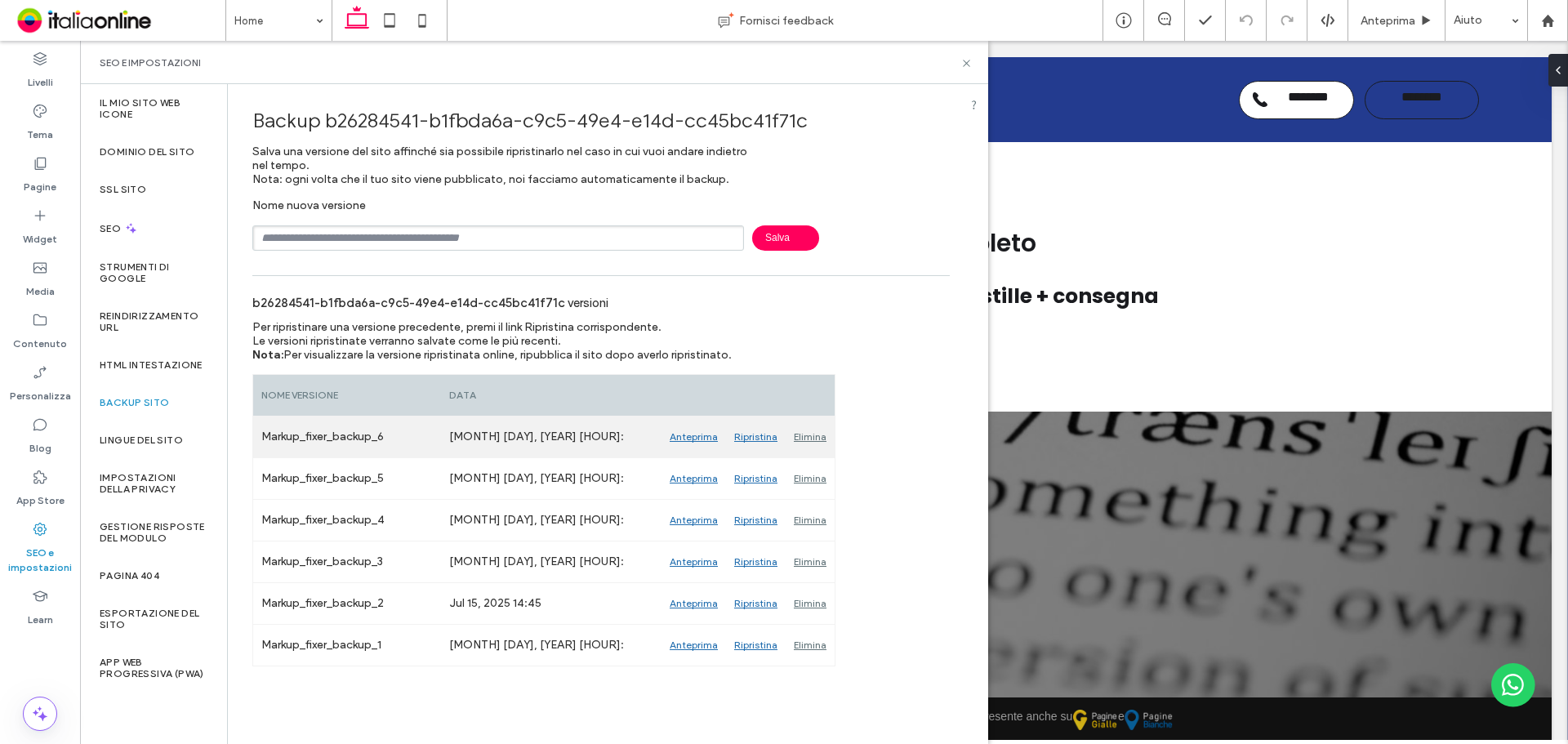 click on "Anteprima" at bounding box center [693, 437] 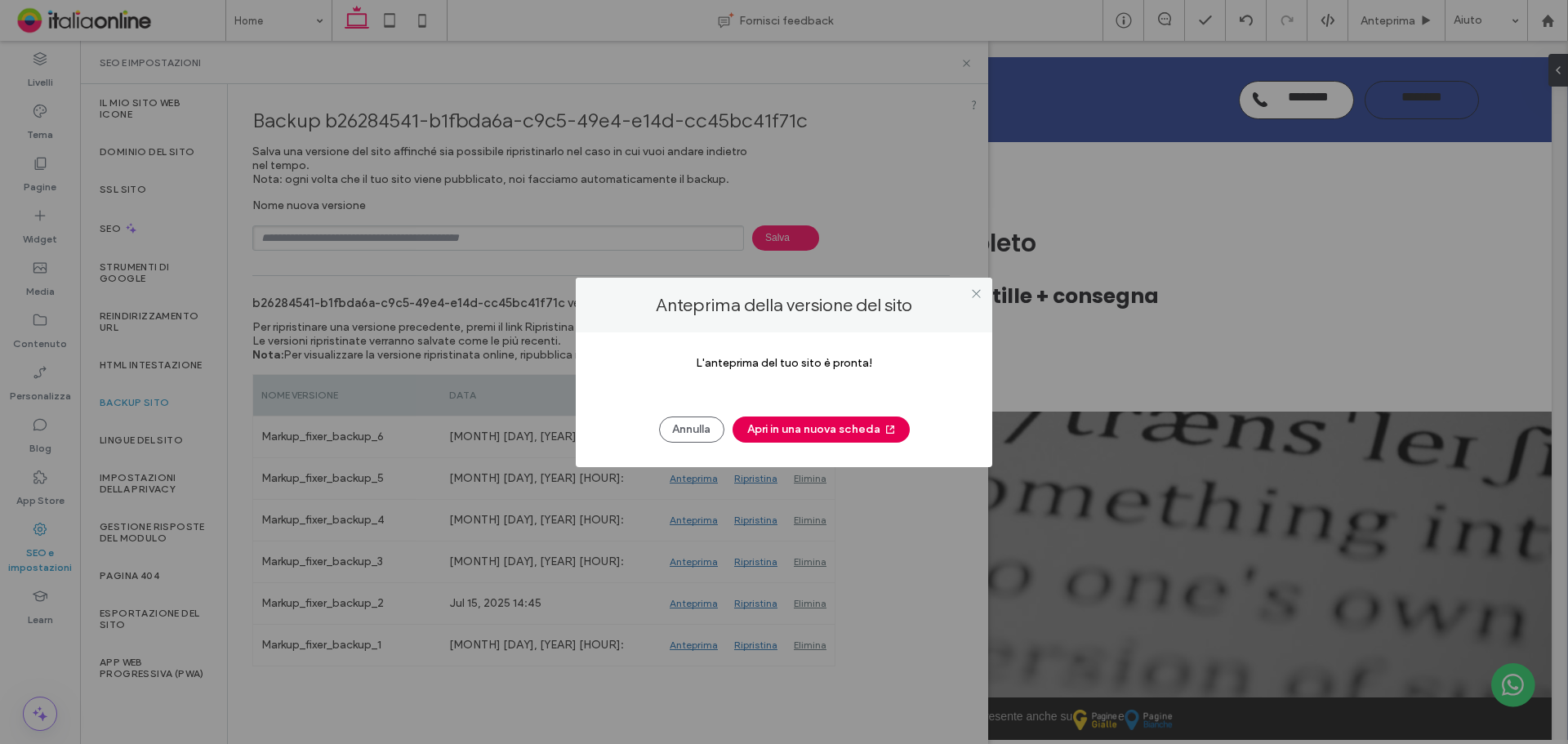 click on "Apri in una nuova scheda" at bounding box center [821, 430] 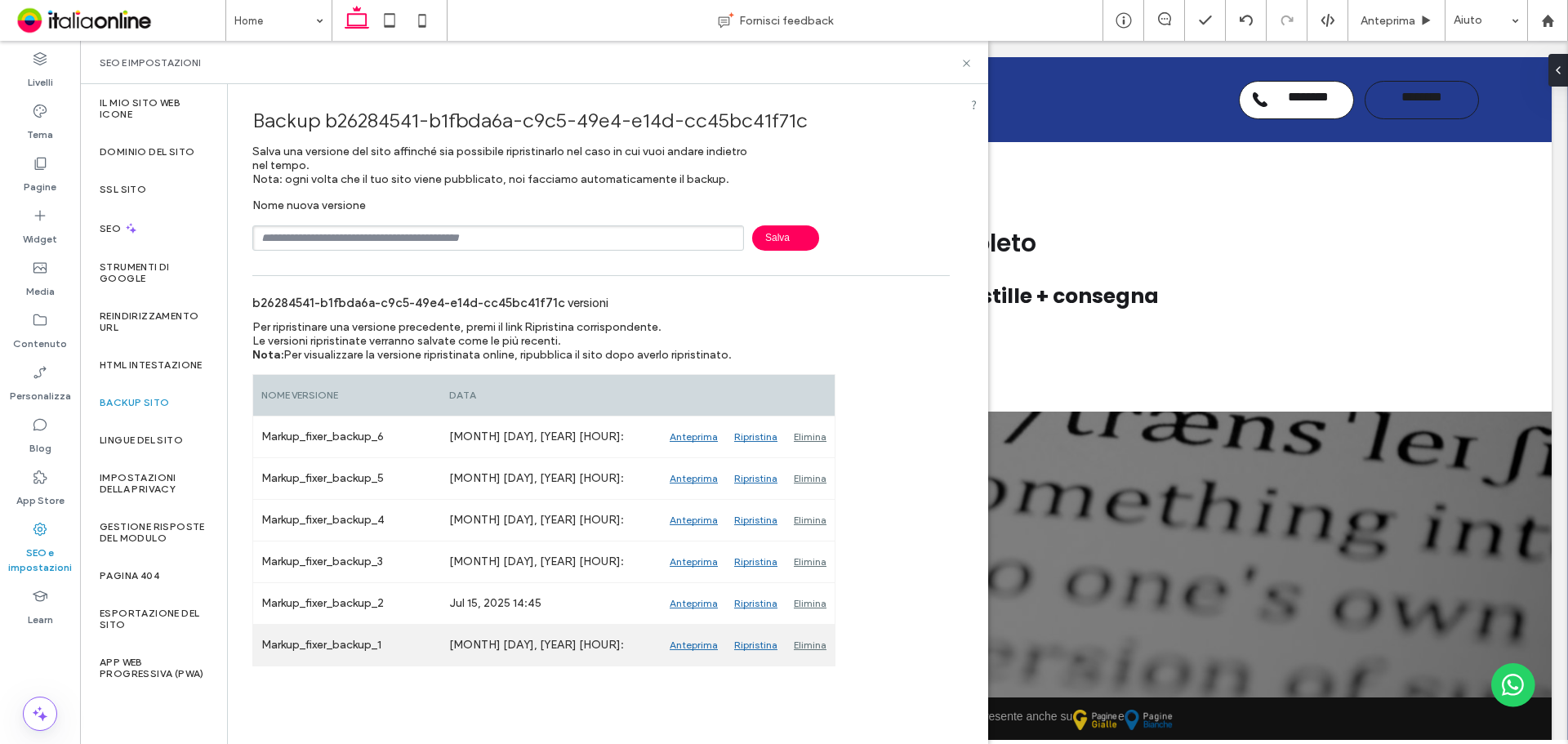 click on "Anteprima" at bounding box center [693, 645] 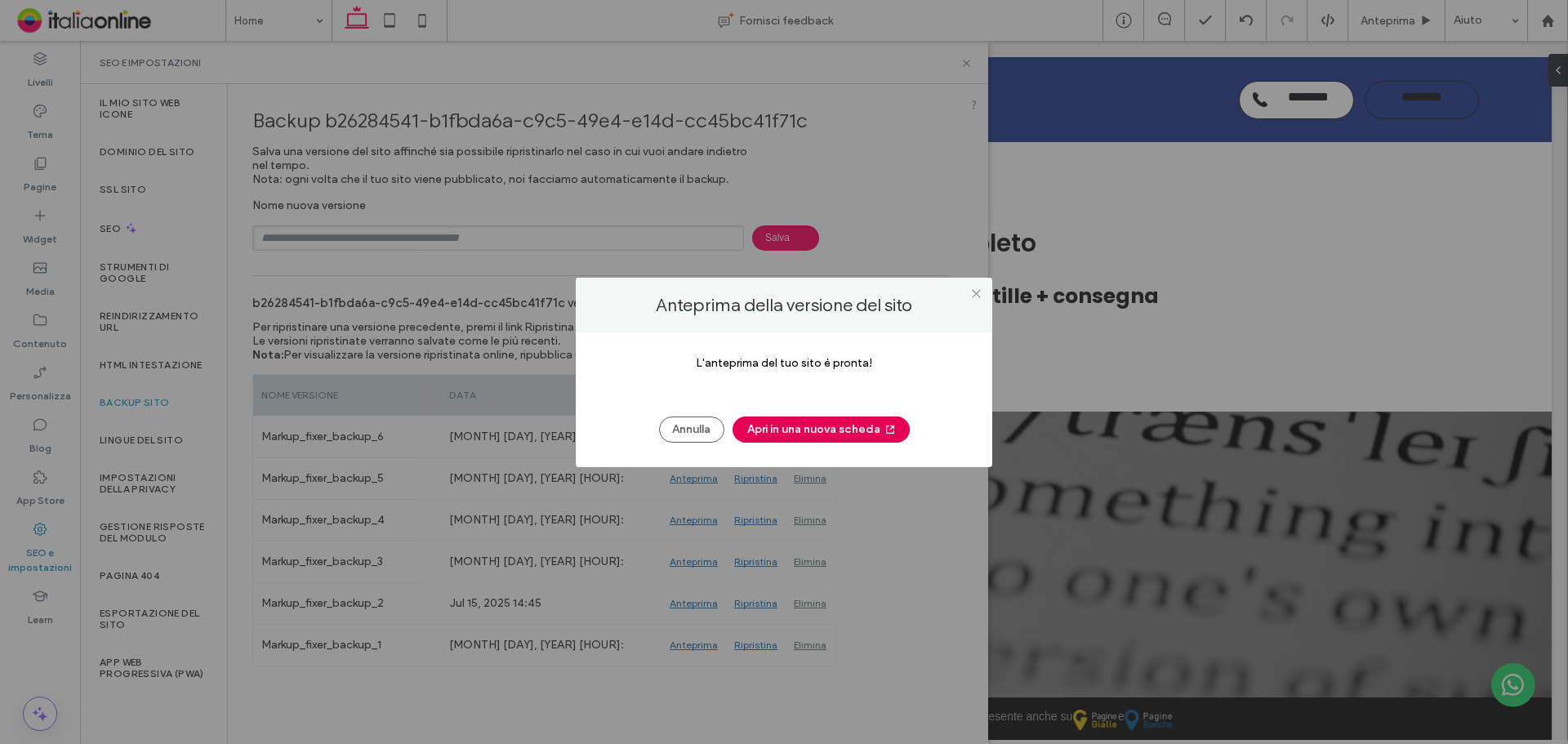 click on "Apri in una nuova scheda" at bounding box center (821, 430) 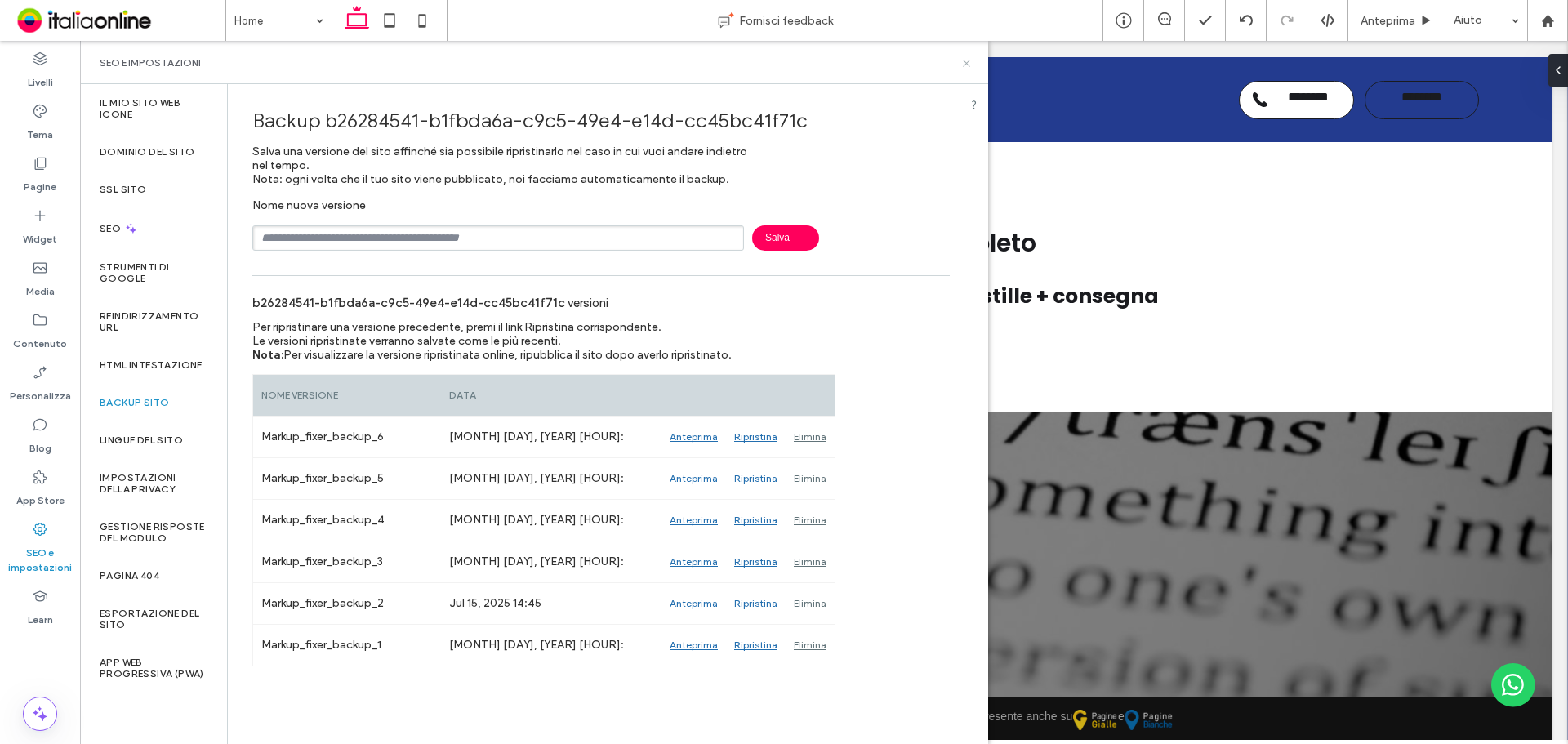 click 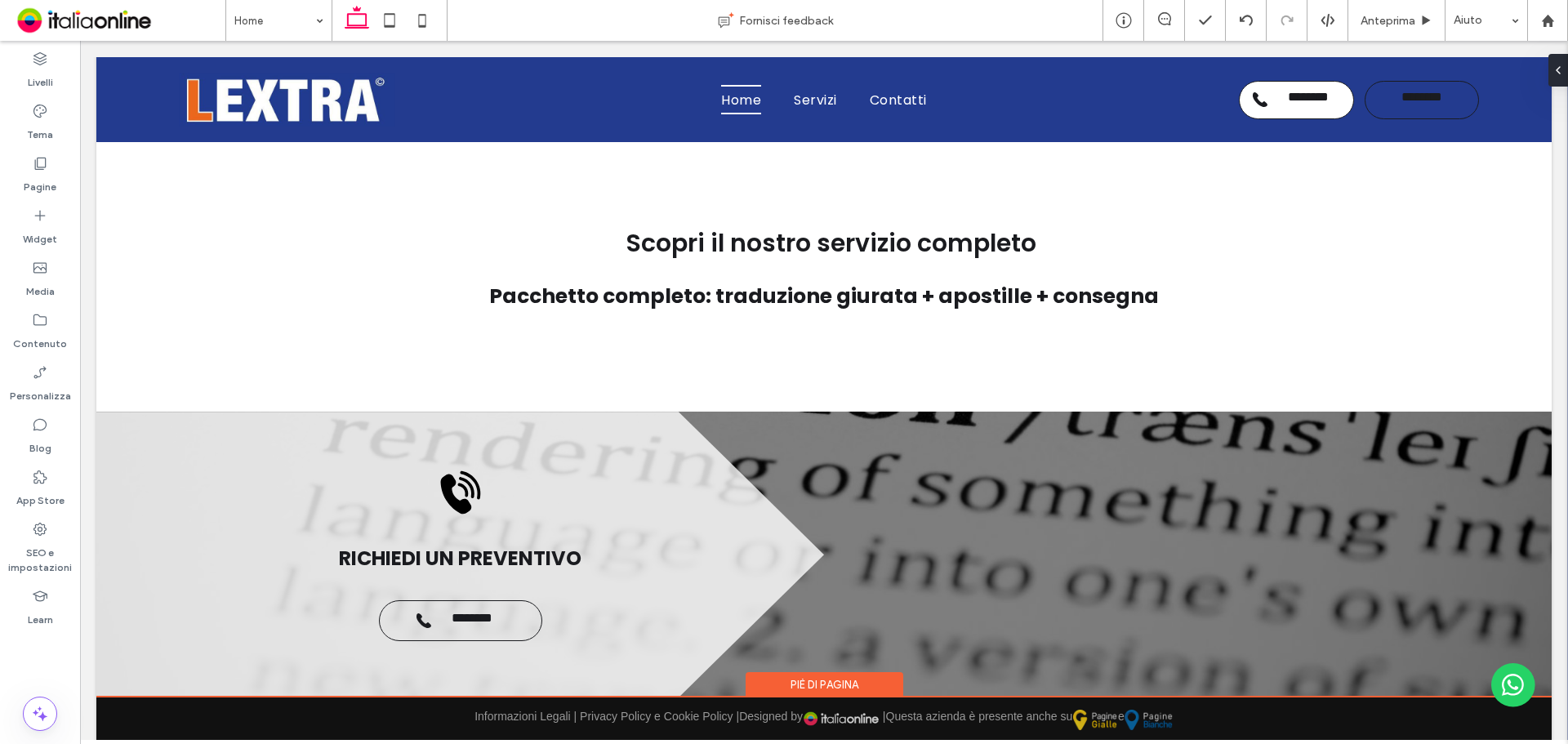 click on "Piè di pagina" at bounding box center (824, 684) 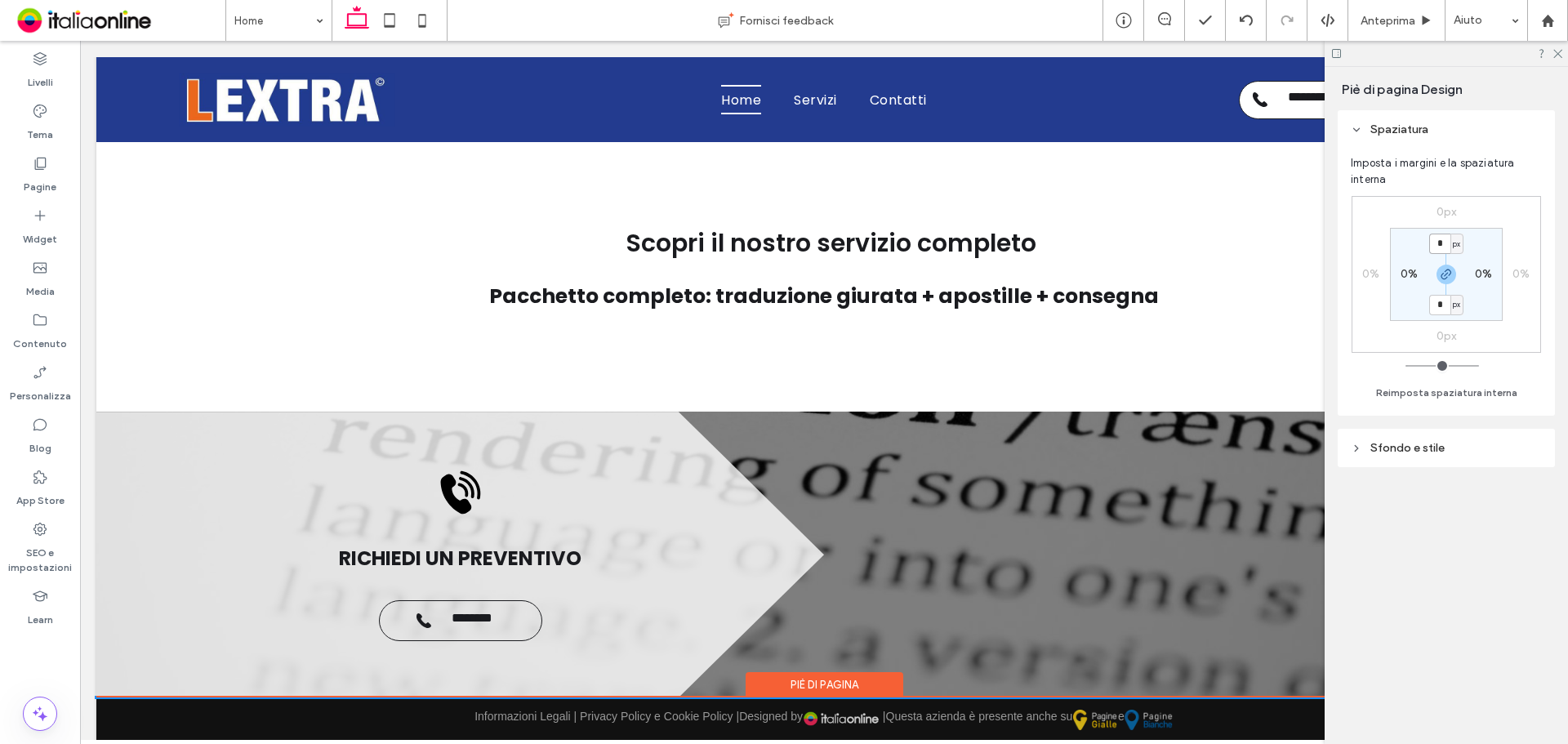 click on "*" at bounding box center [1440, 243] 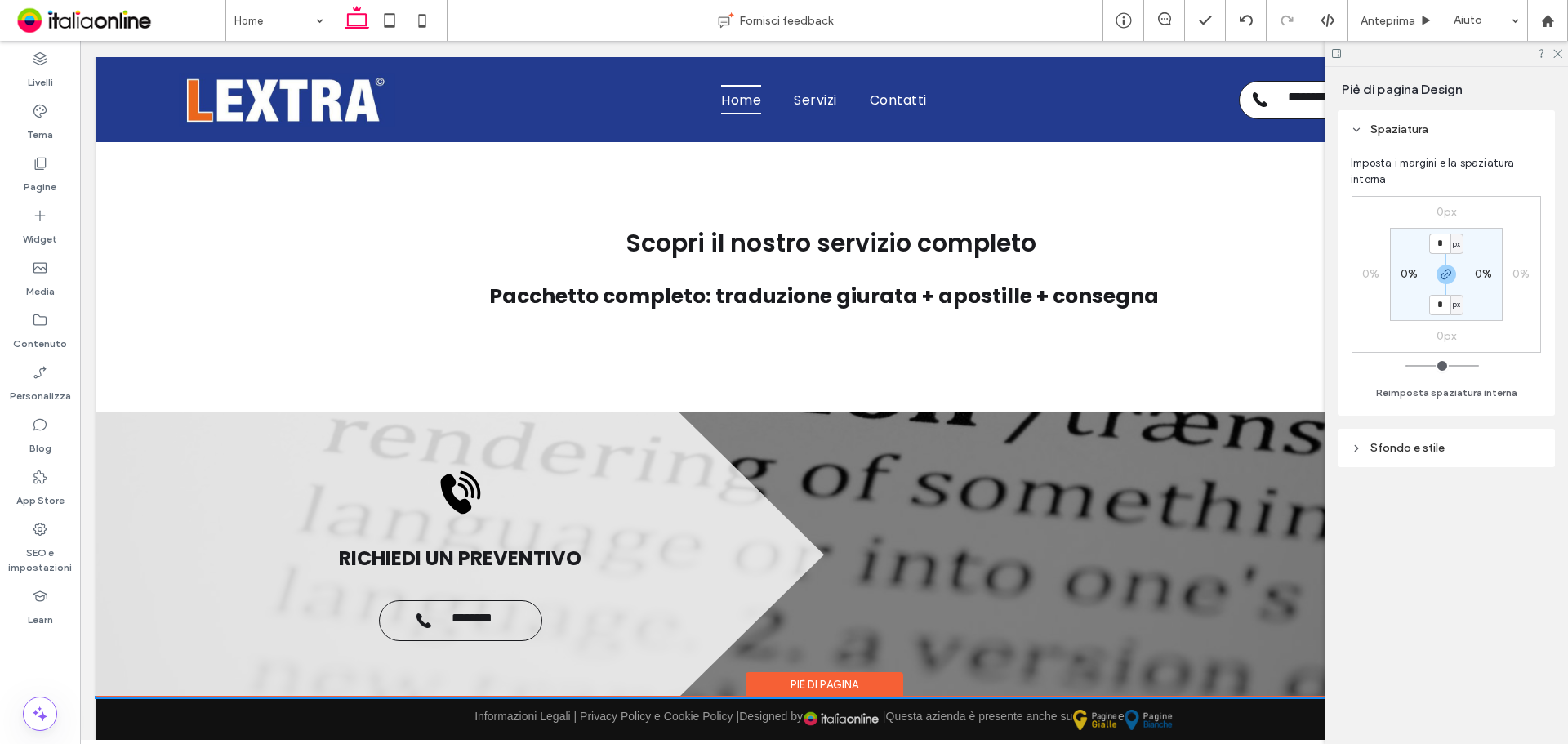 click on "* px 0% * px 0%" at bounding box center [1446, 274] 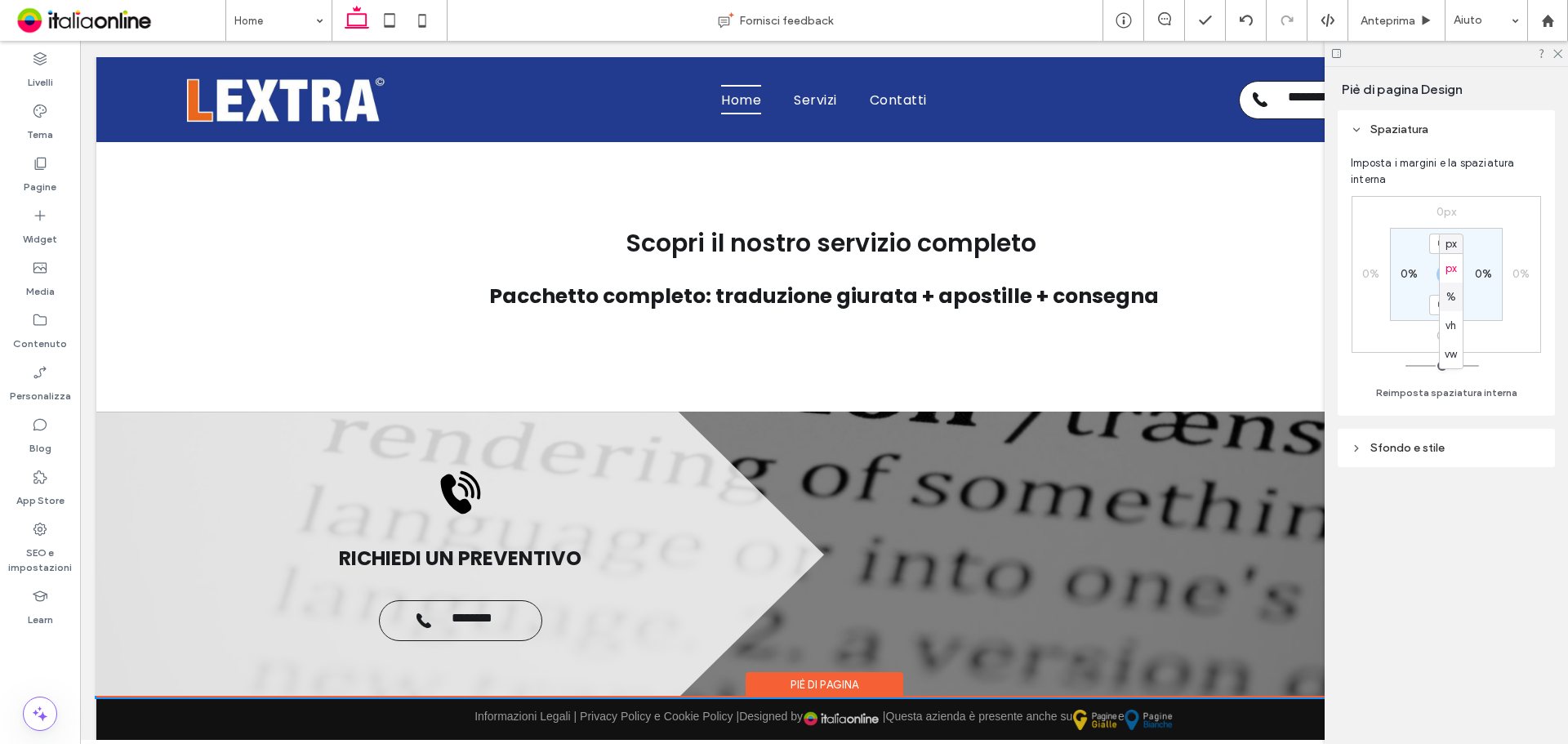 click on "%" at bounding box center (1451, 297) 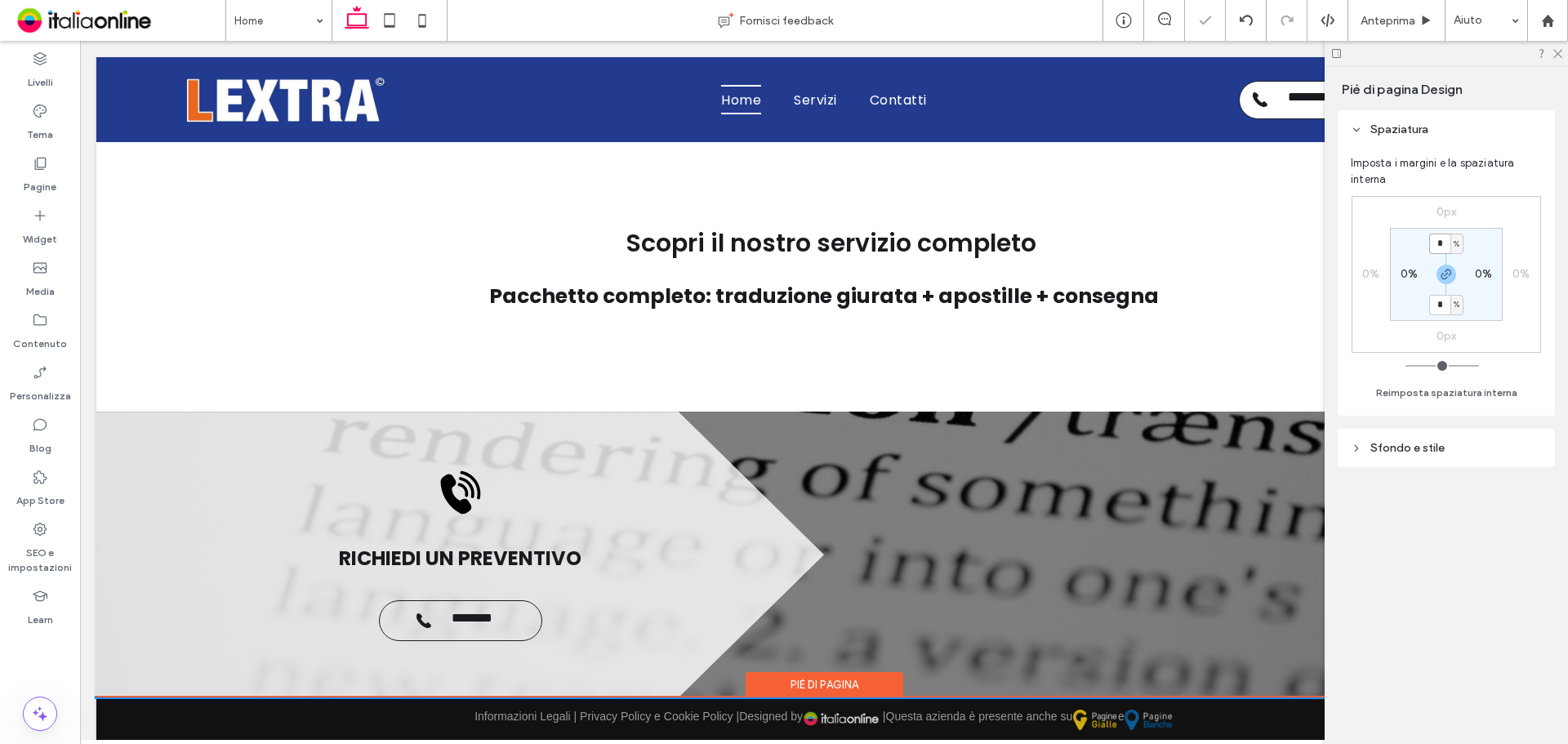 click on "*" at bounding box center (1440, 243) 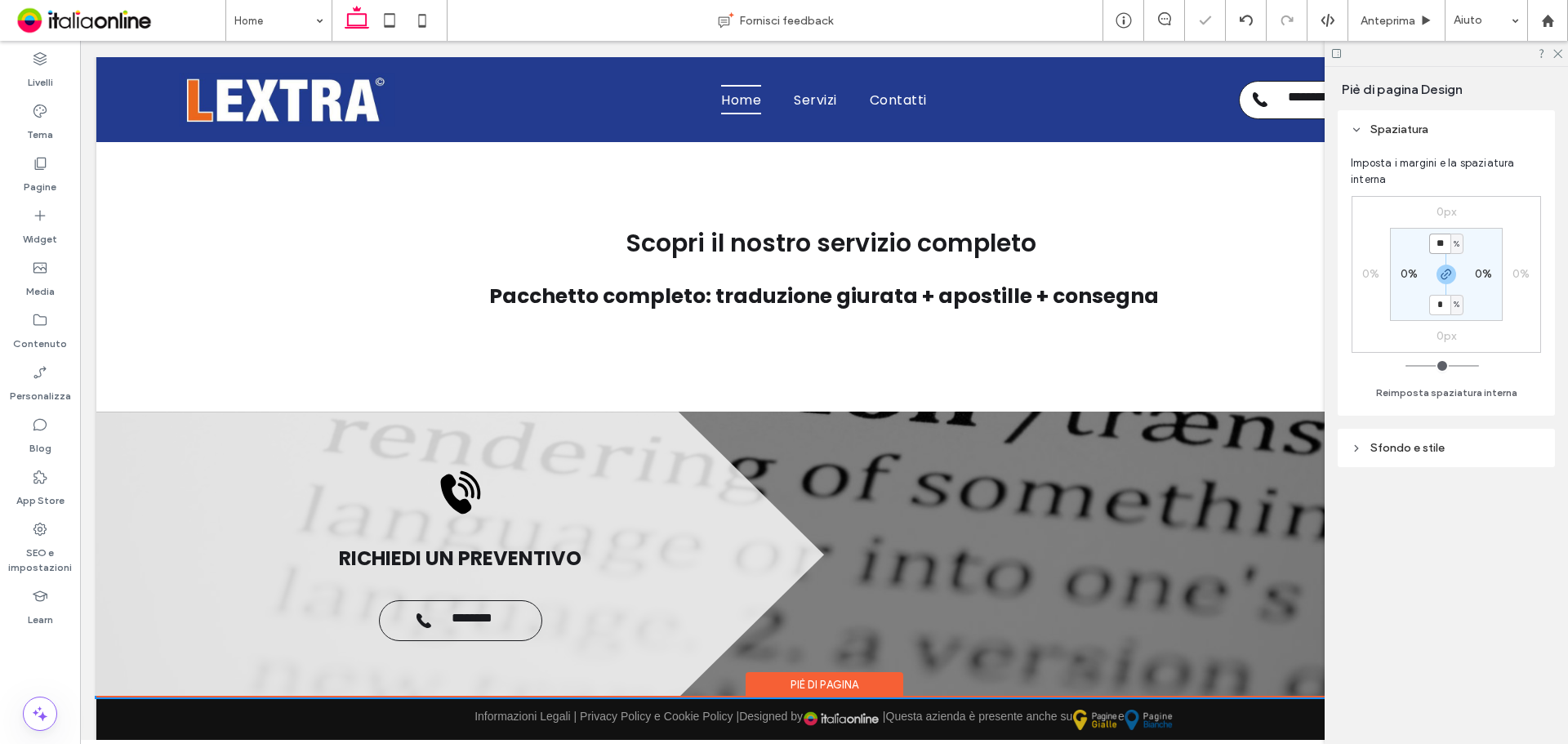 type on "**" 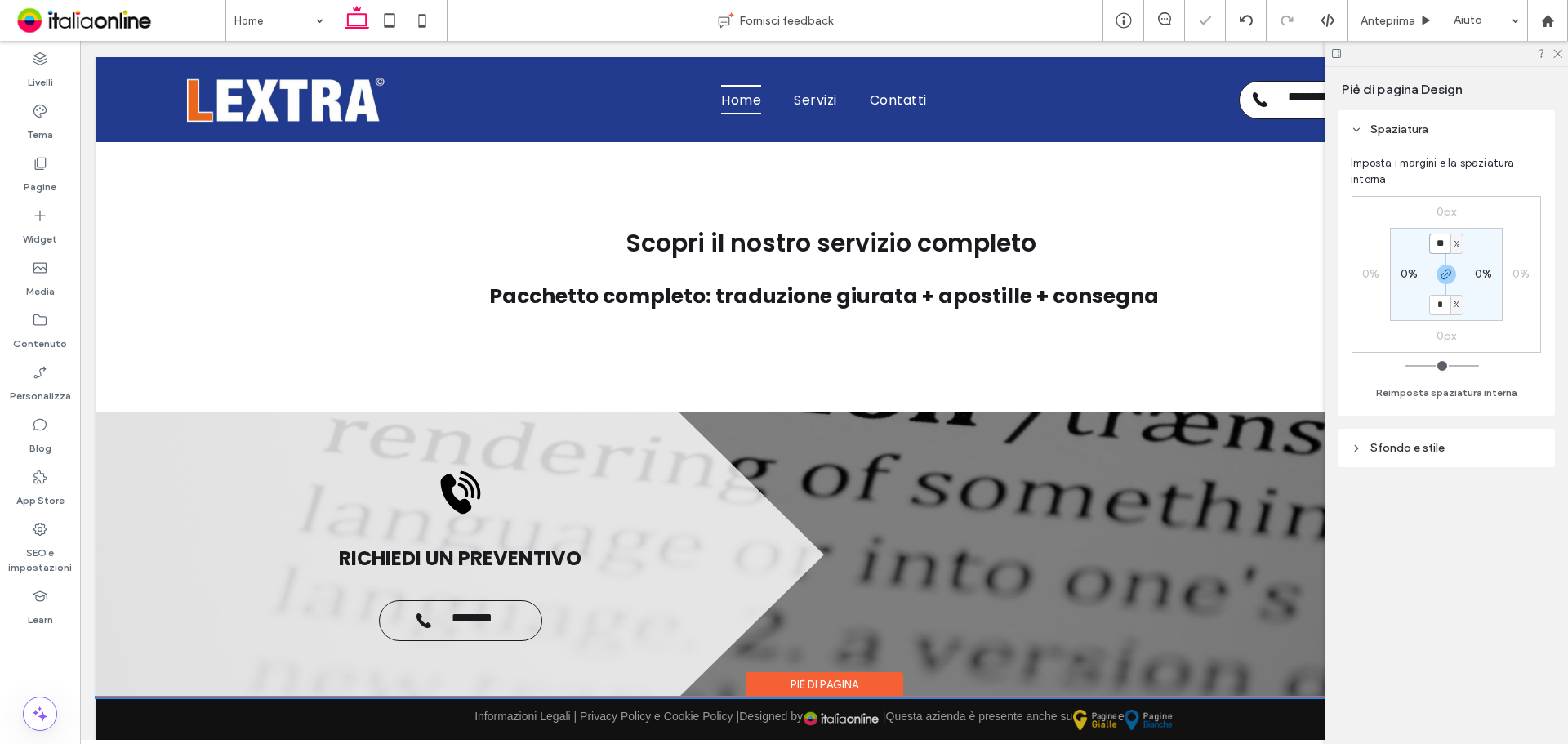 type on "**" 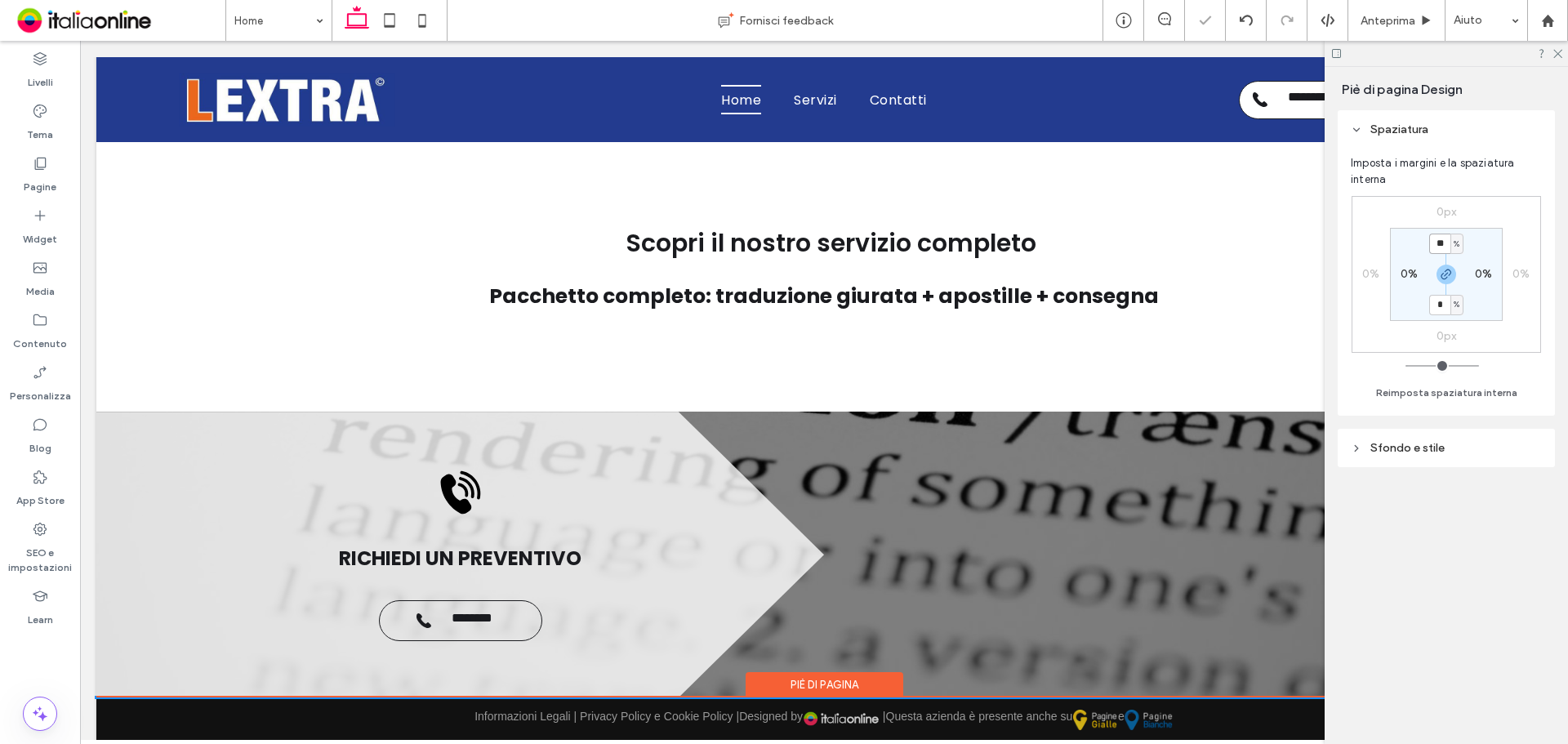 type on "**" 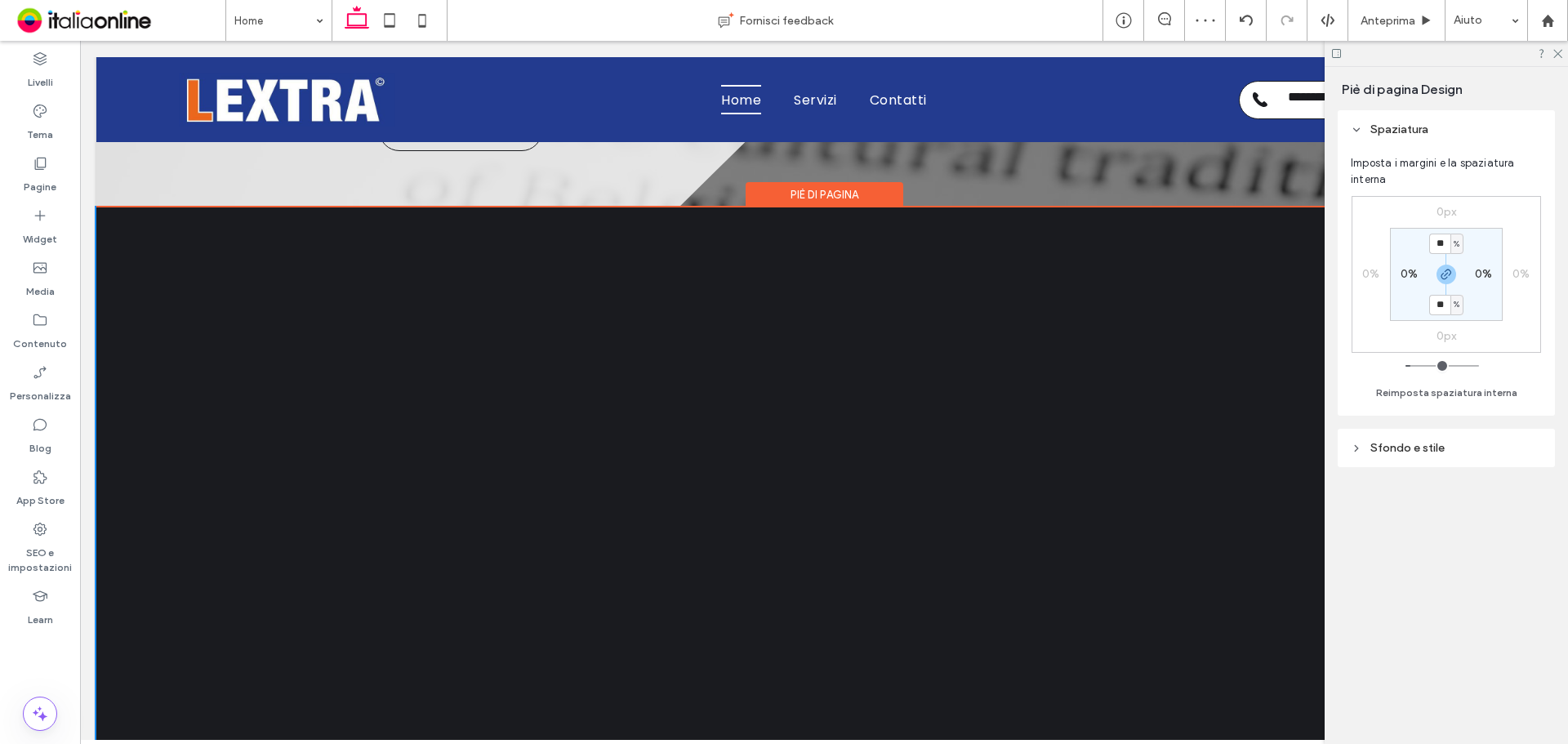 drag, startPoint x: 743, startPoint y: 427, endPoint x: 763, endPoint y: 453, distance: 33 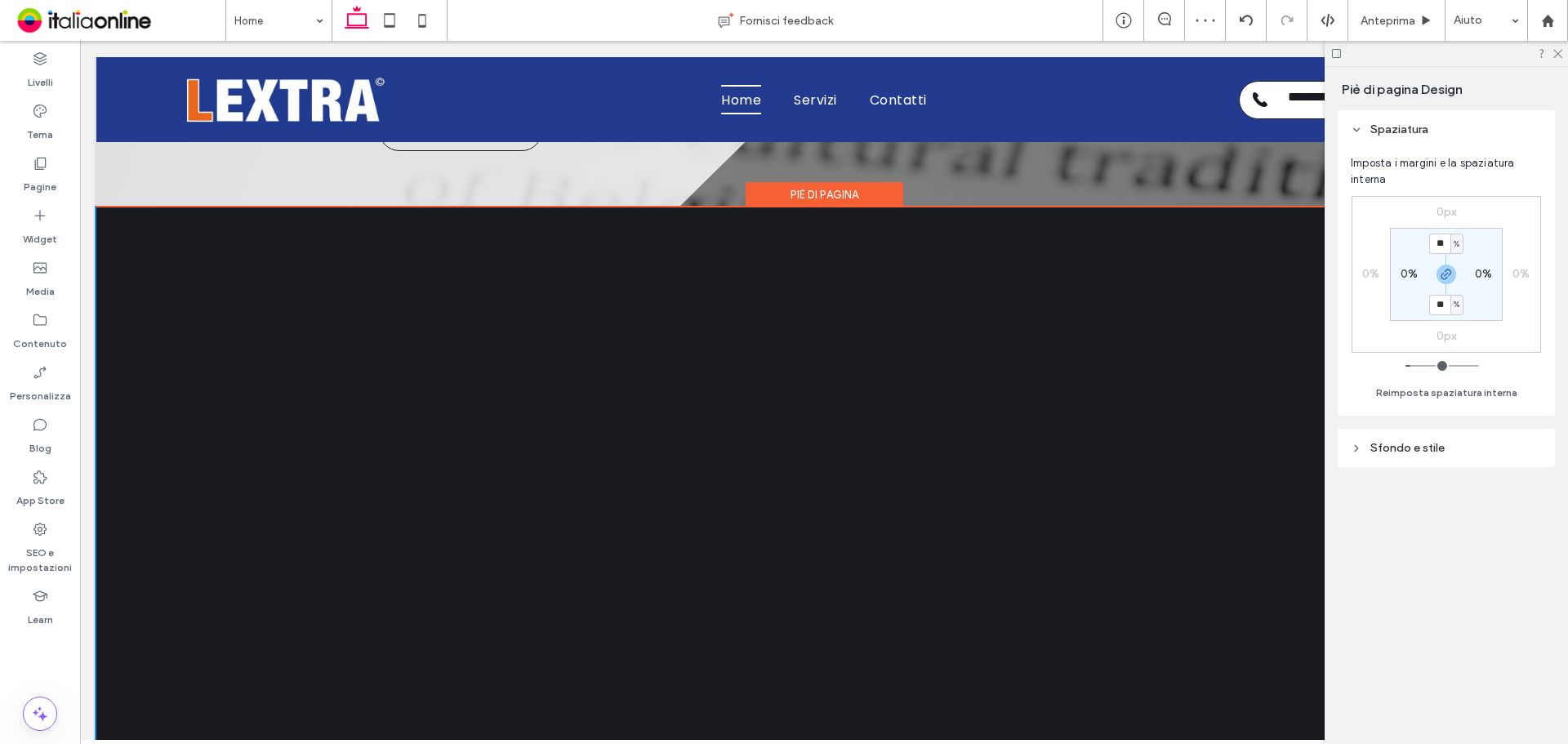 click on "Piè di pagina" at bounding box center [824, 498] 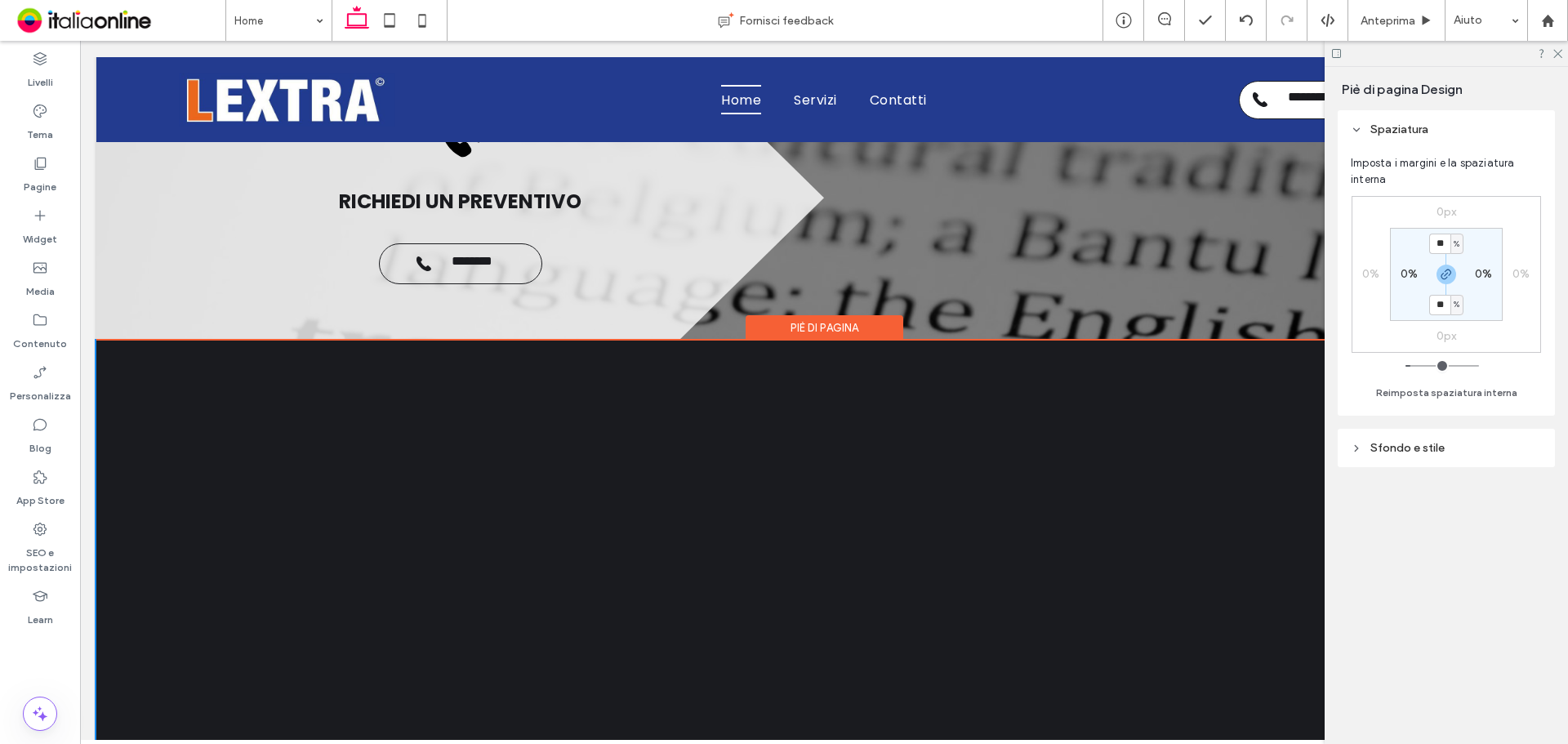 scroll, scrollTop: 3589, scrollLeft: 0, axis: vertical 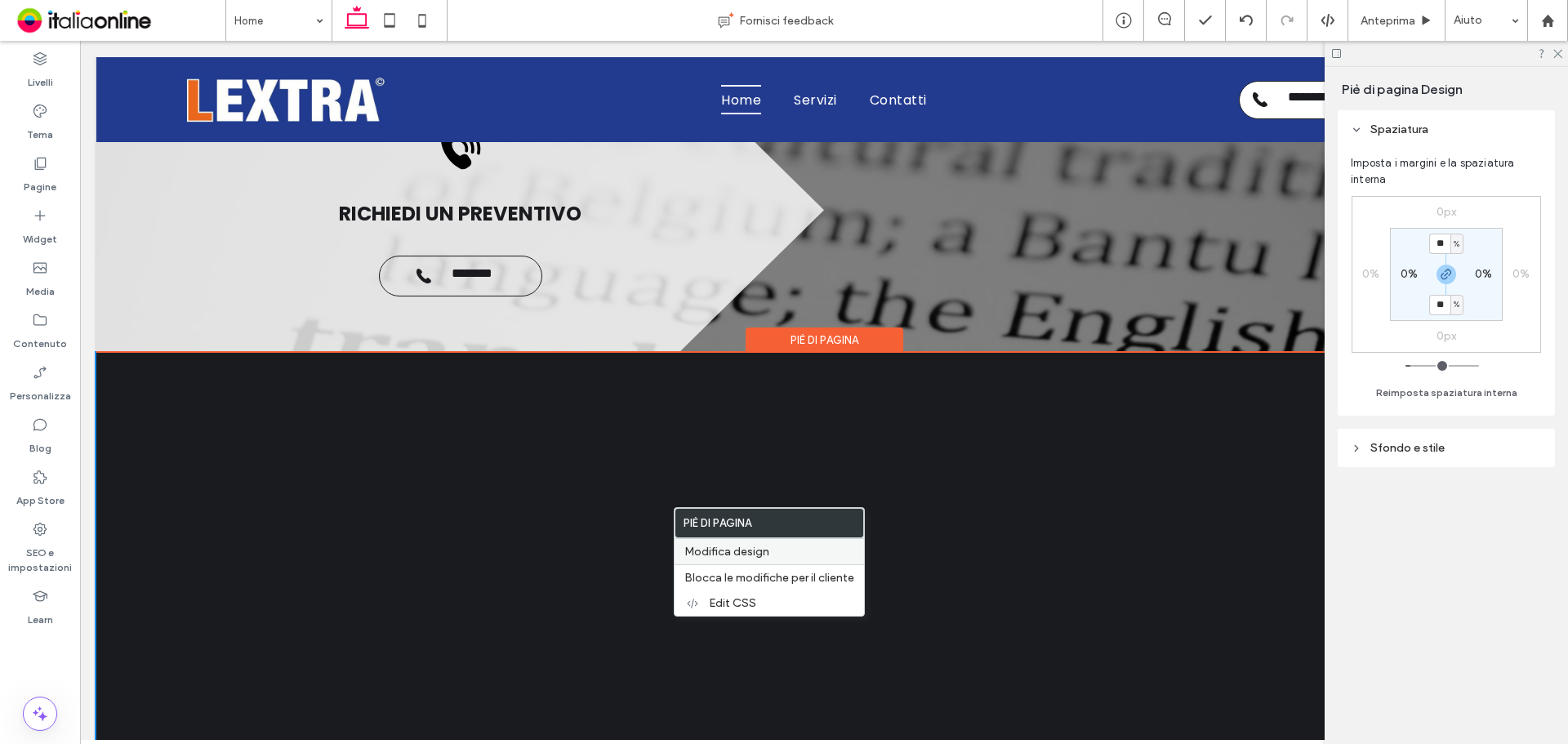 click on "Modifica design" at bounding box center [727, 551] 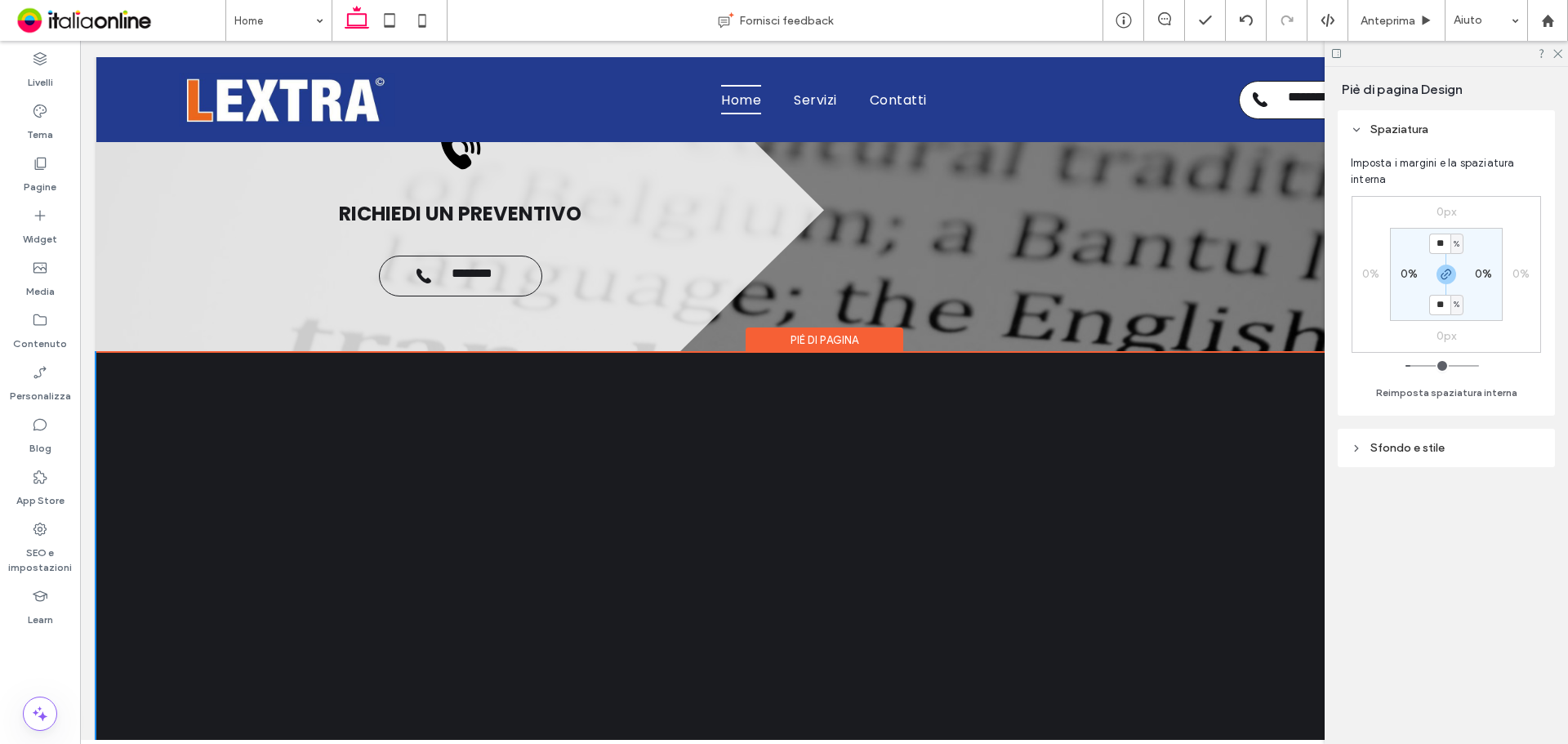 click on "Sfondo e stile" at bounding box center (1407, 448) 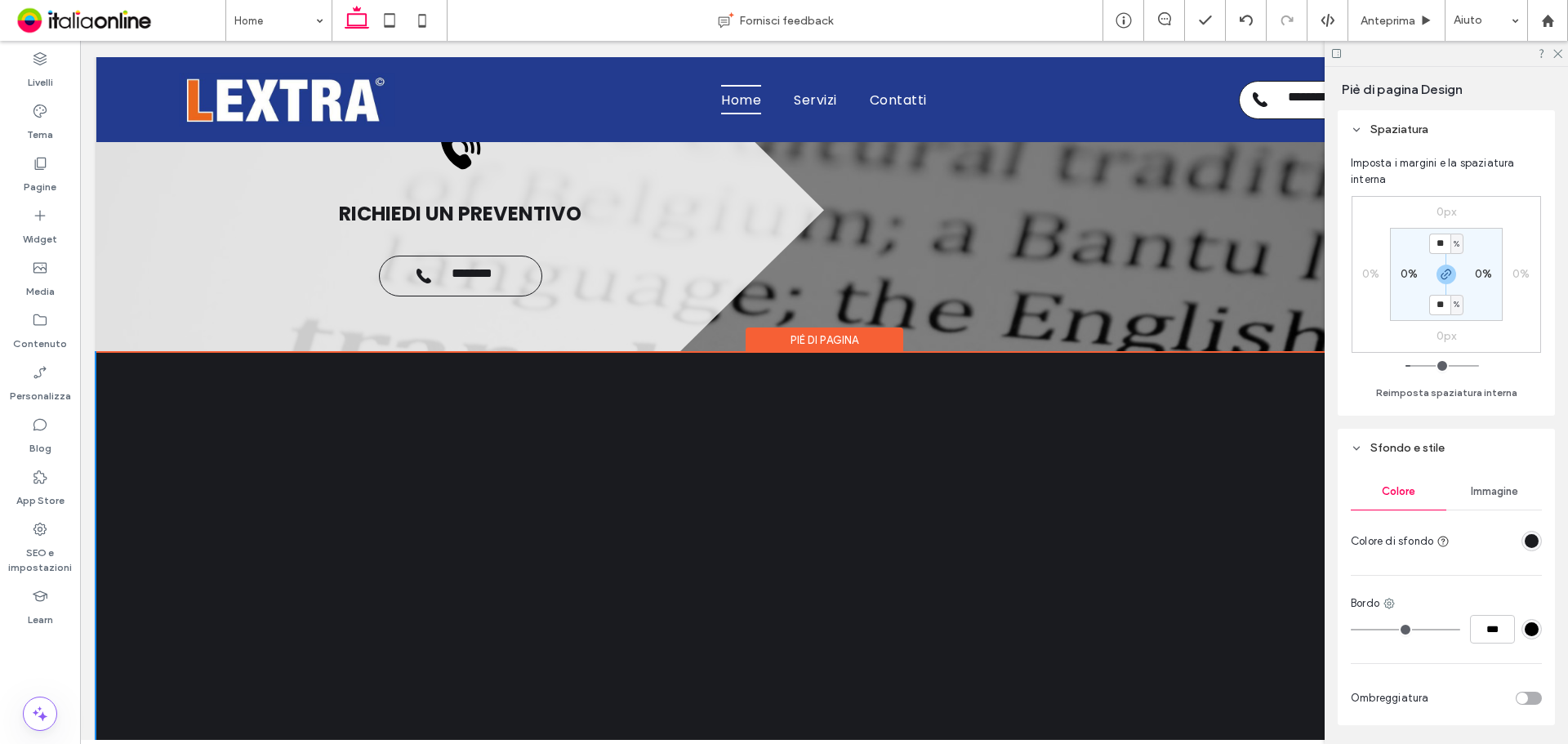 click on "Piè di pagina" at bounding box center [824, 644] 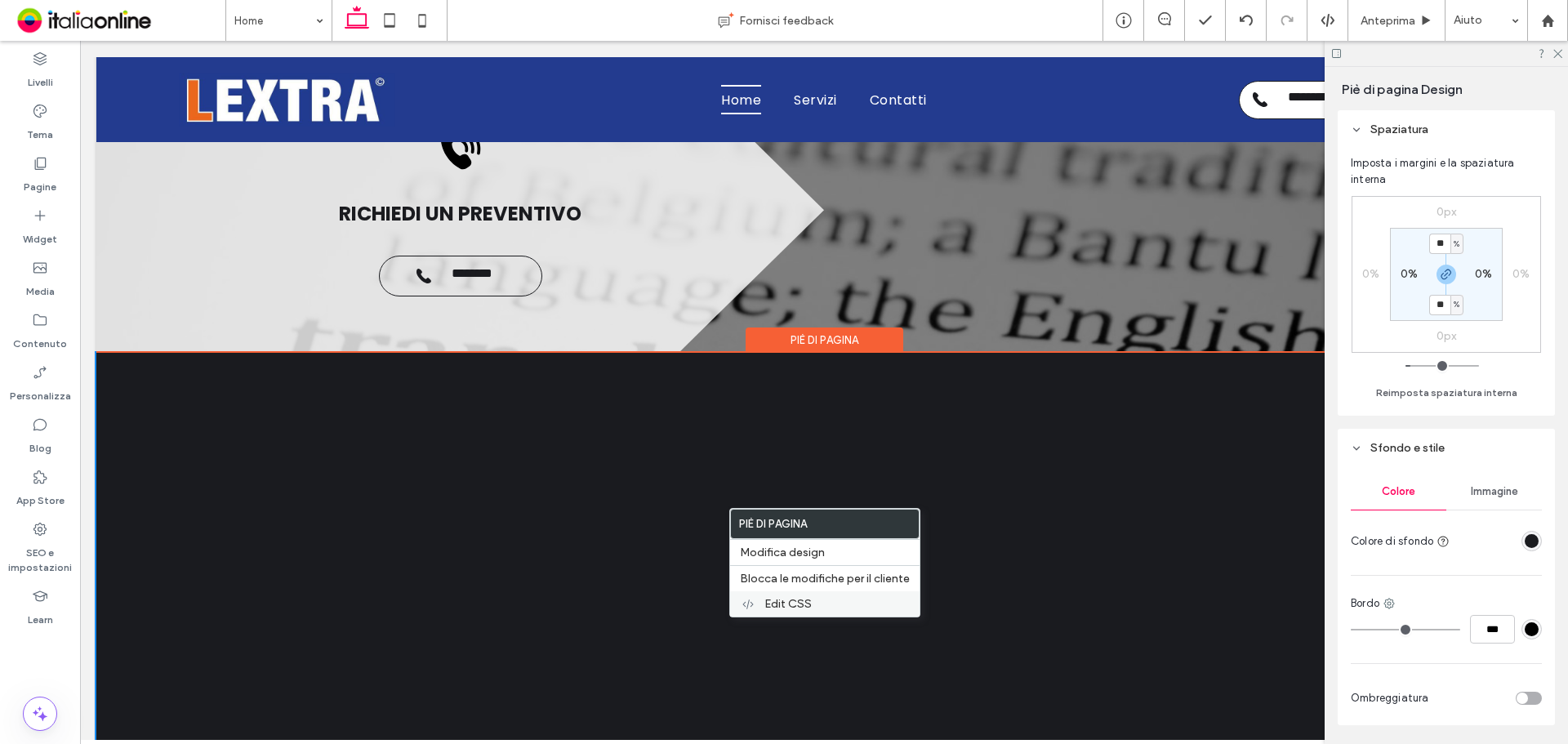 click on "Edit CSS" at bounding box center (788, 604) 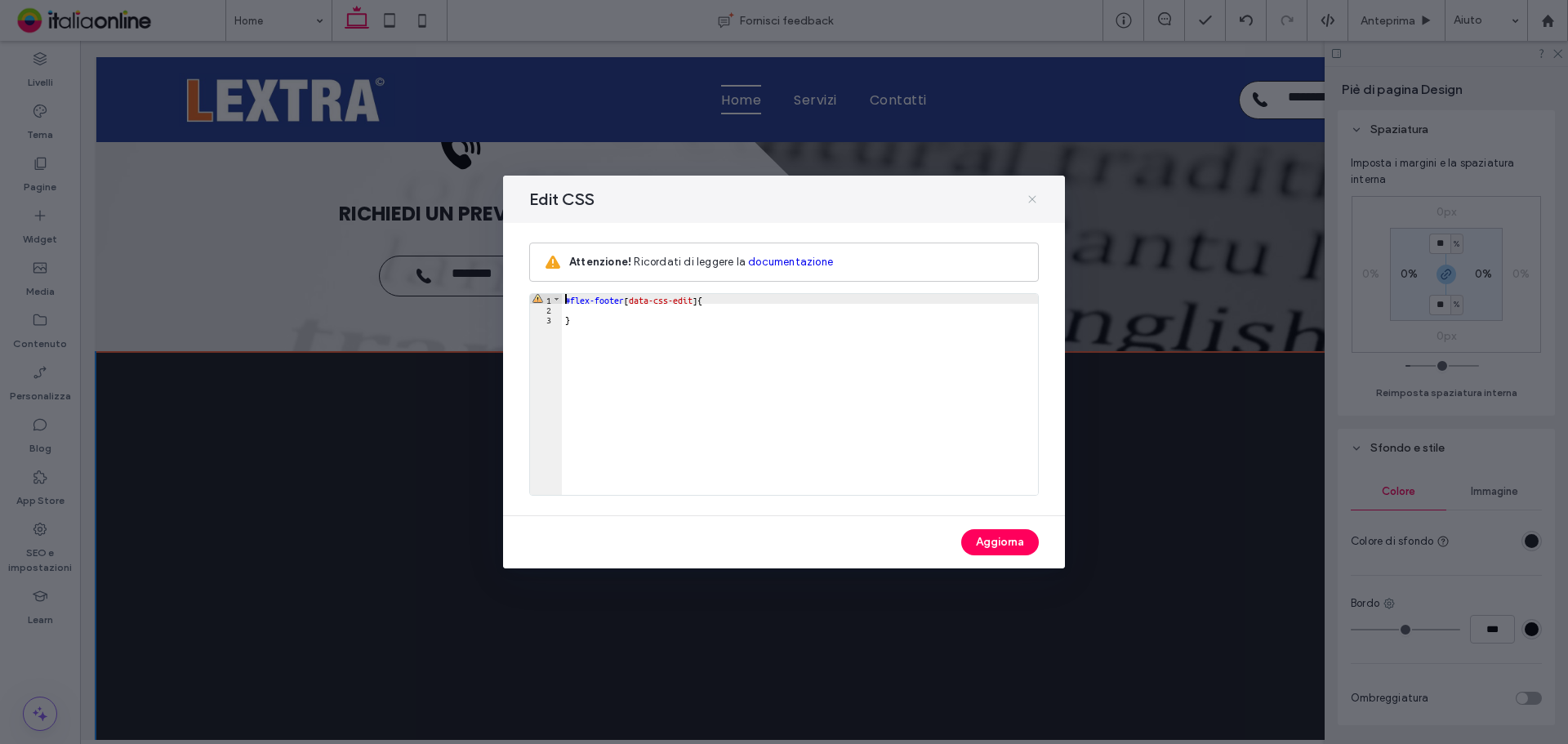 click 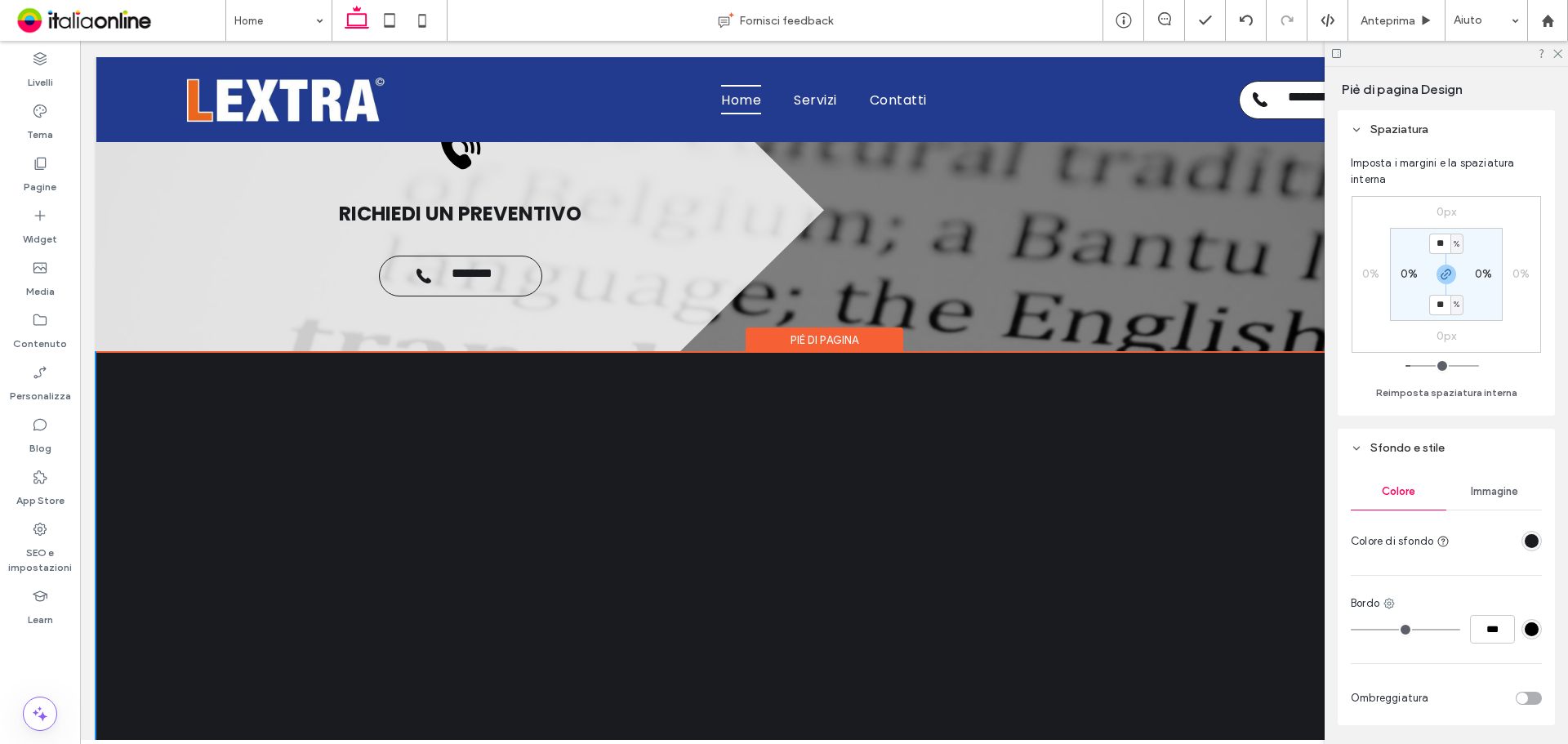 click on "Piè di pagina" at bounding box center (824, 644) 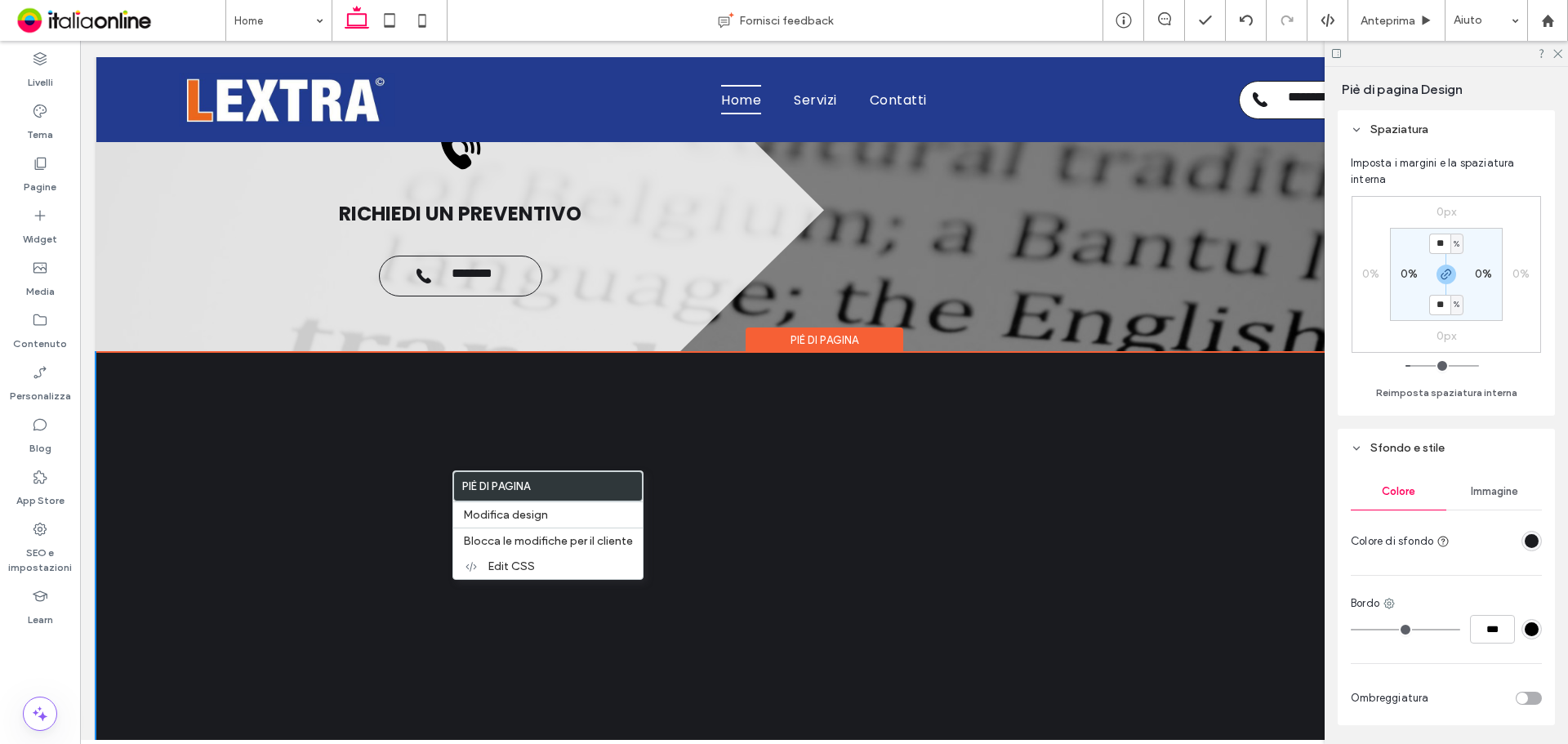 click on "Piè di pagina" at bounding box center [824, 644] 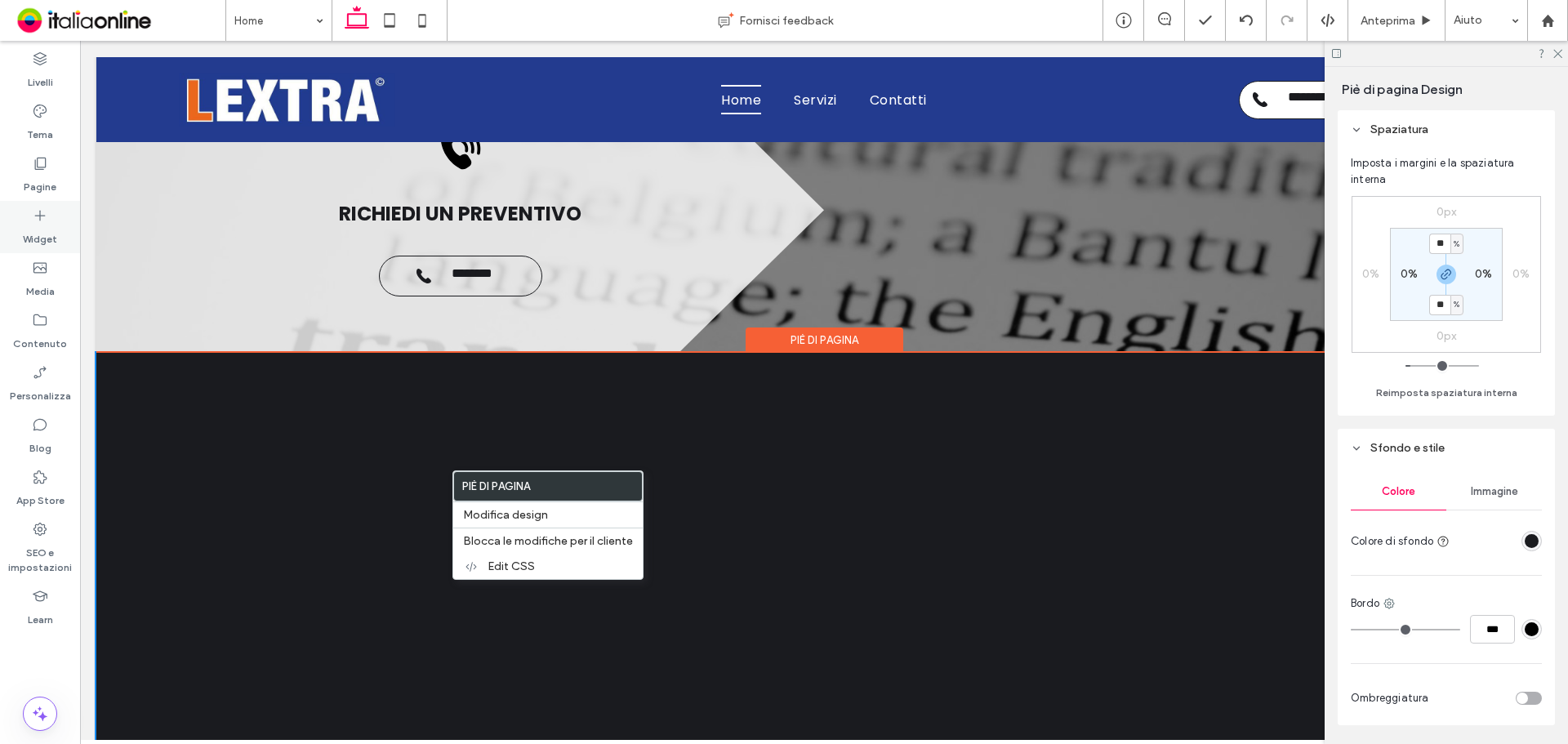 click on "Widget" at bounding box center [40, 235] 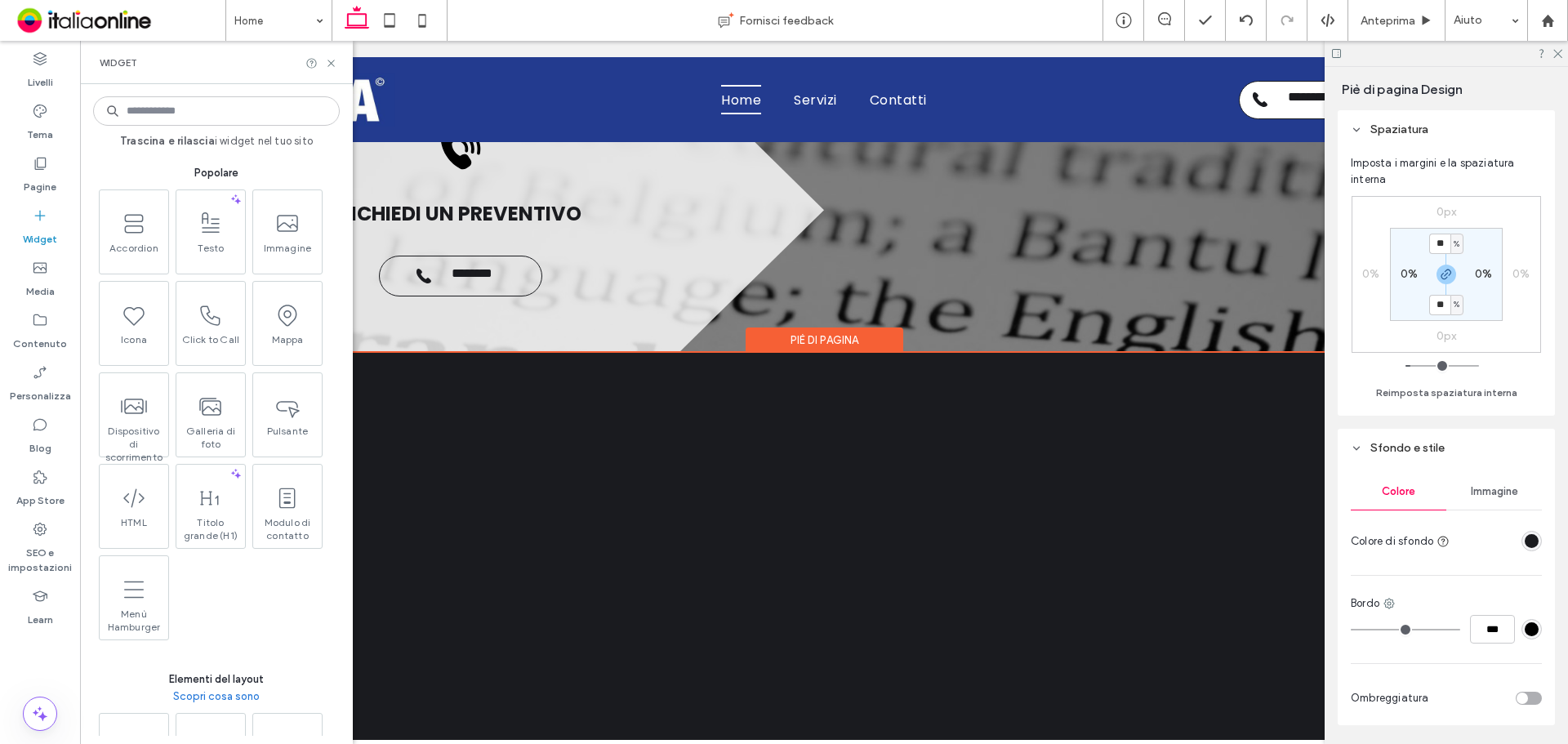 click on "Piè di pagina" at bounding box center [824, 644] 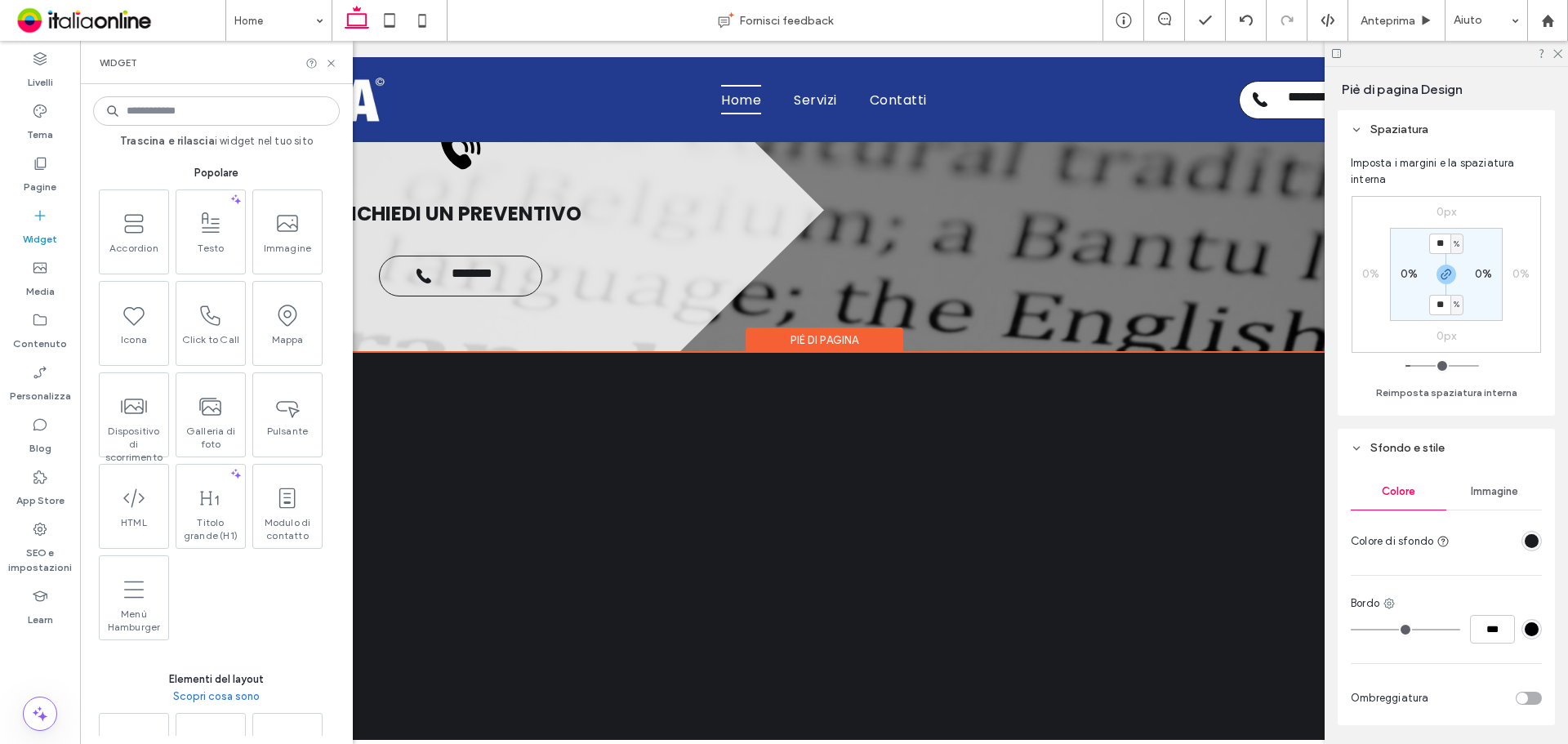click on "Piè di pagina" at bounding box center [824, 644] 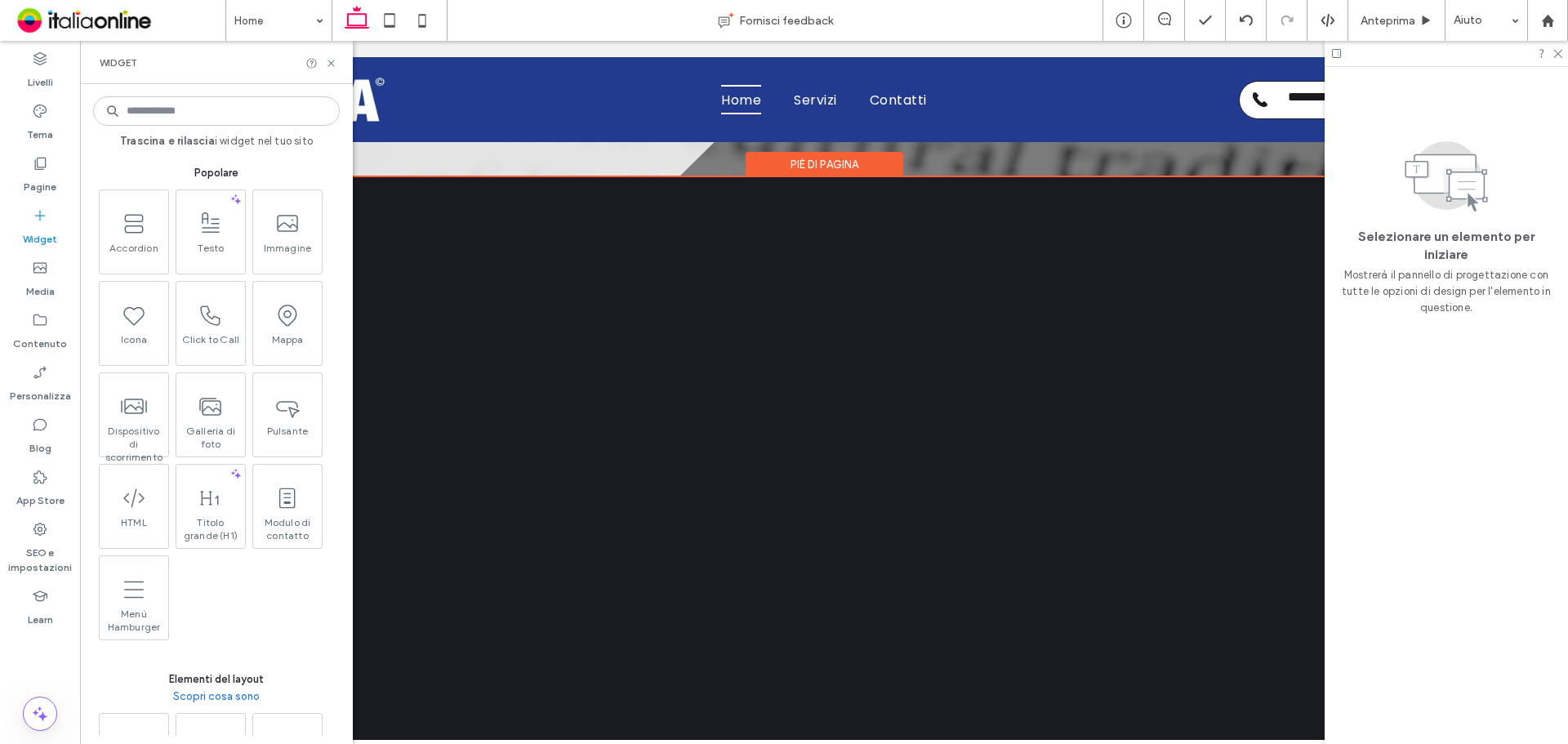 scroll, scrollTop: 3834, scrollLeft: 0, axis: vertical 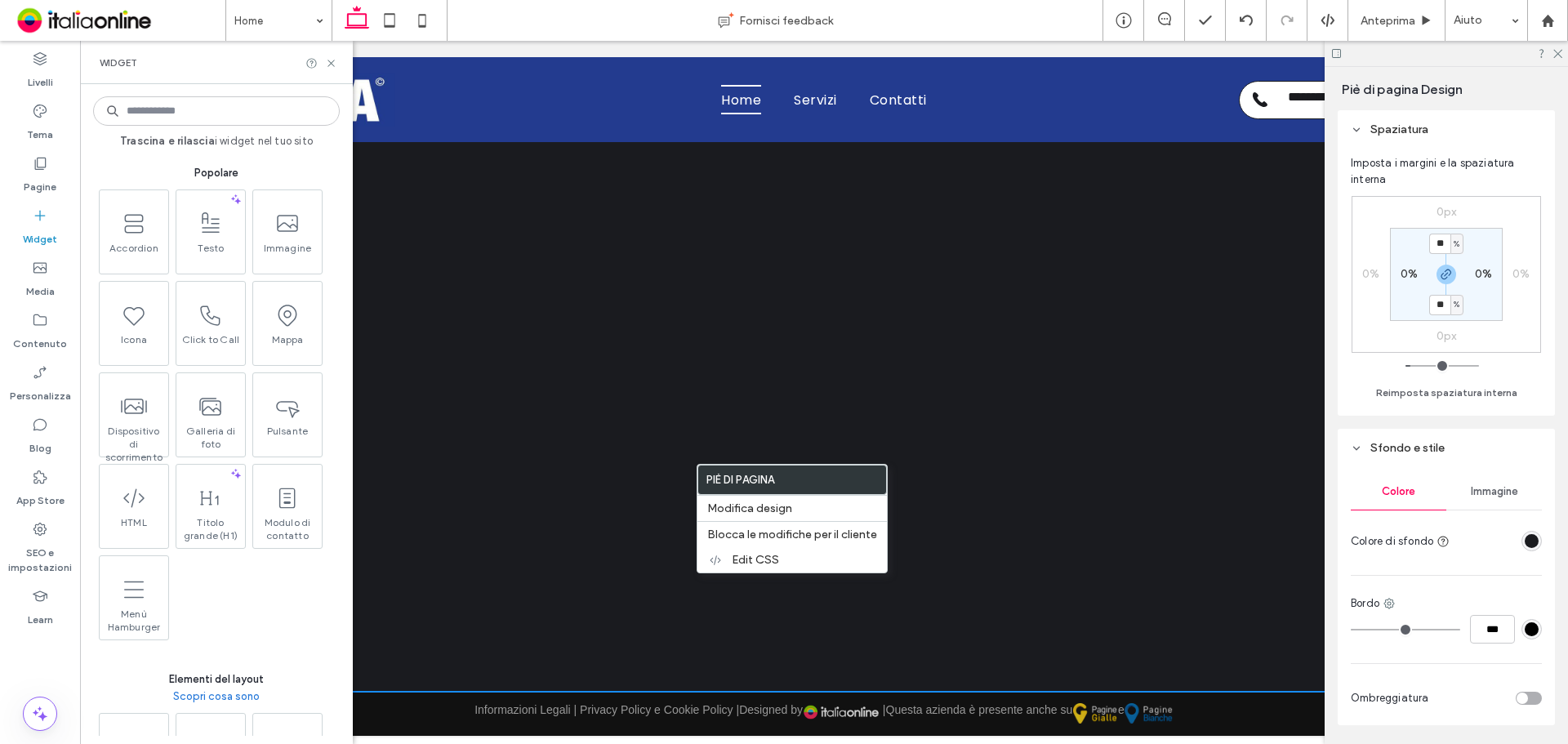 click on "Piè di pagina" at bounding box center [824, 399] 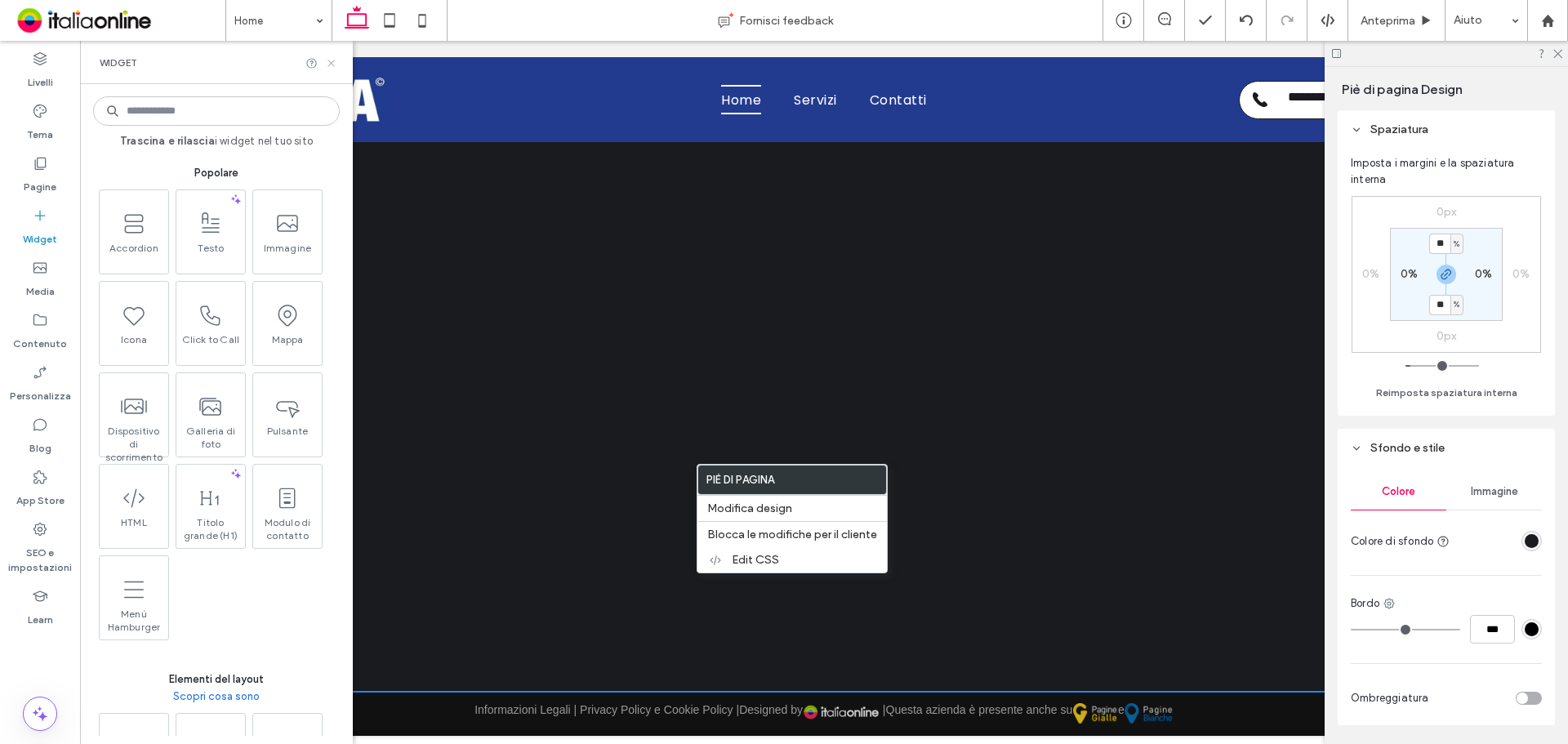 drag, startPoint x: 331, startPoint y: 62, endPoint x: 996, endPoint y: 257, distance: 693.0007 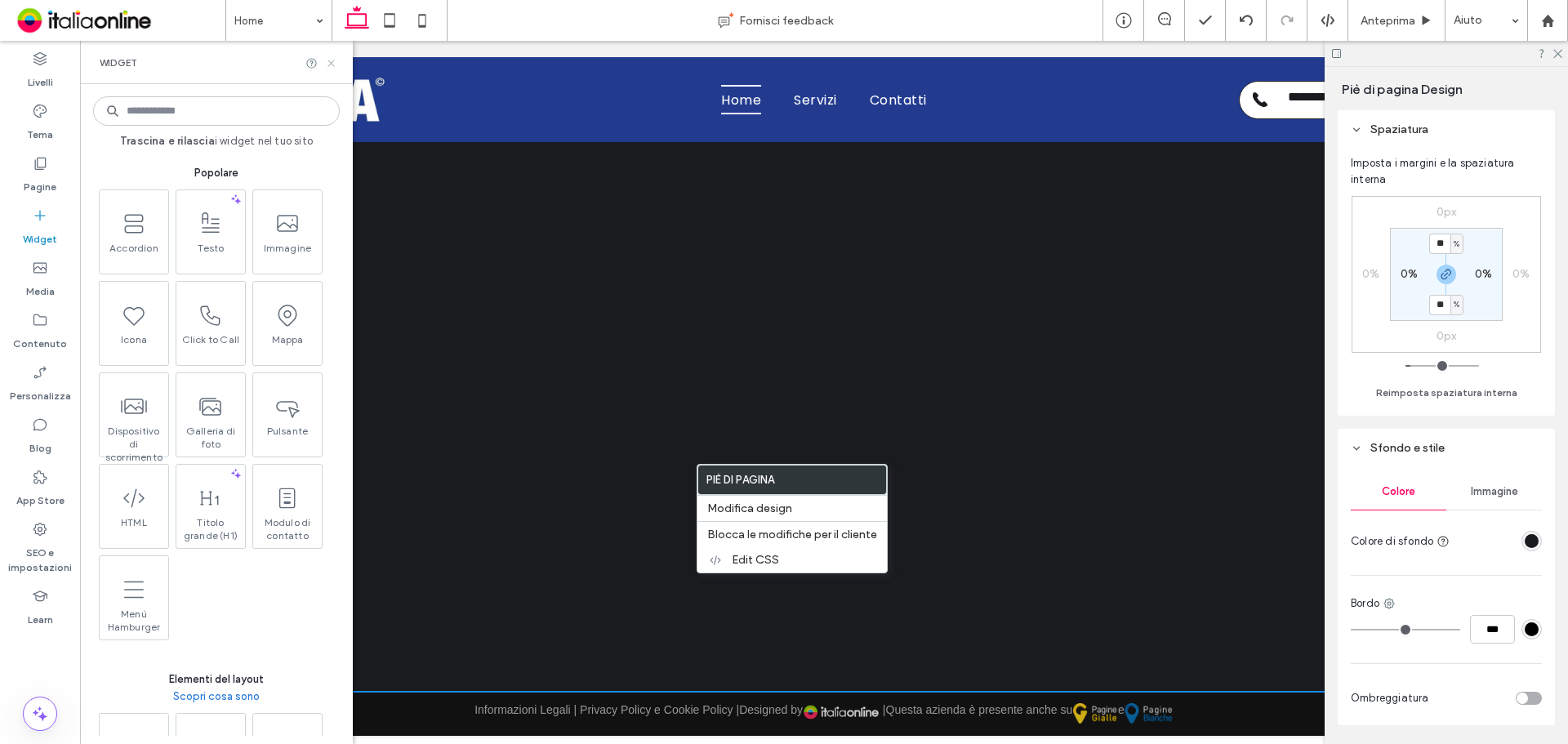 click 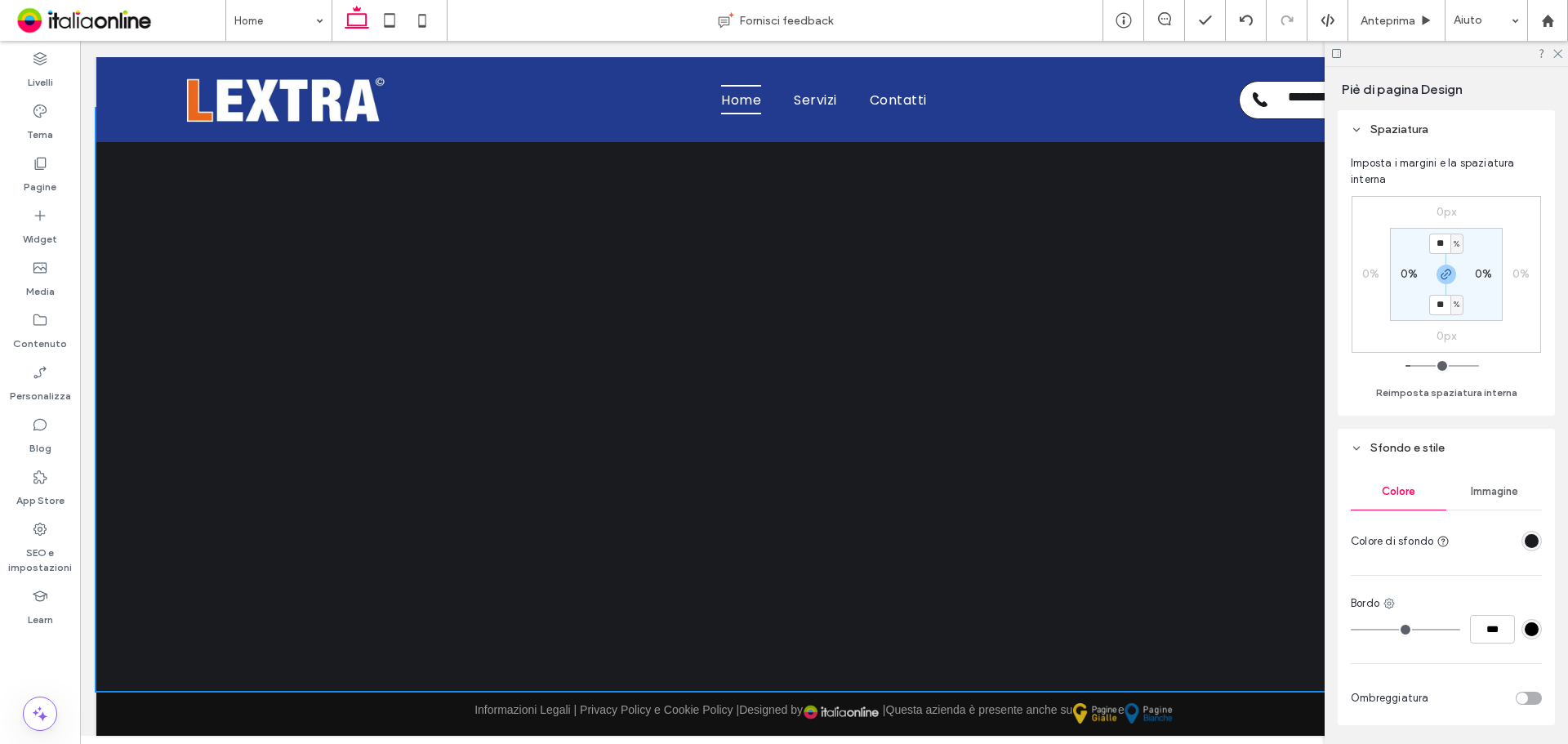 click on "Piè di pagina" at bounding box center [824, 399] 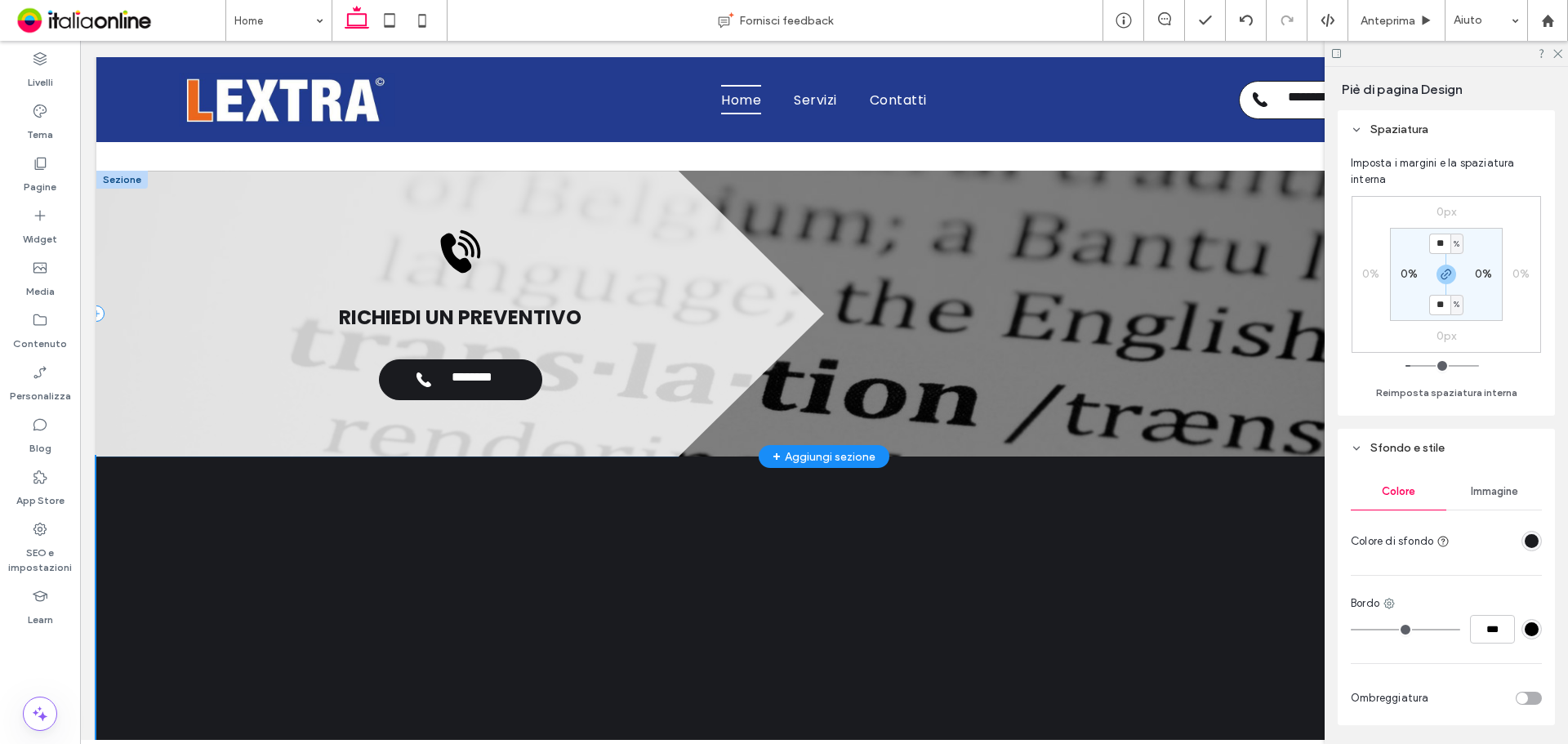 scroll, scrollTop: 3344, scrollLeft: 0, axis: vertical 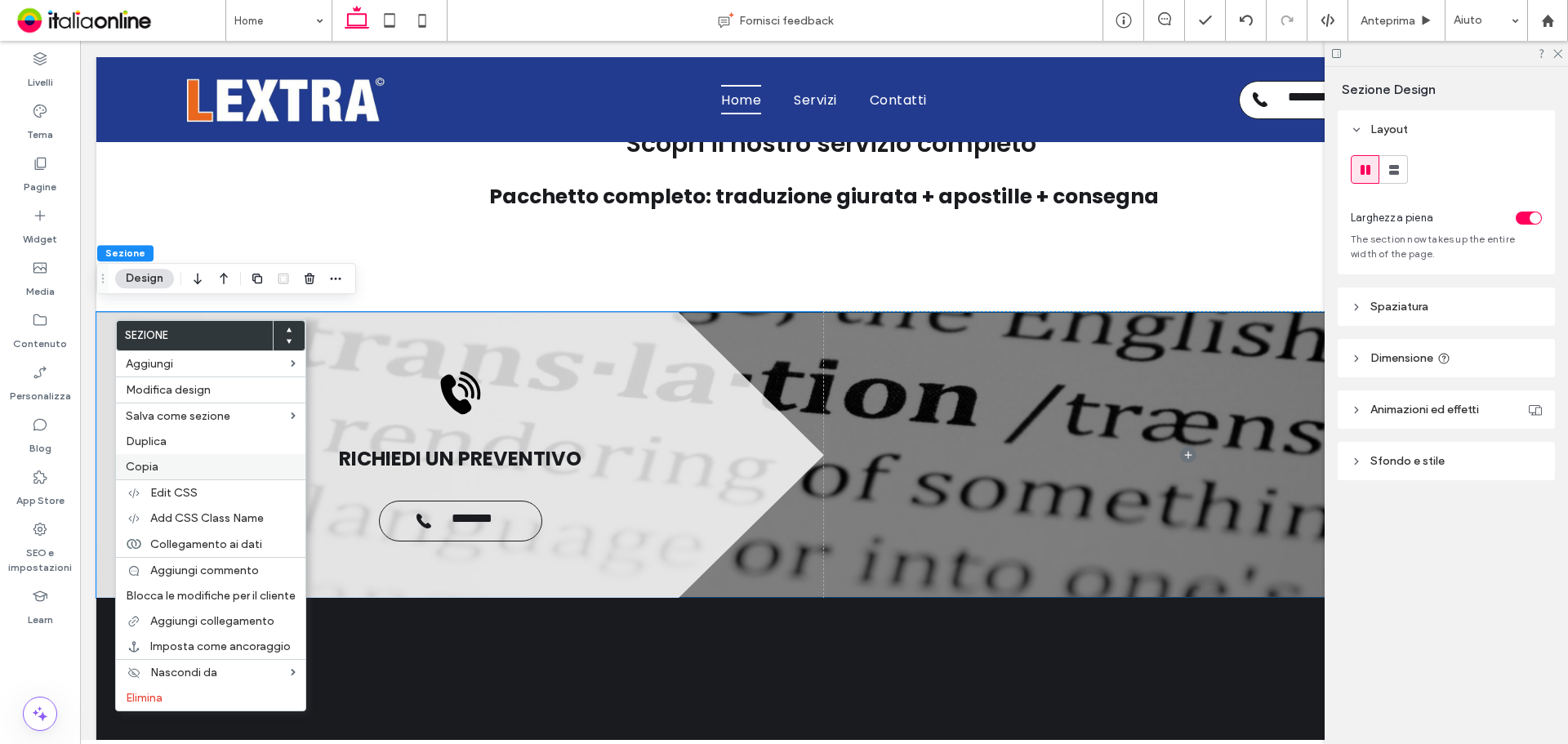 click on "Copia" at bounding box center (211, 466) 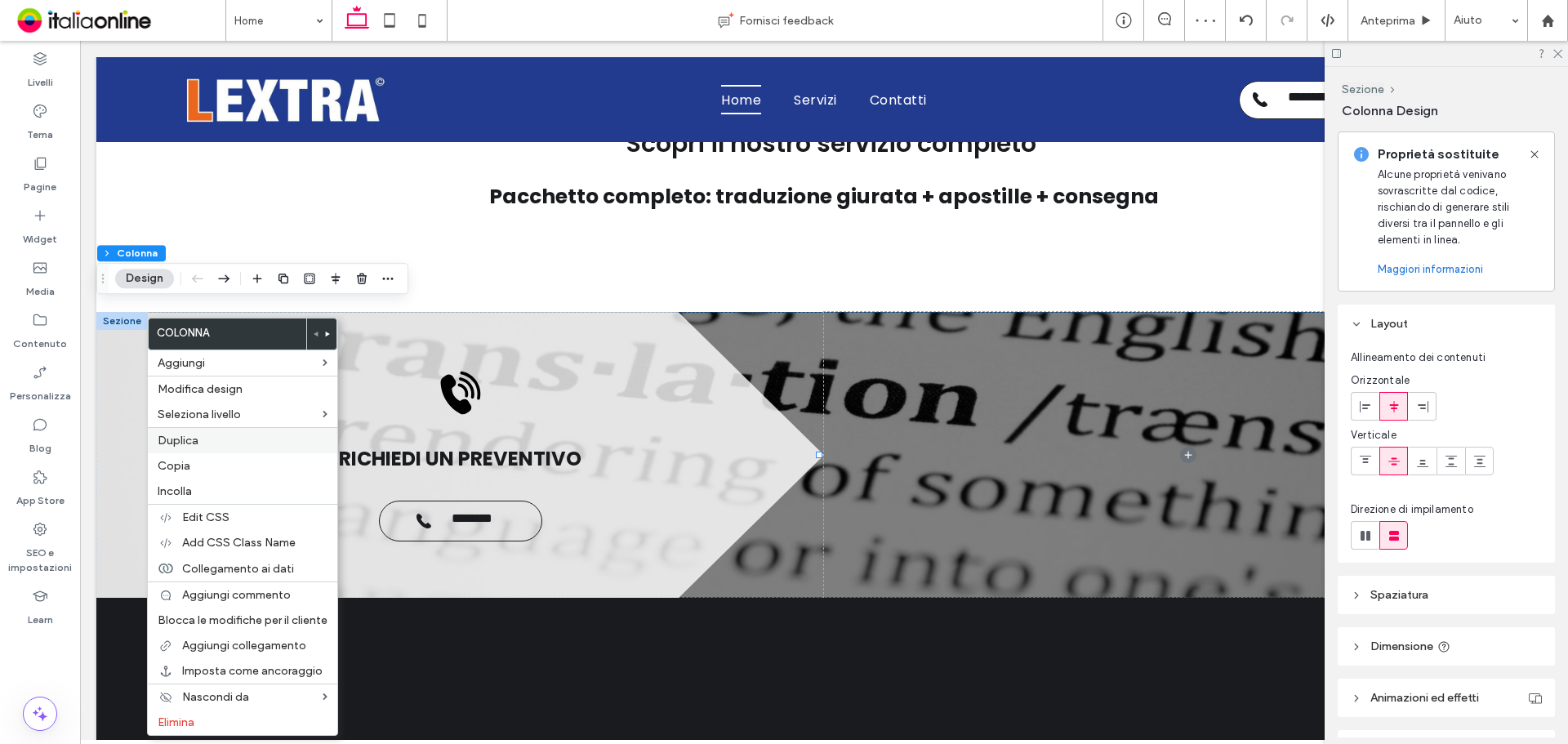 click on "Duplica" at bounding box center (243, 440) 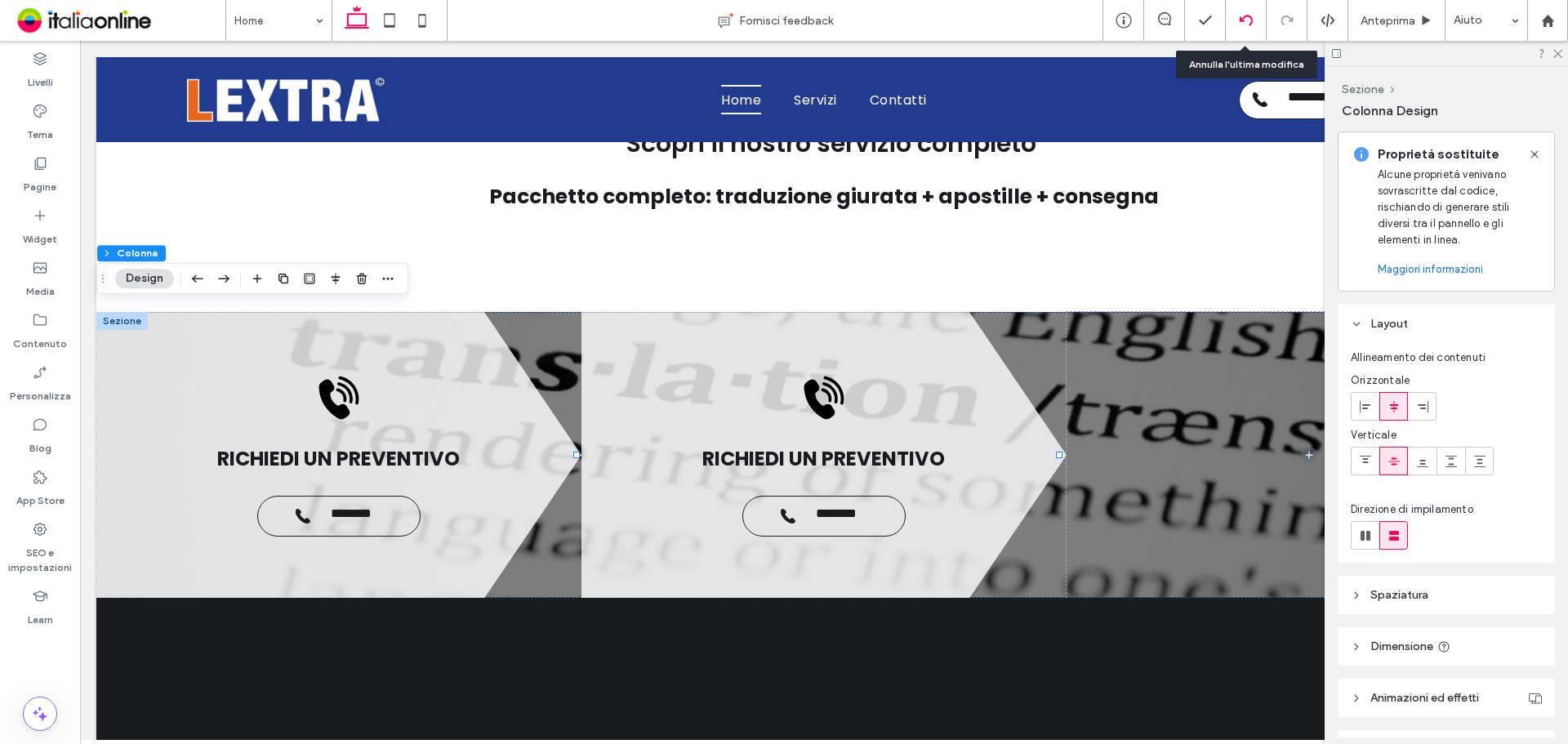 click 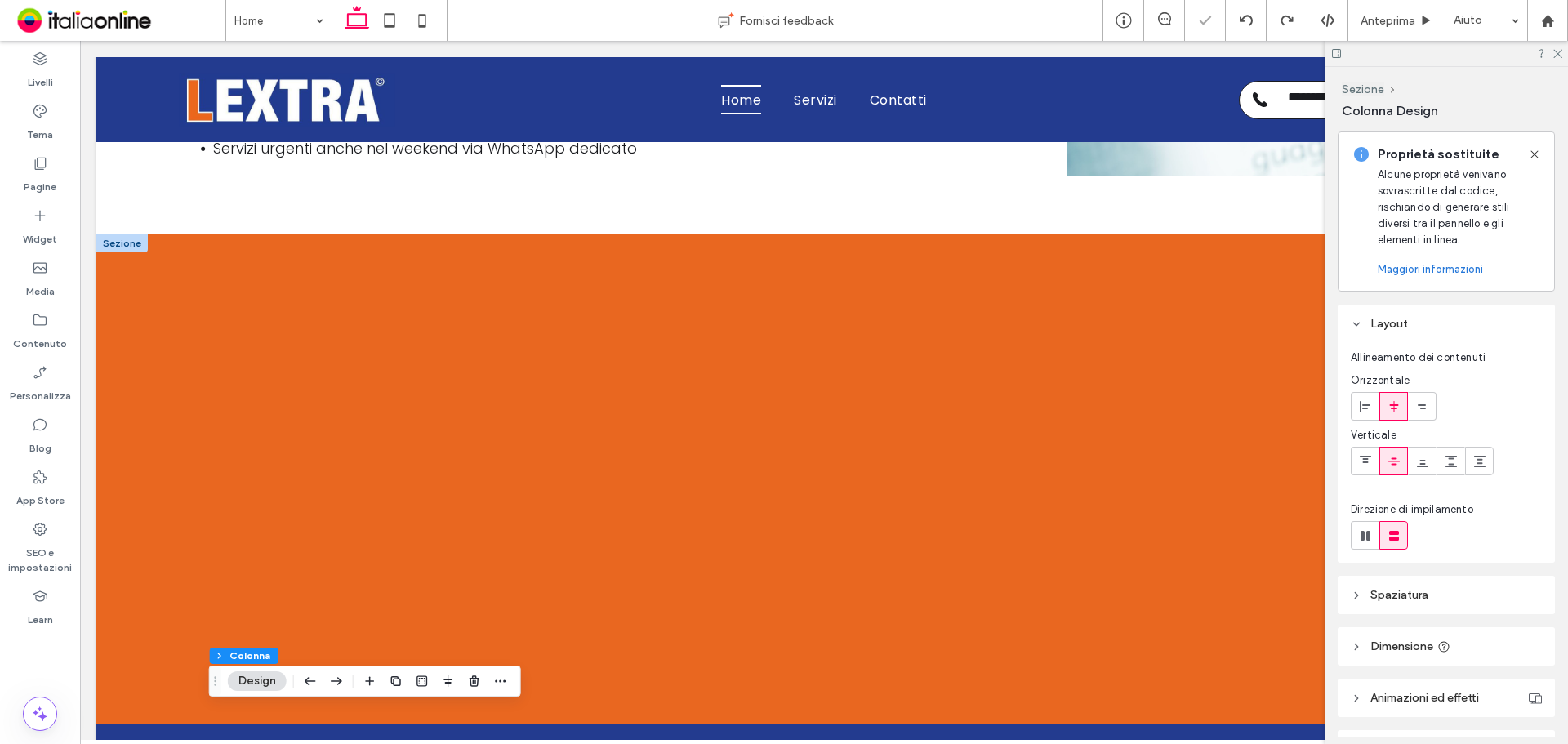 scroll, scrollTop: 1535, scrollLeft: 0, axis: vertical 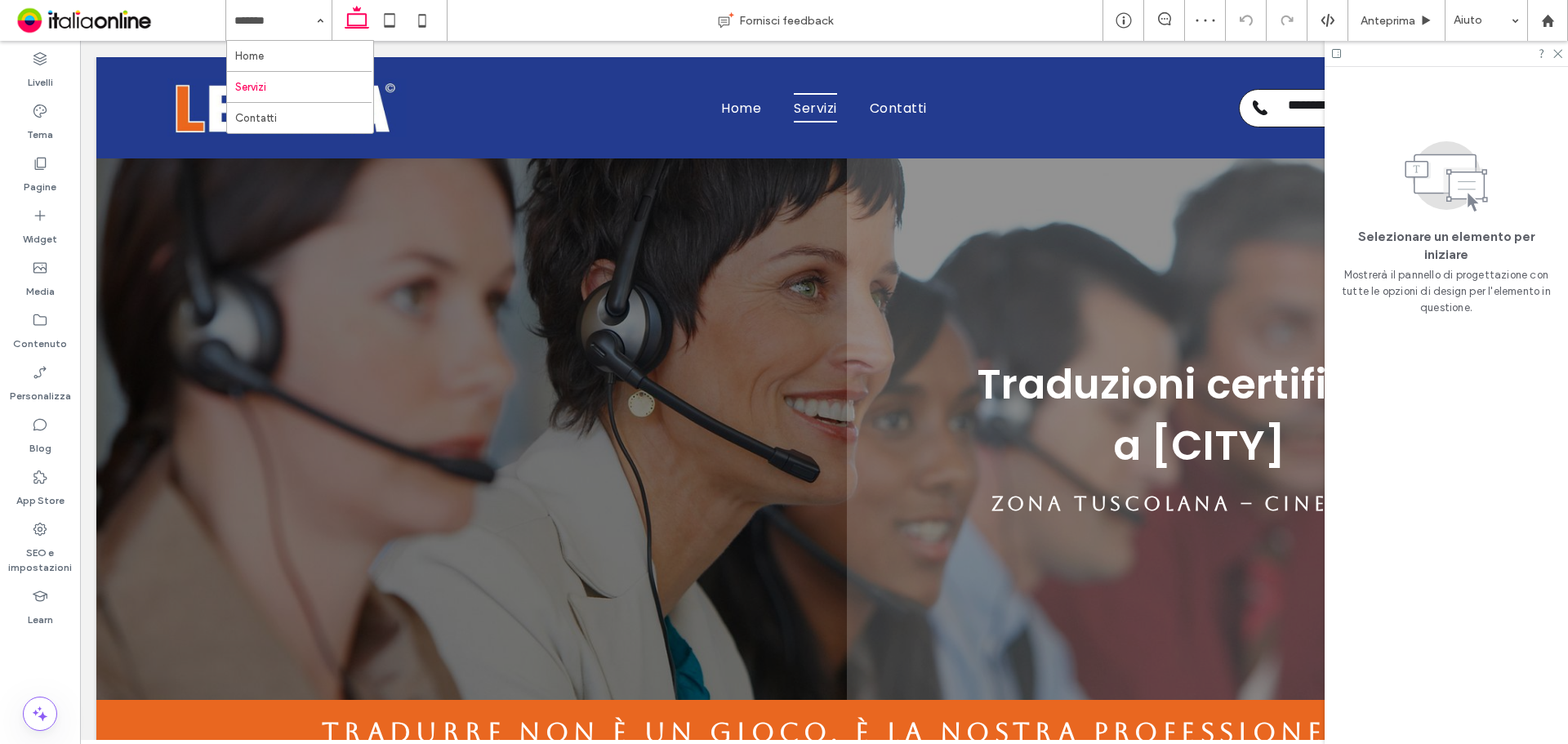 click at bounding box center [274, 20] 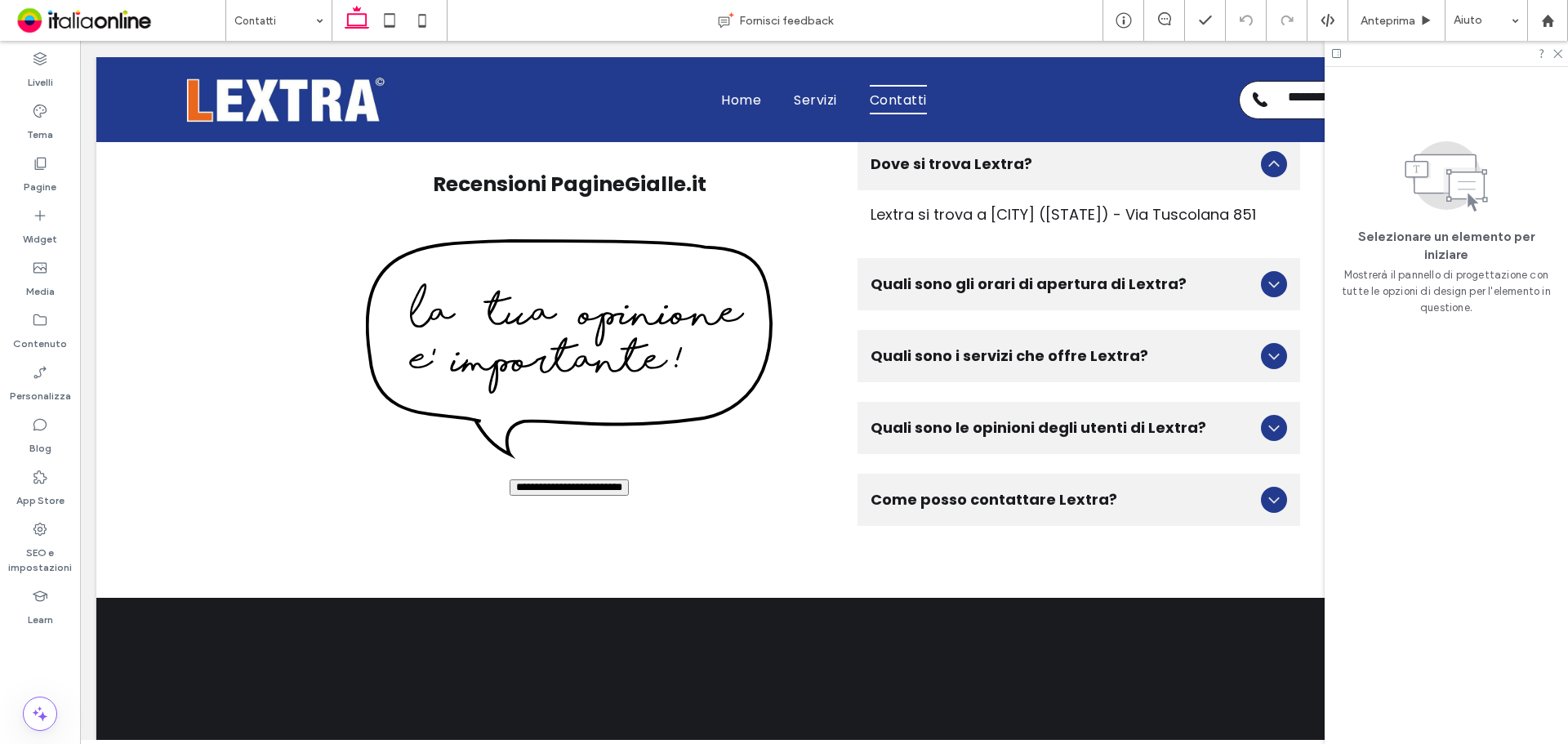 scroll, scrollTop: 1851, scrollLeft: 0, axis: vertical 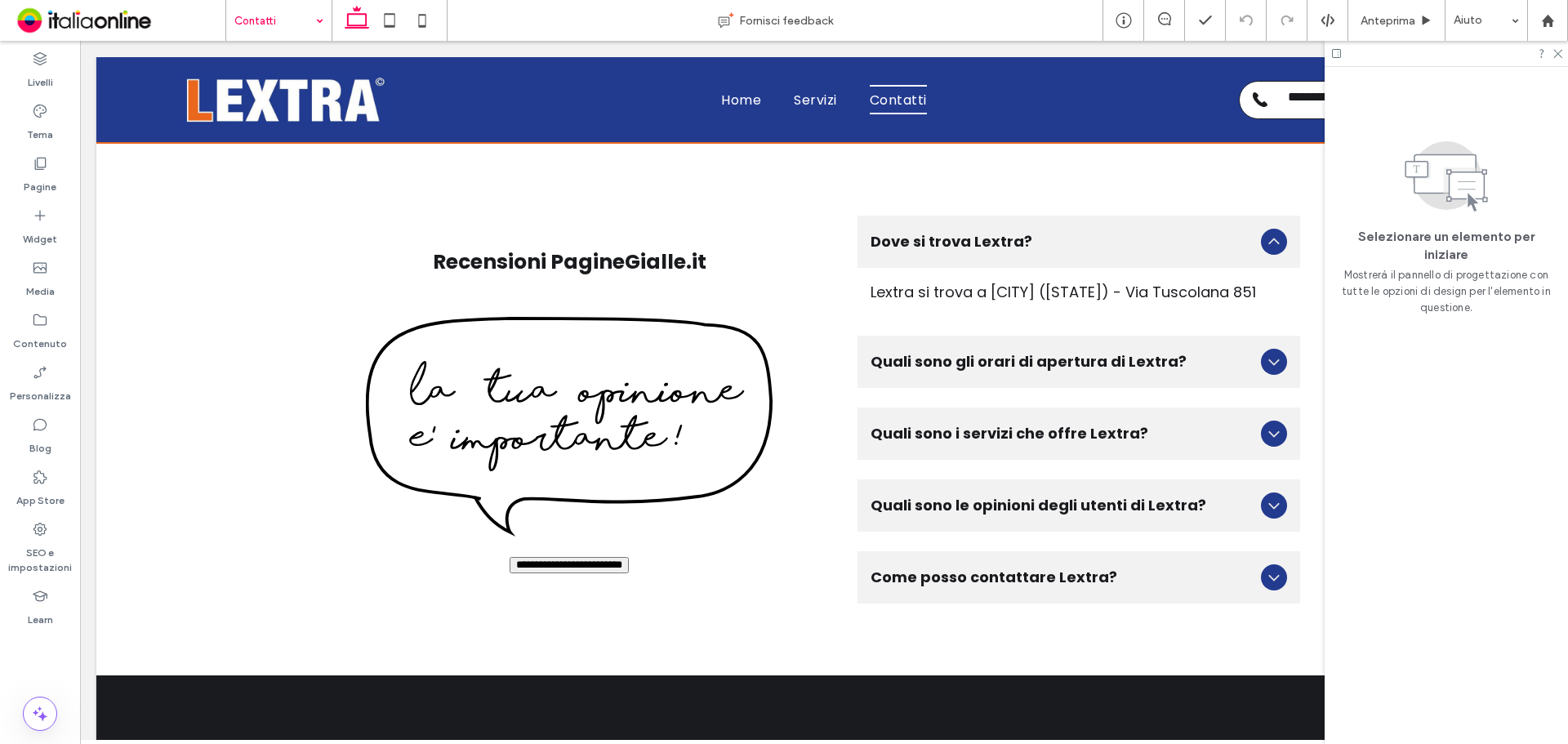 click at bounding box center (274, 20) 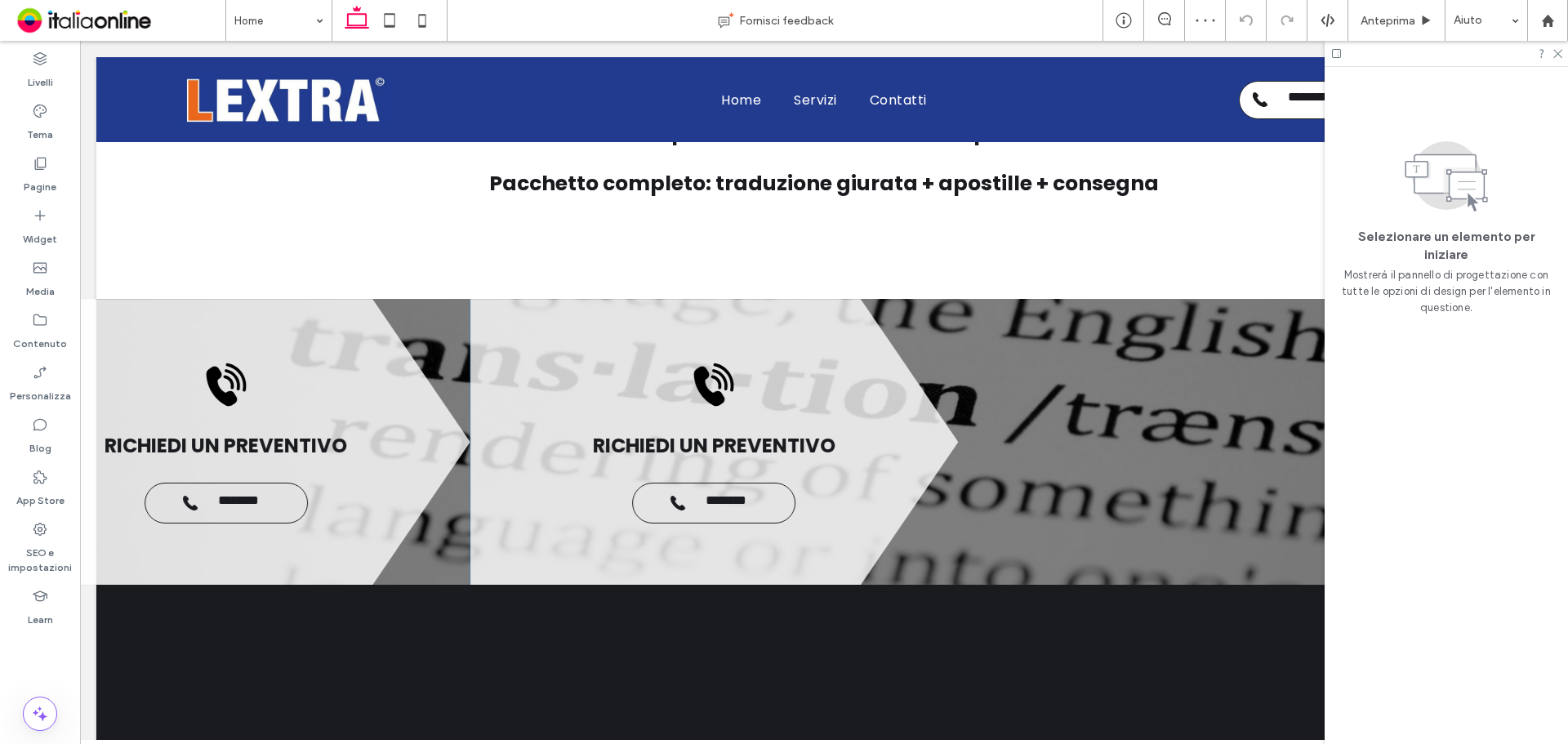 scroll, scrollTop: 3332, scrollLeft: 0, axis: vertical 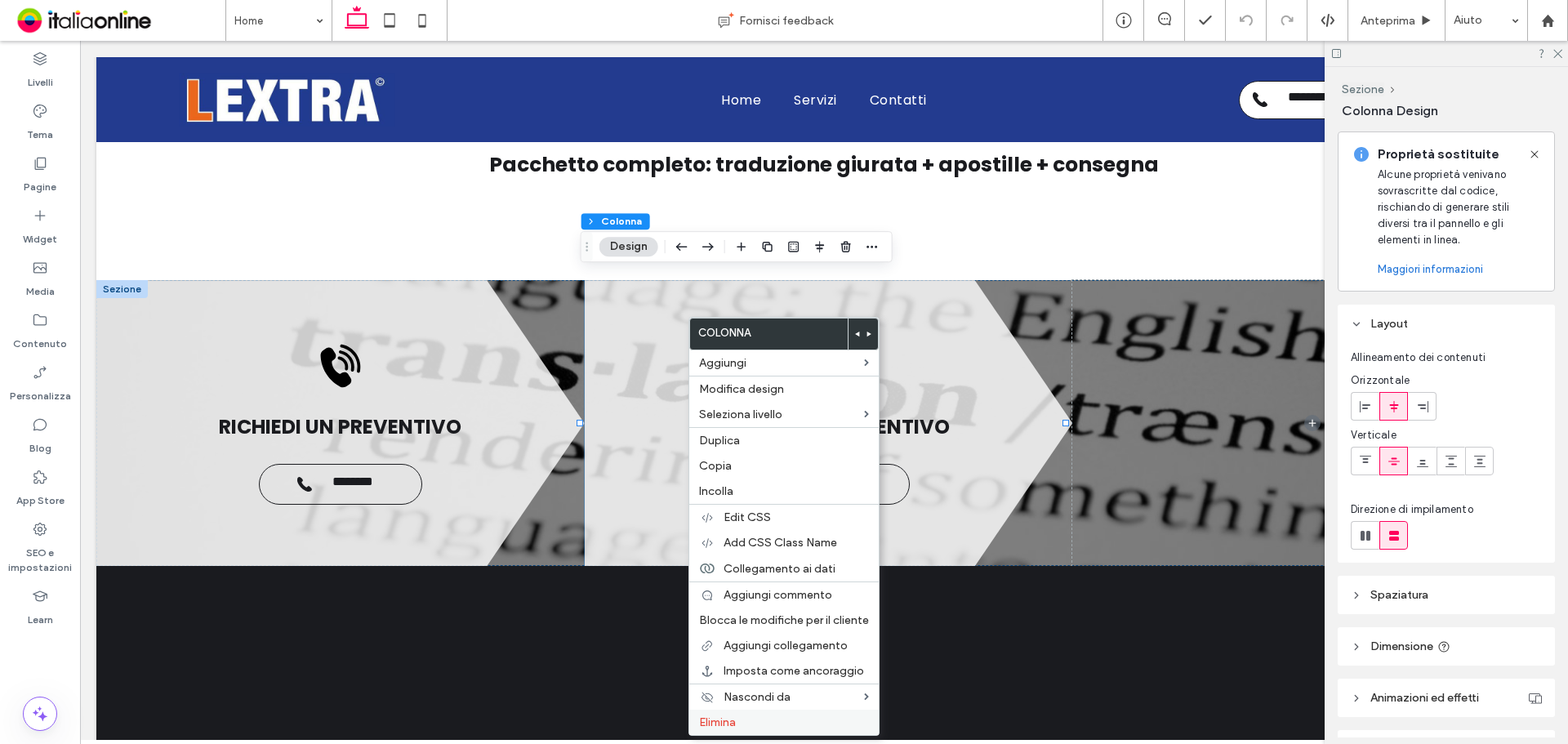 click on "Elimina" at bounding box center [717, 722] 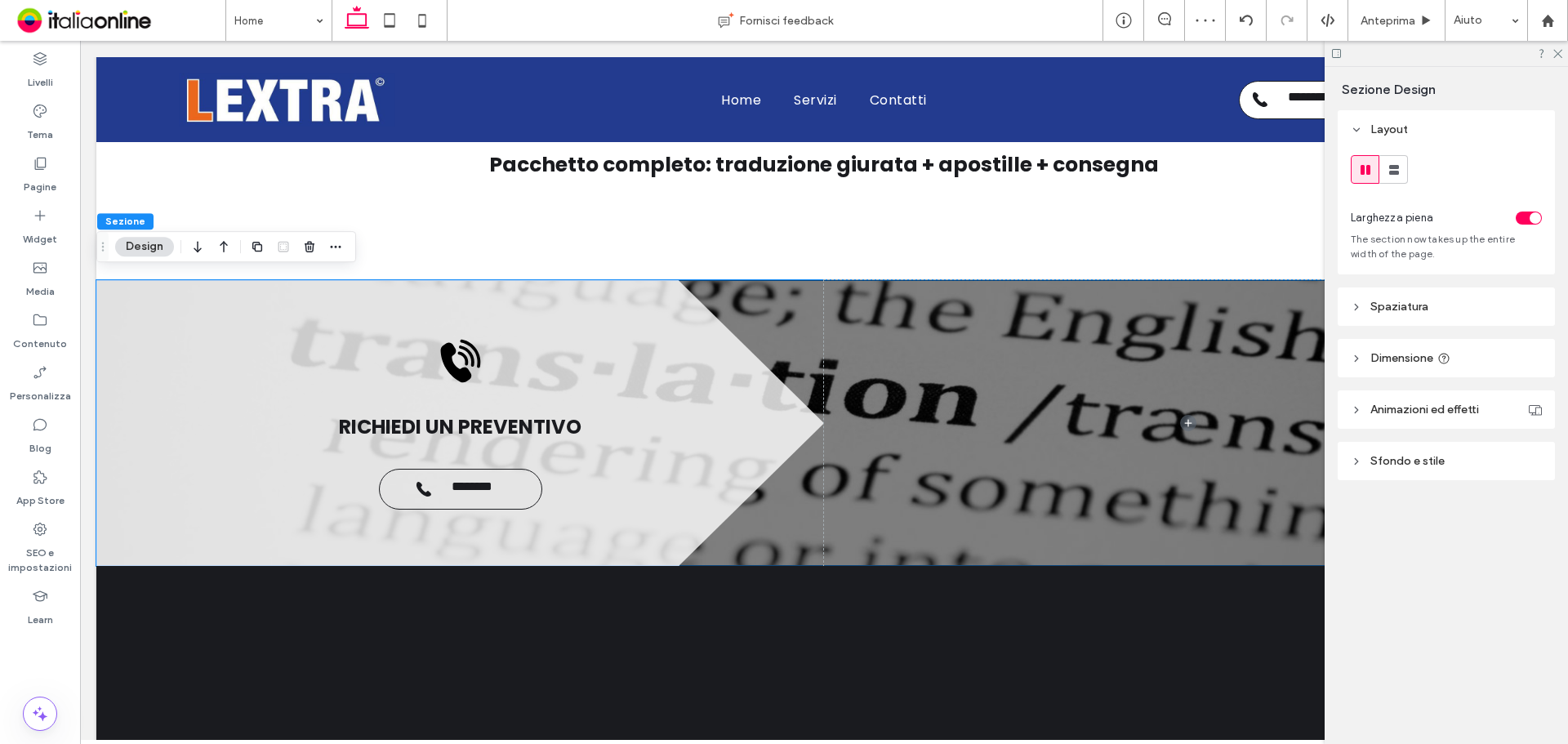 click on "Sezione" at bounding box center (125, 221) 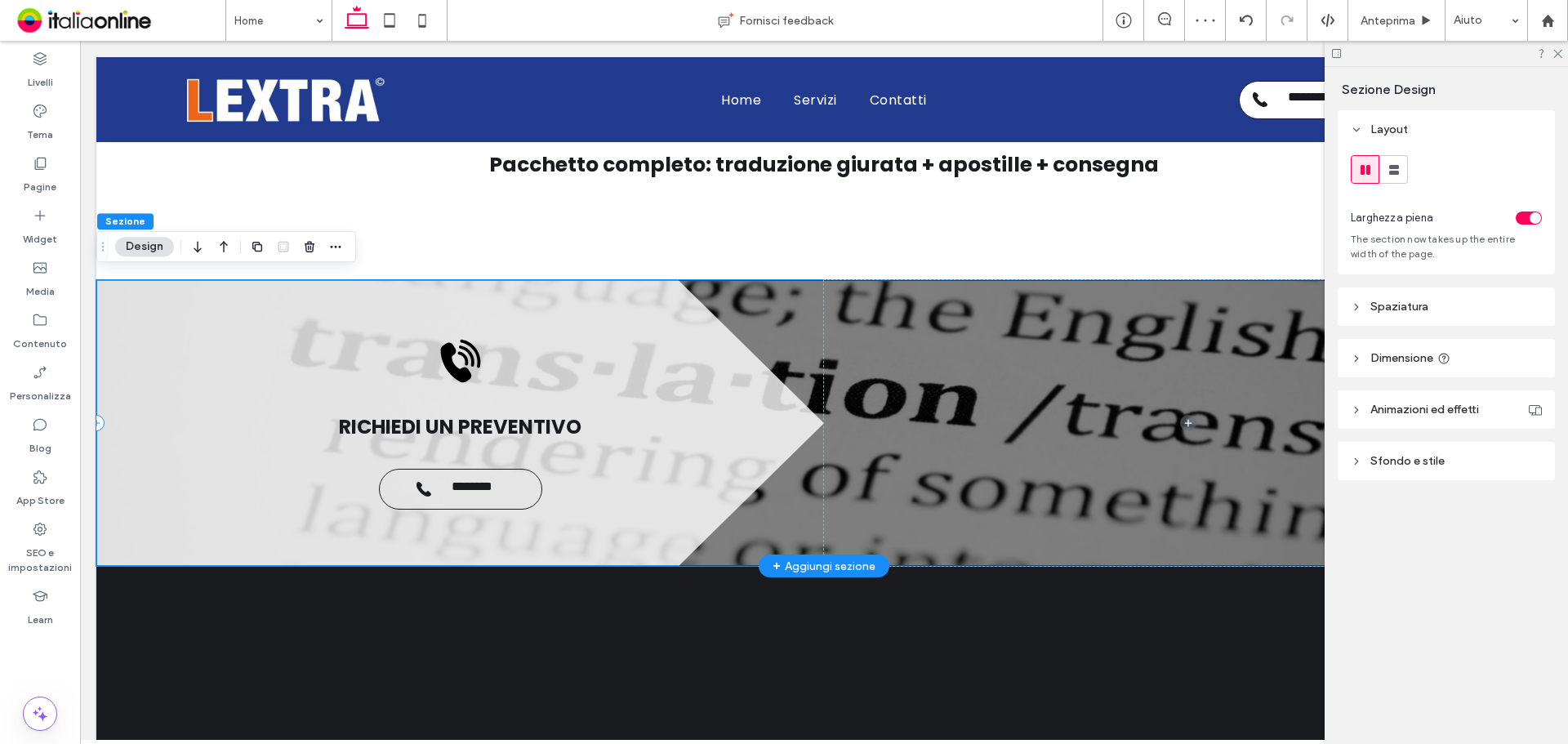 click on "**********" at bounding box center (460, 423) 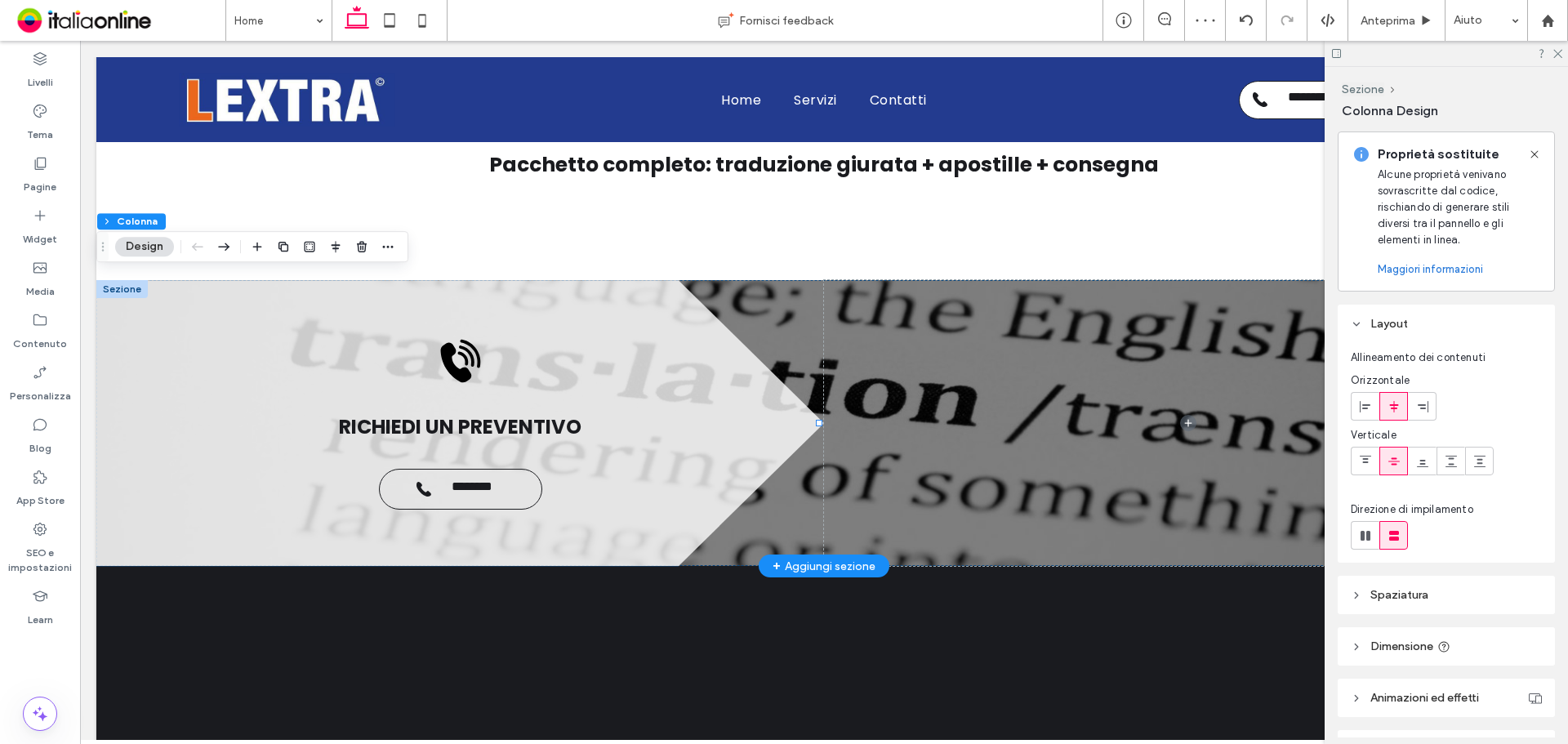 click at bounding box center (122, 289) 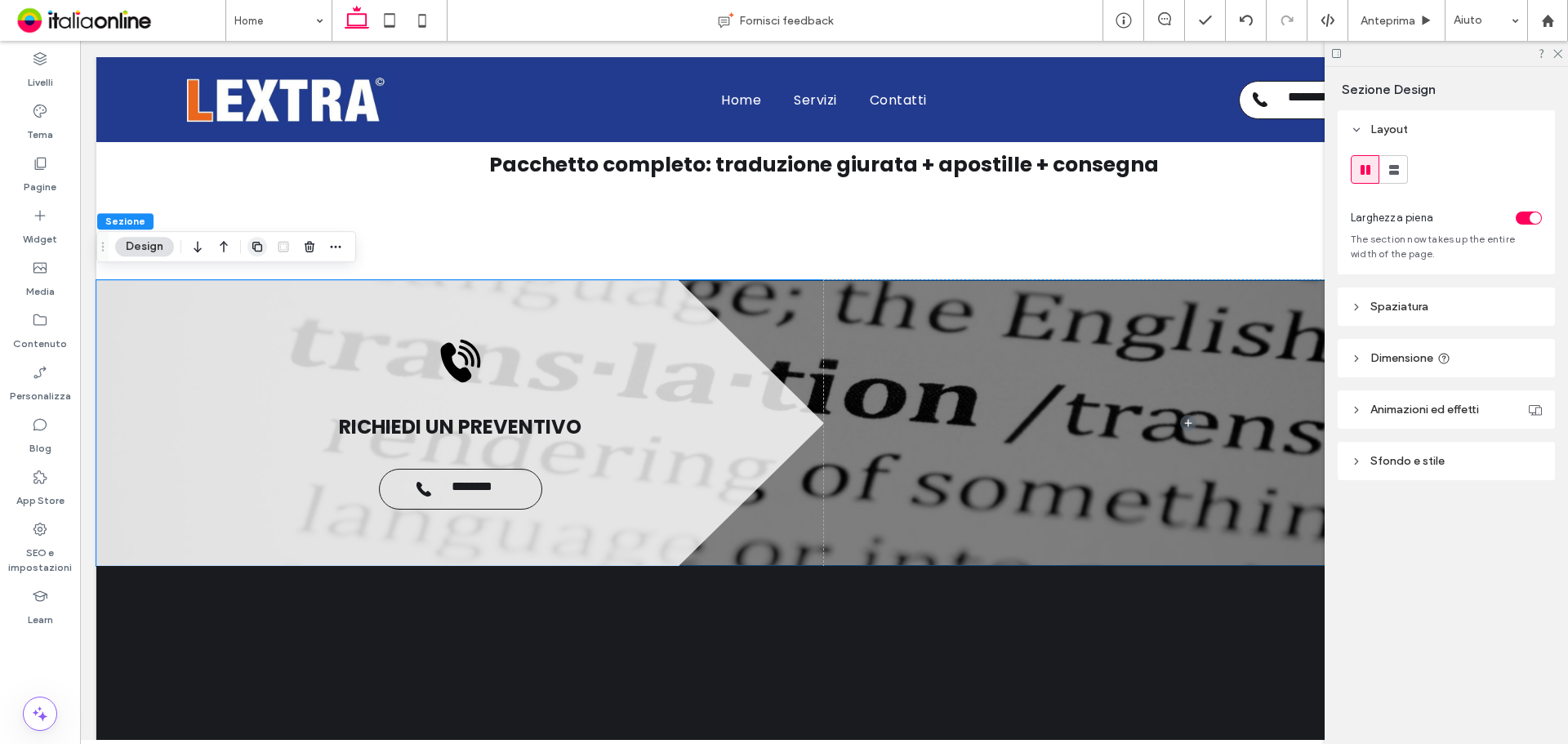 click 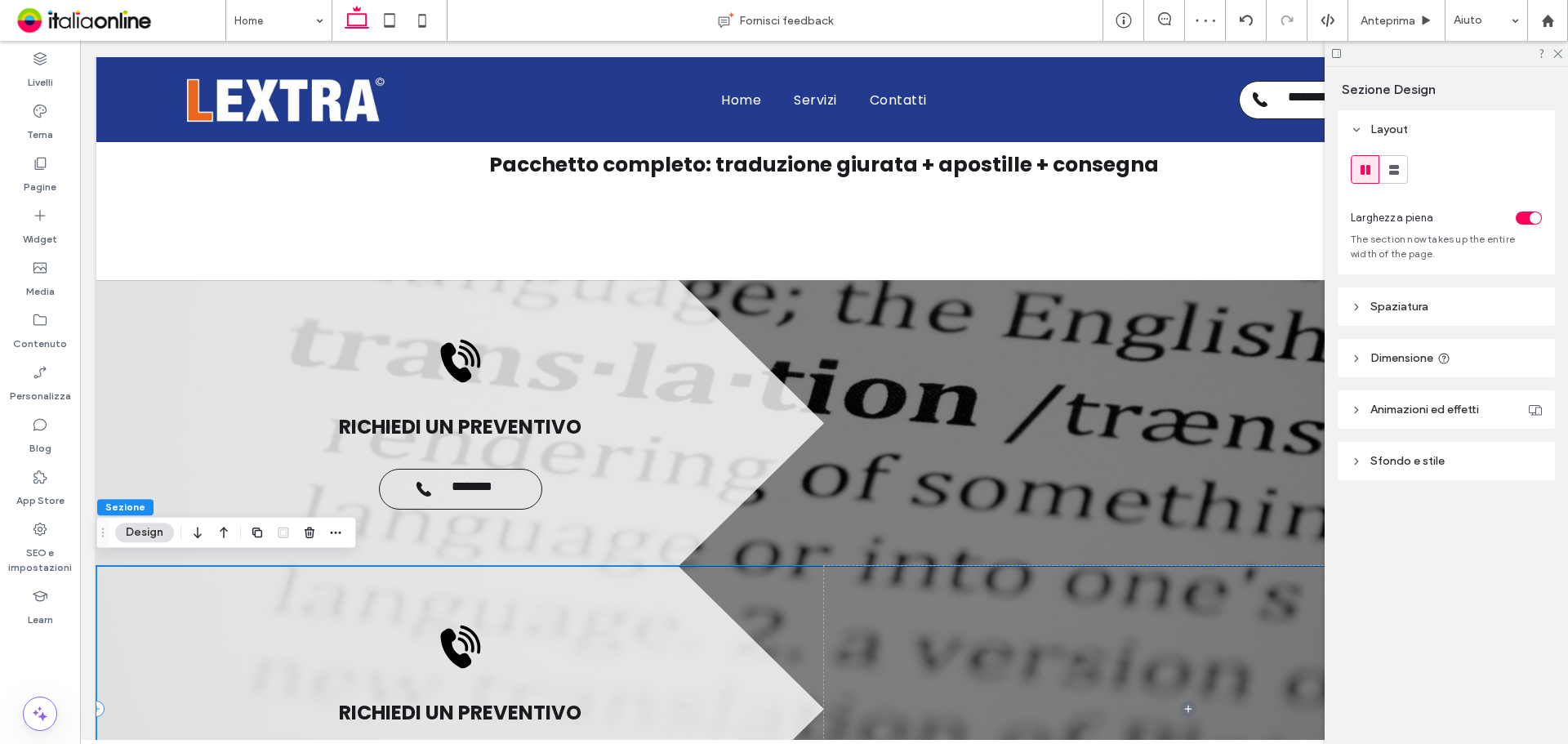 click on "**********" at bounding box center (460, 709) 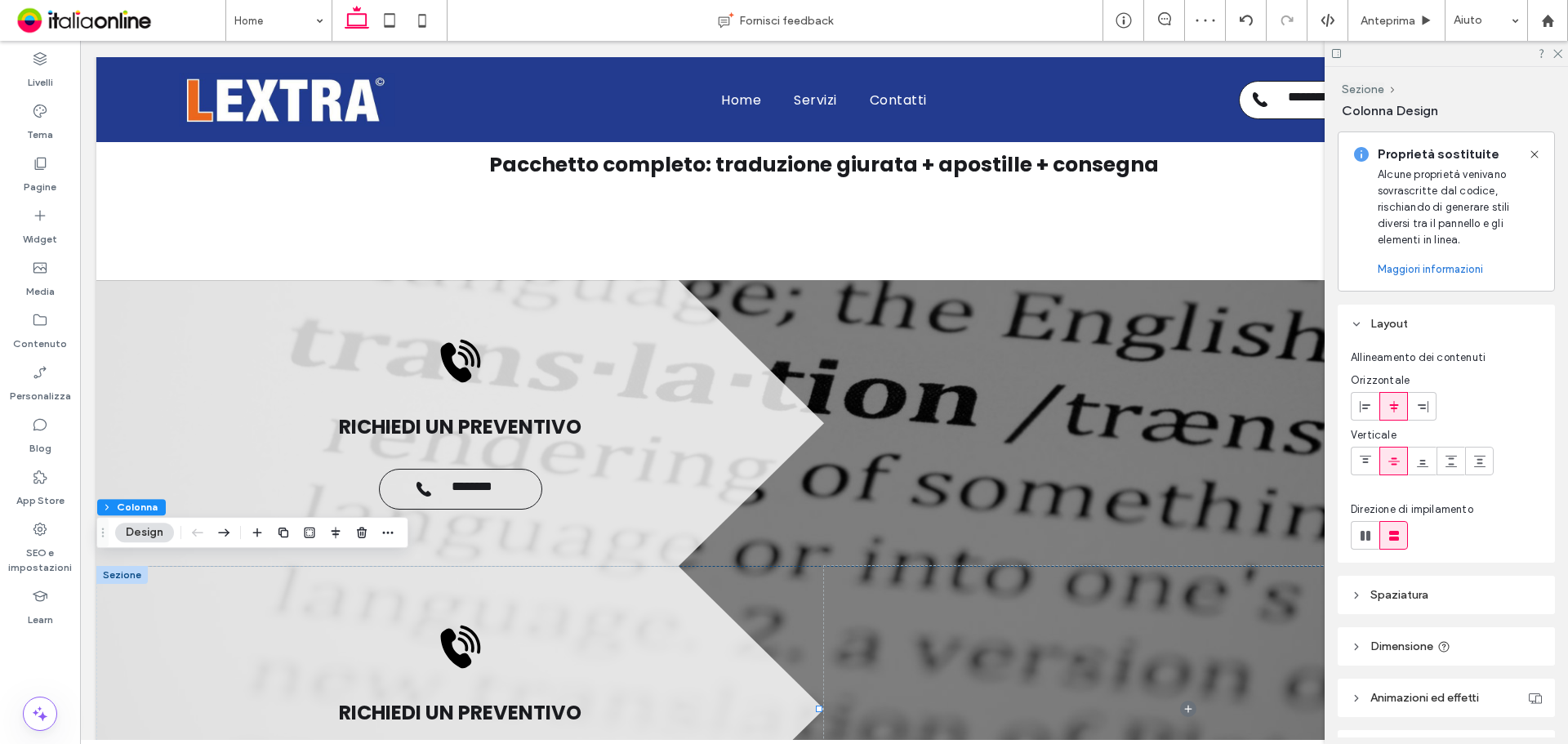 click at bounding box center (122, 575) 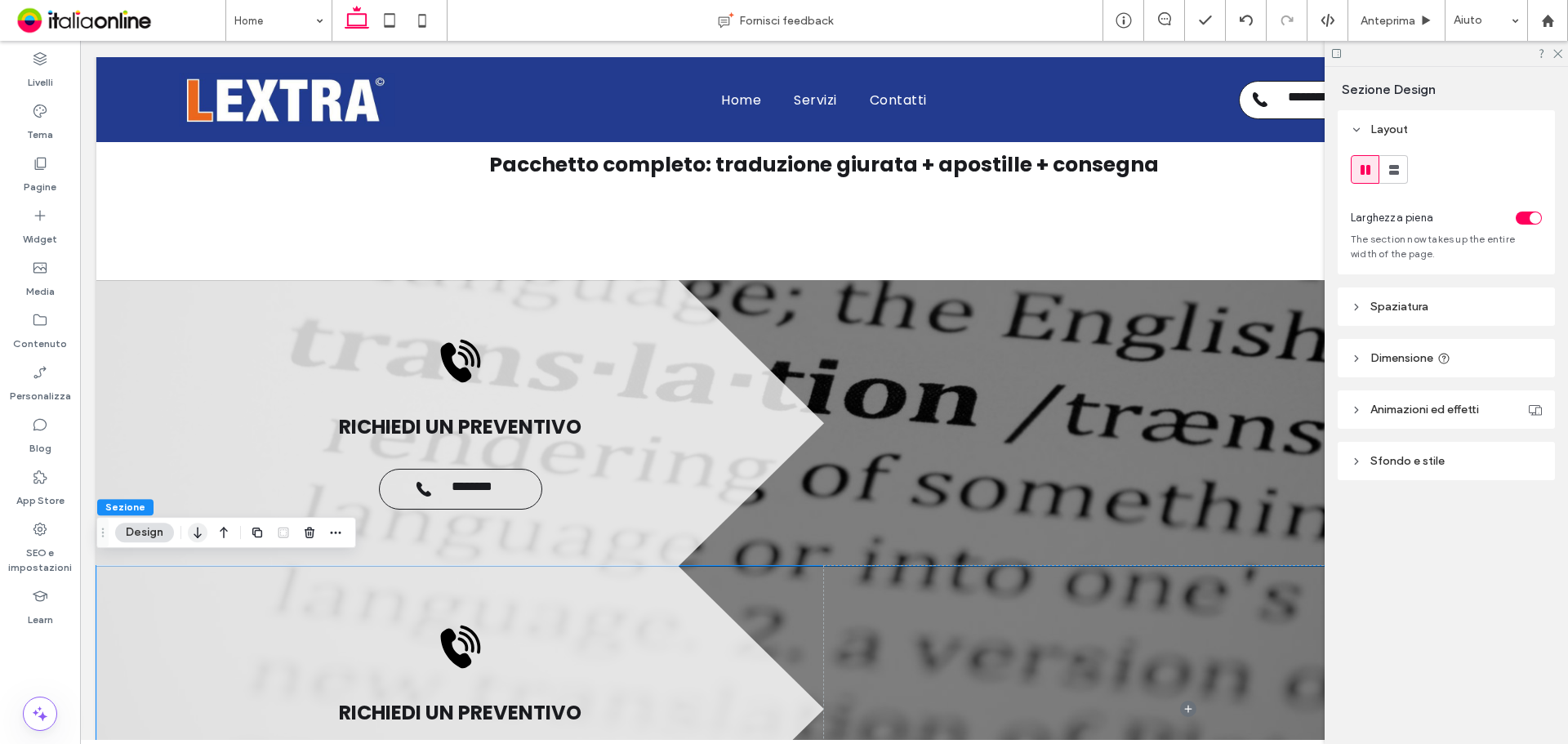 click 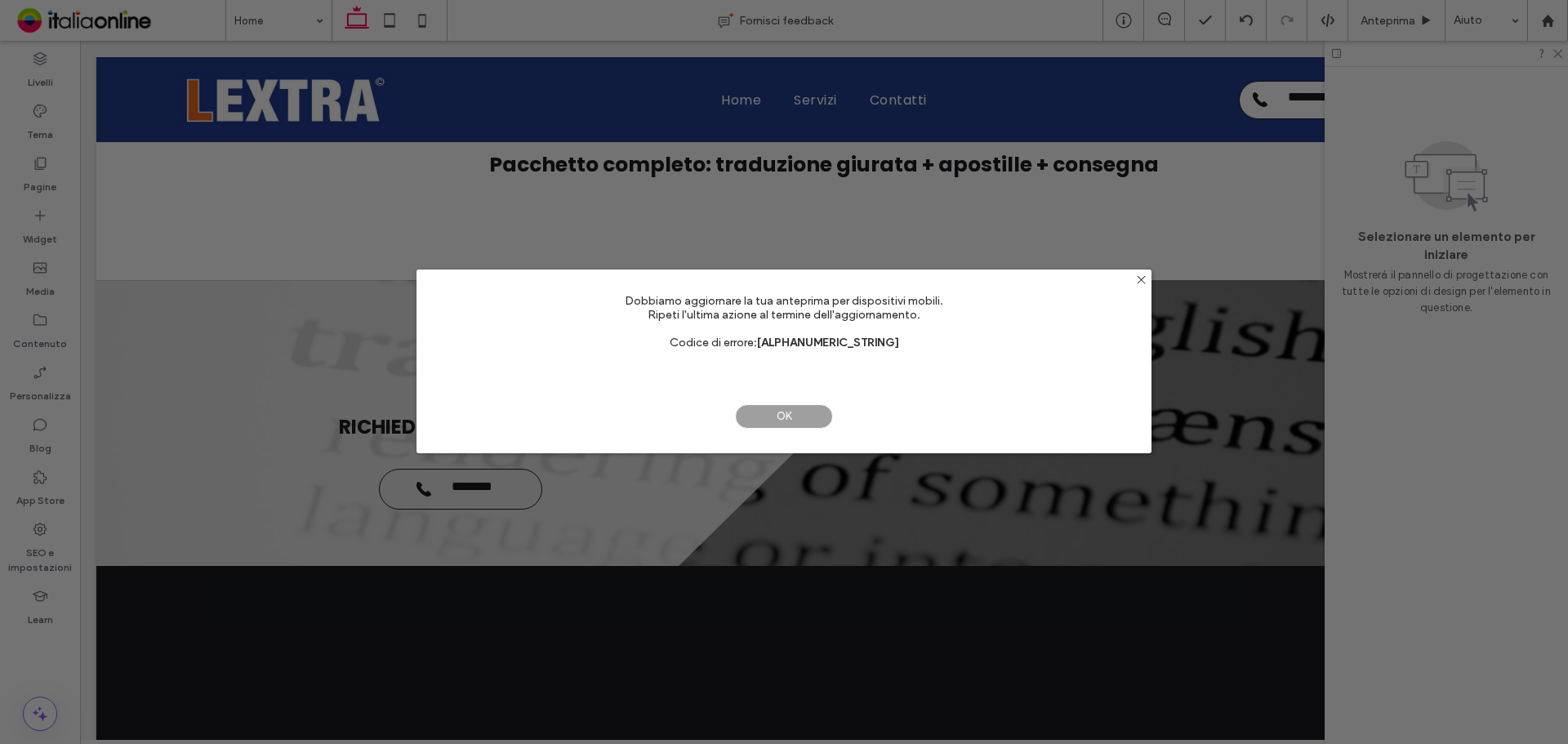 click on "OK" at bounding box center [784, 417] 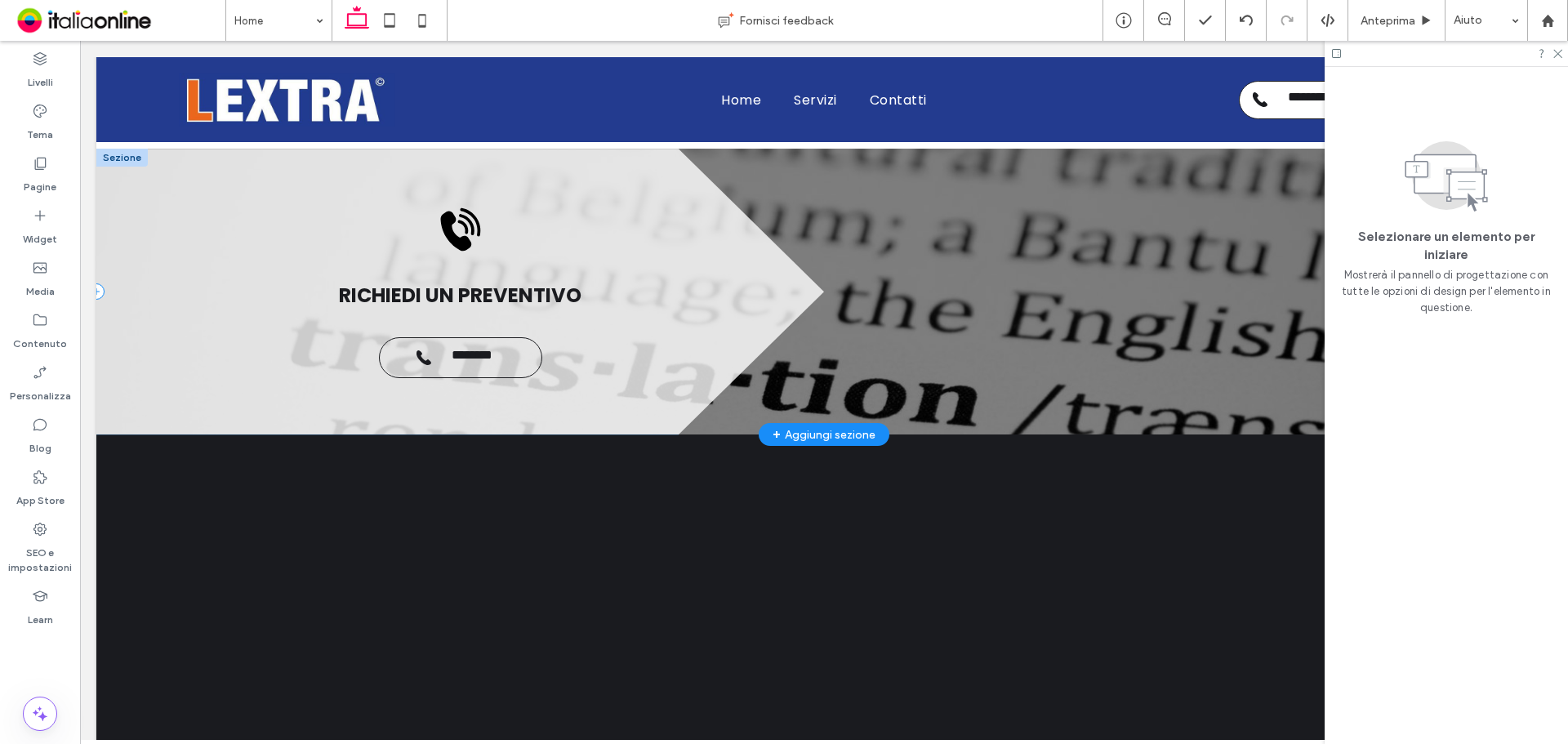 scroll, scrollTop: 3219, scrollLeft: 0, axis: vertical 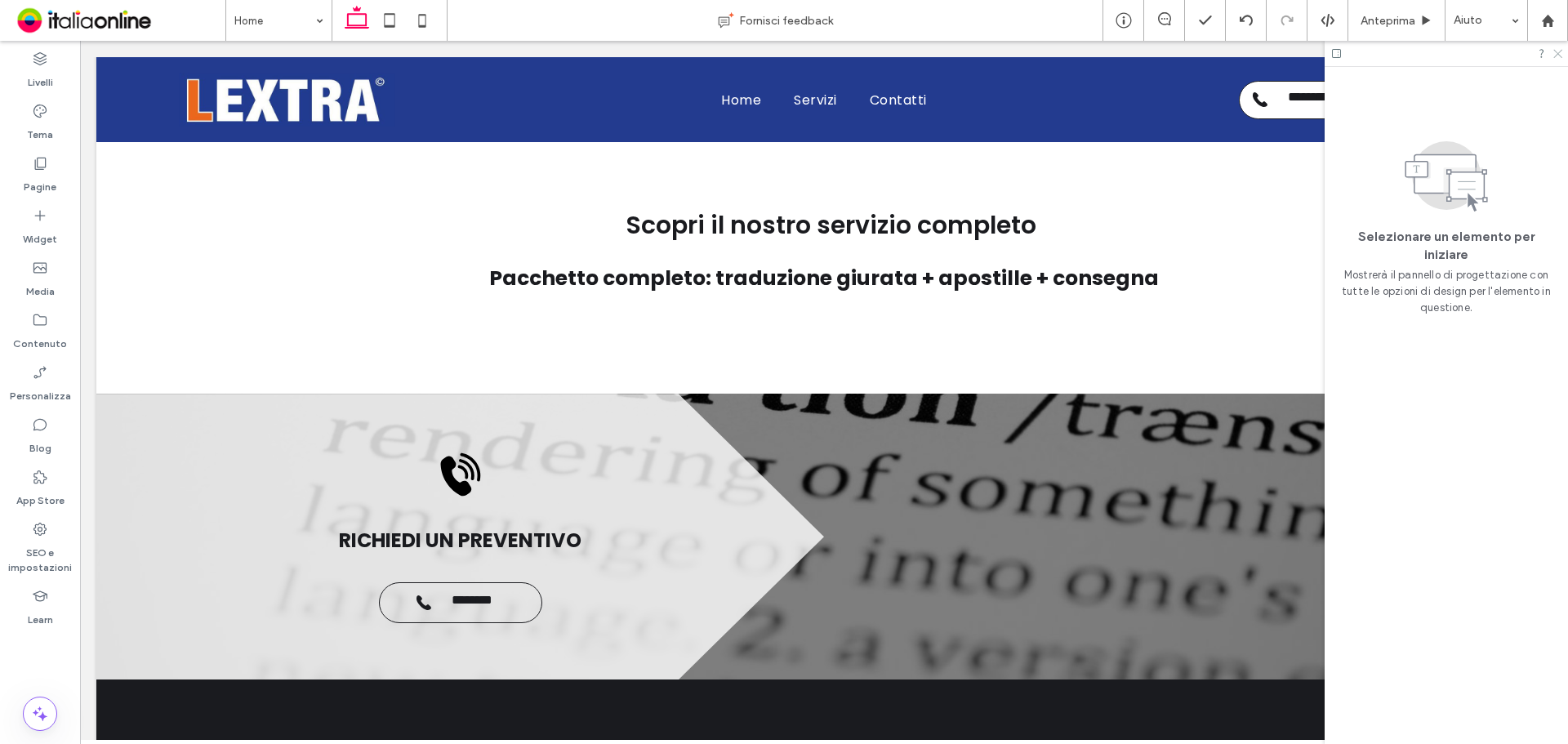 click 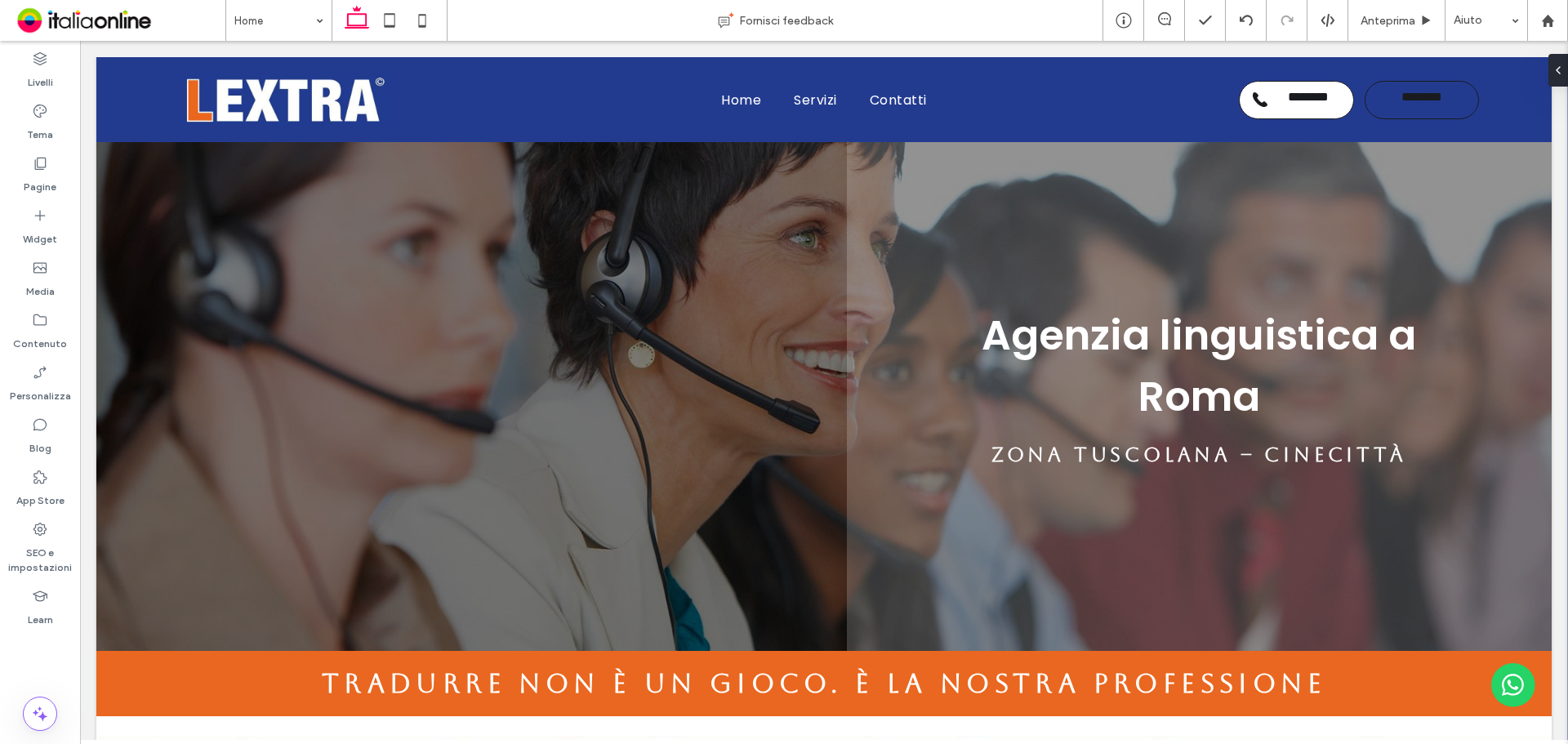scroll, scrollTop: 0, scrollLeft: 0, axis: both 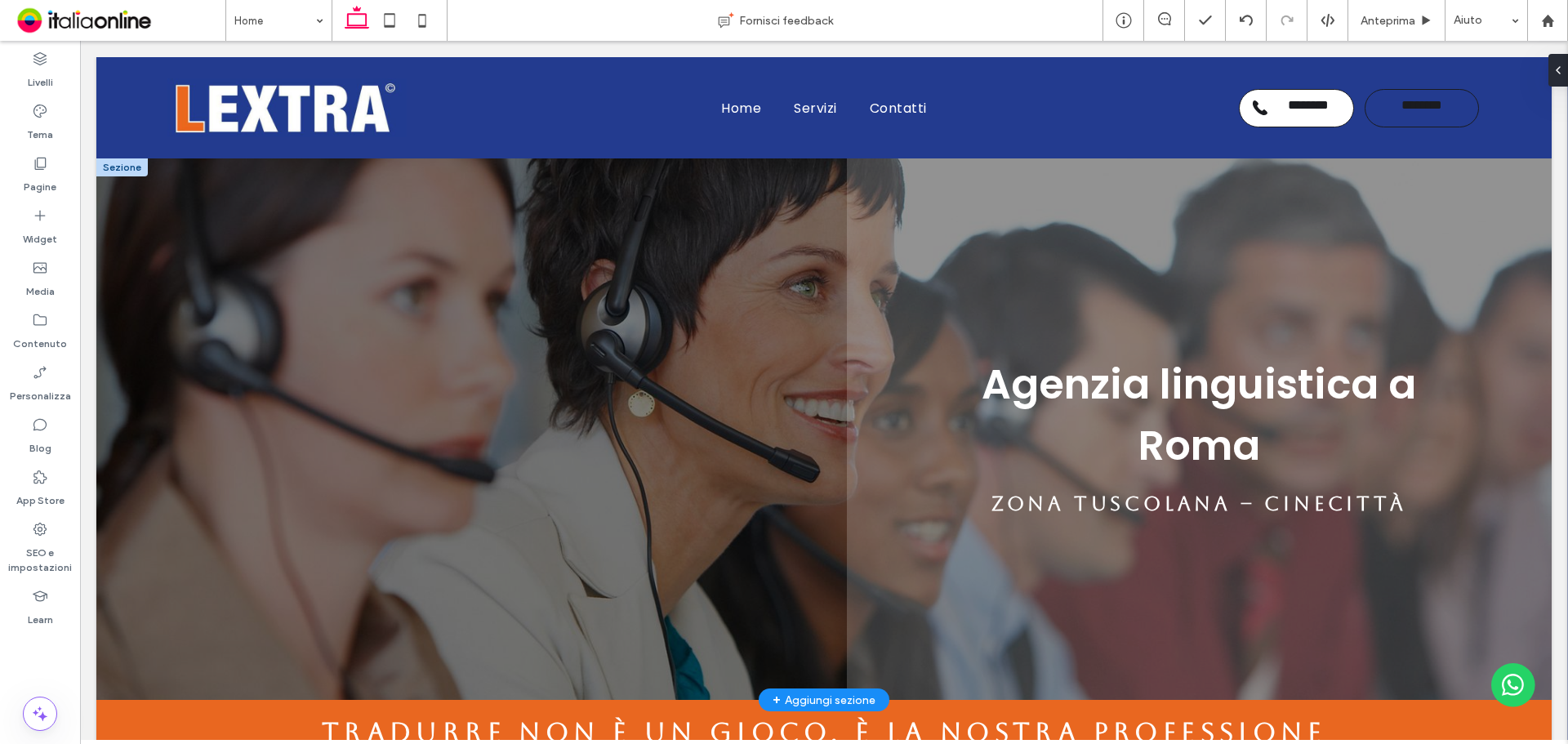 click at bounding box center (122, 167) 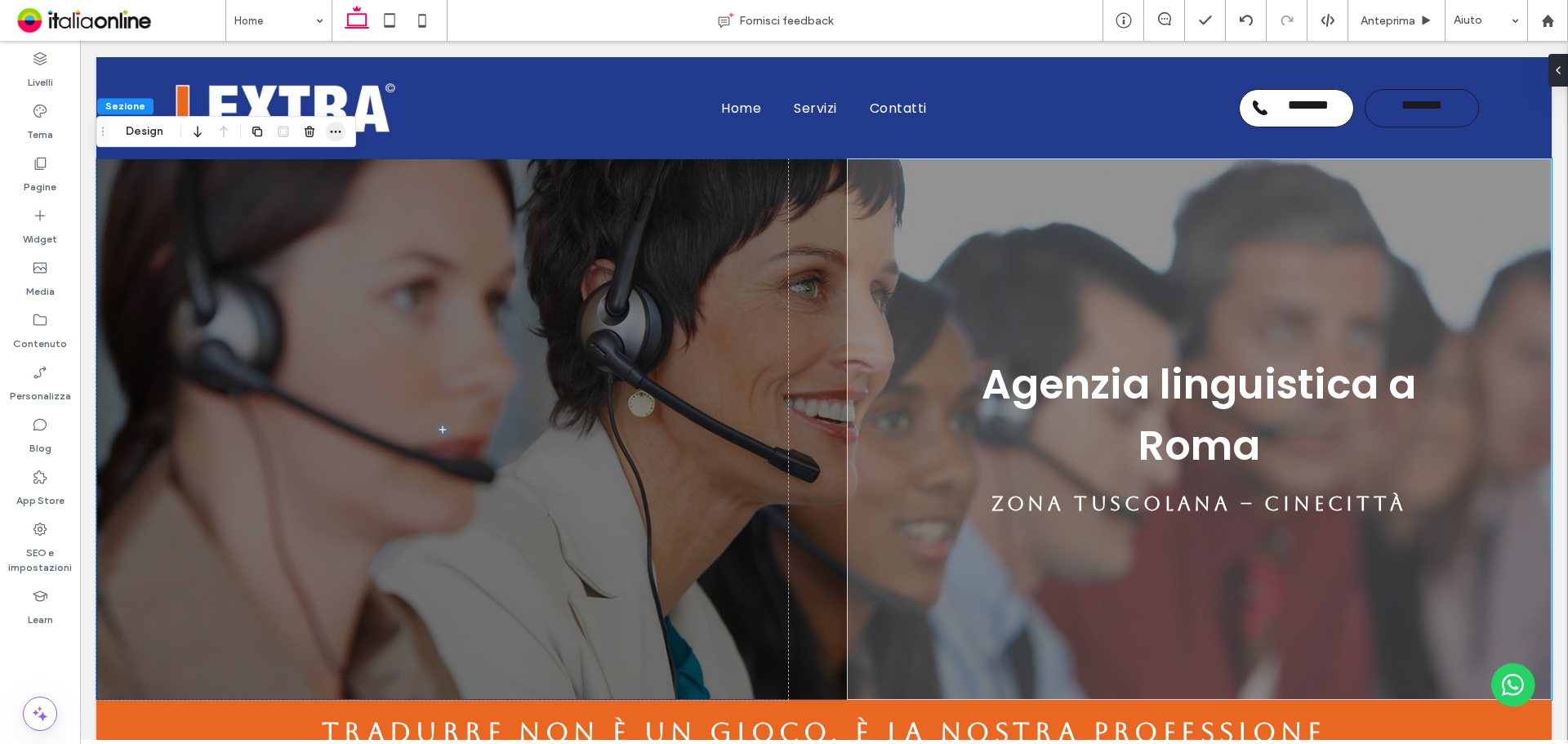 click 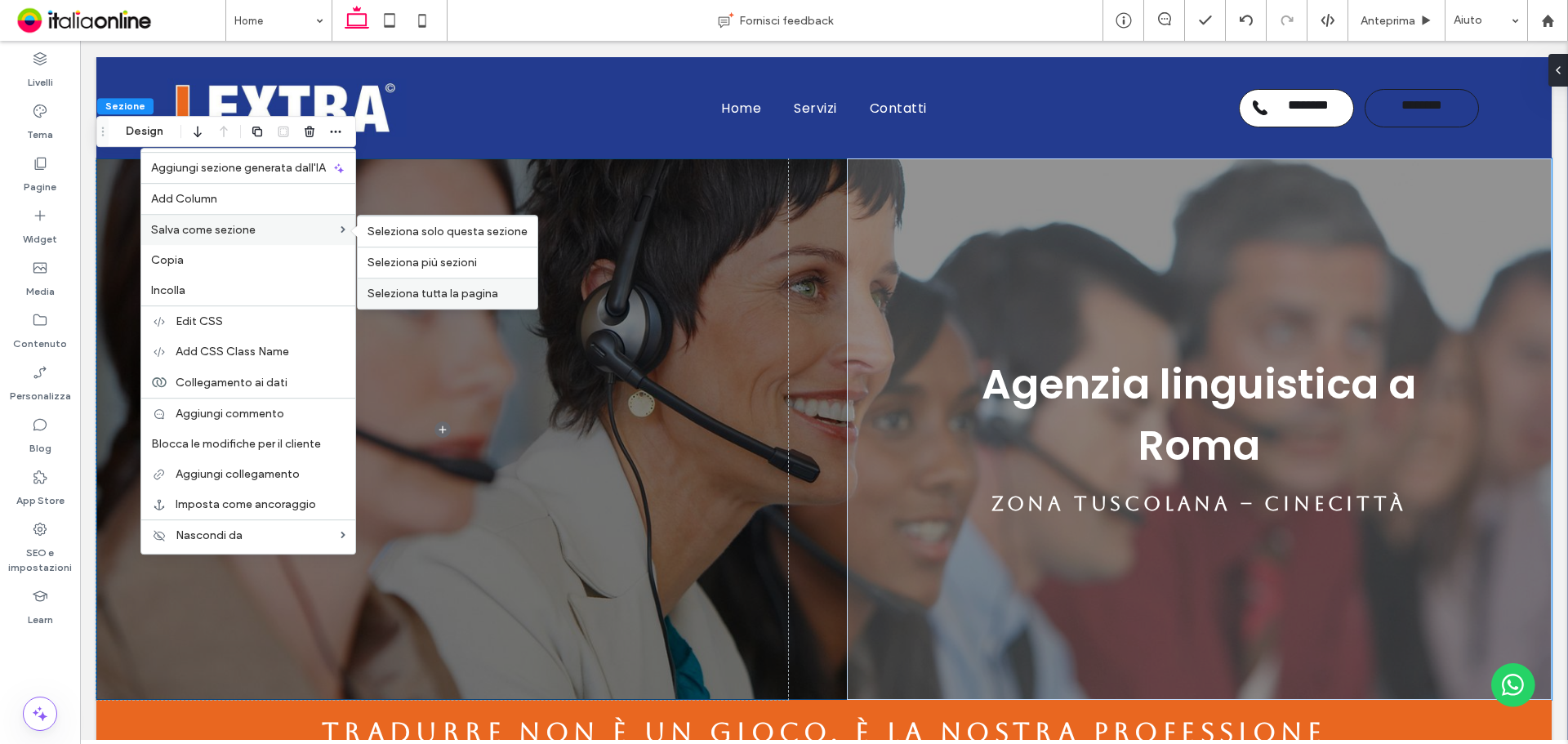 click on "Seleziona tutta la pagina" at bounding box center (433, 293) 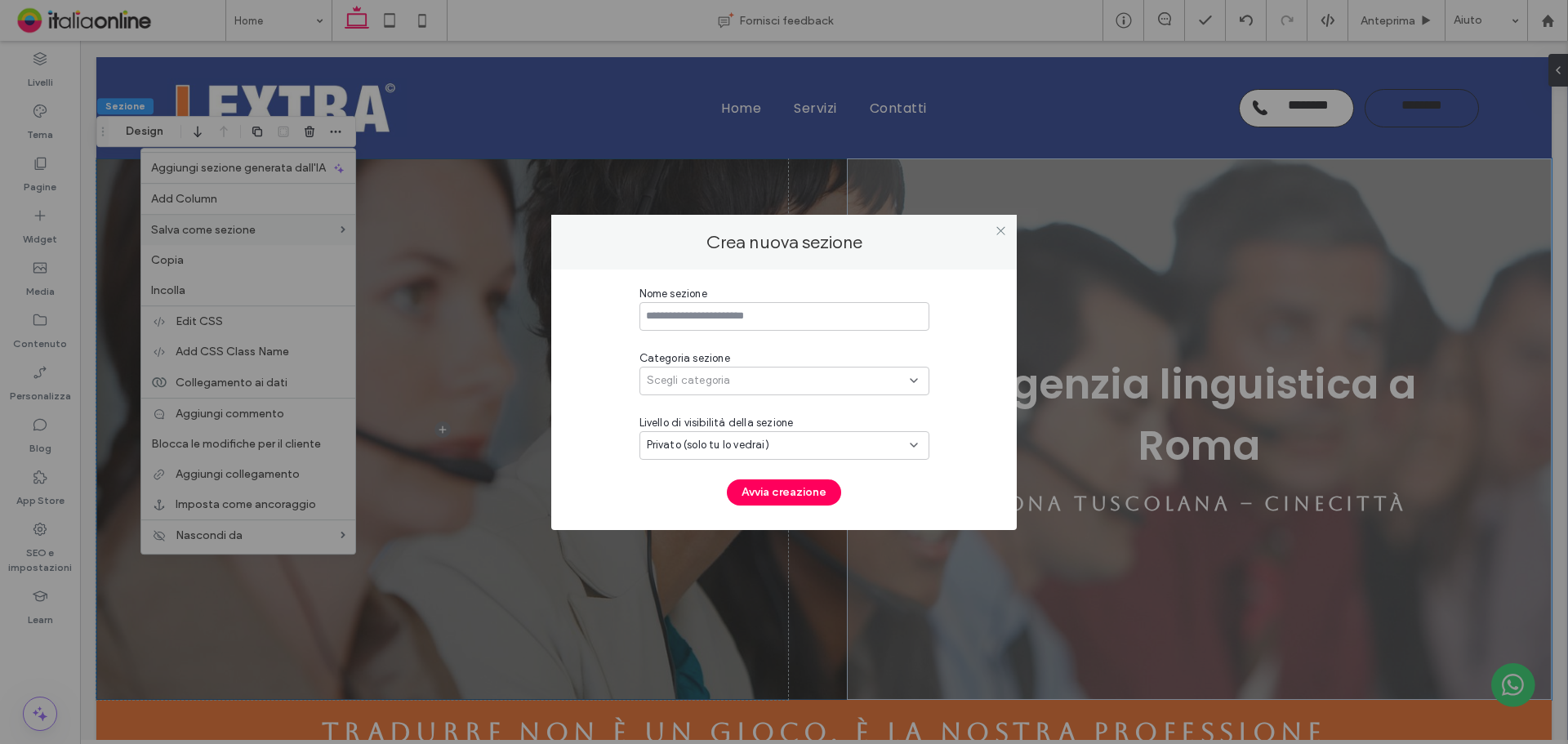 click at bounding box center (784, 316) 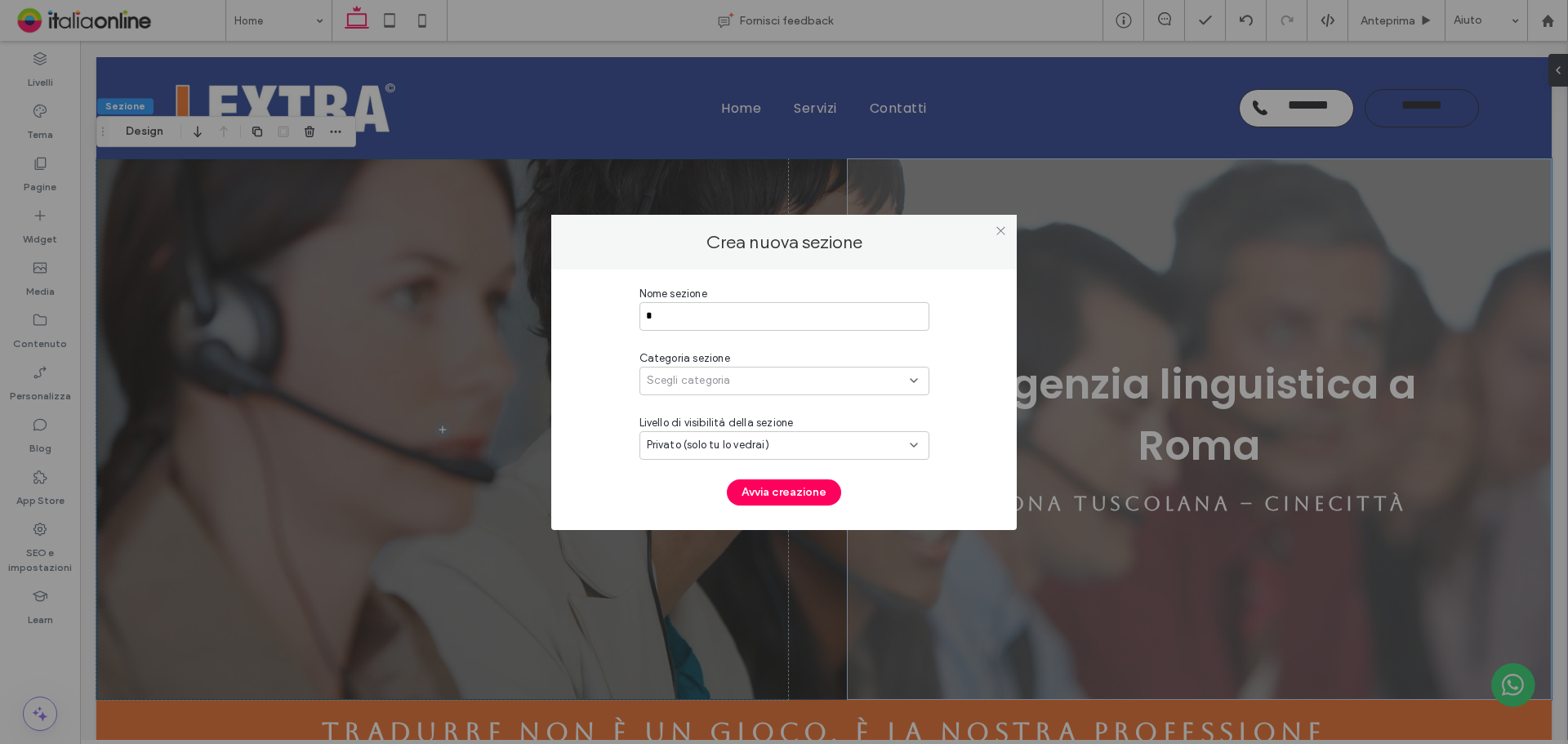 type on "*" 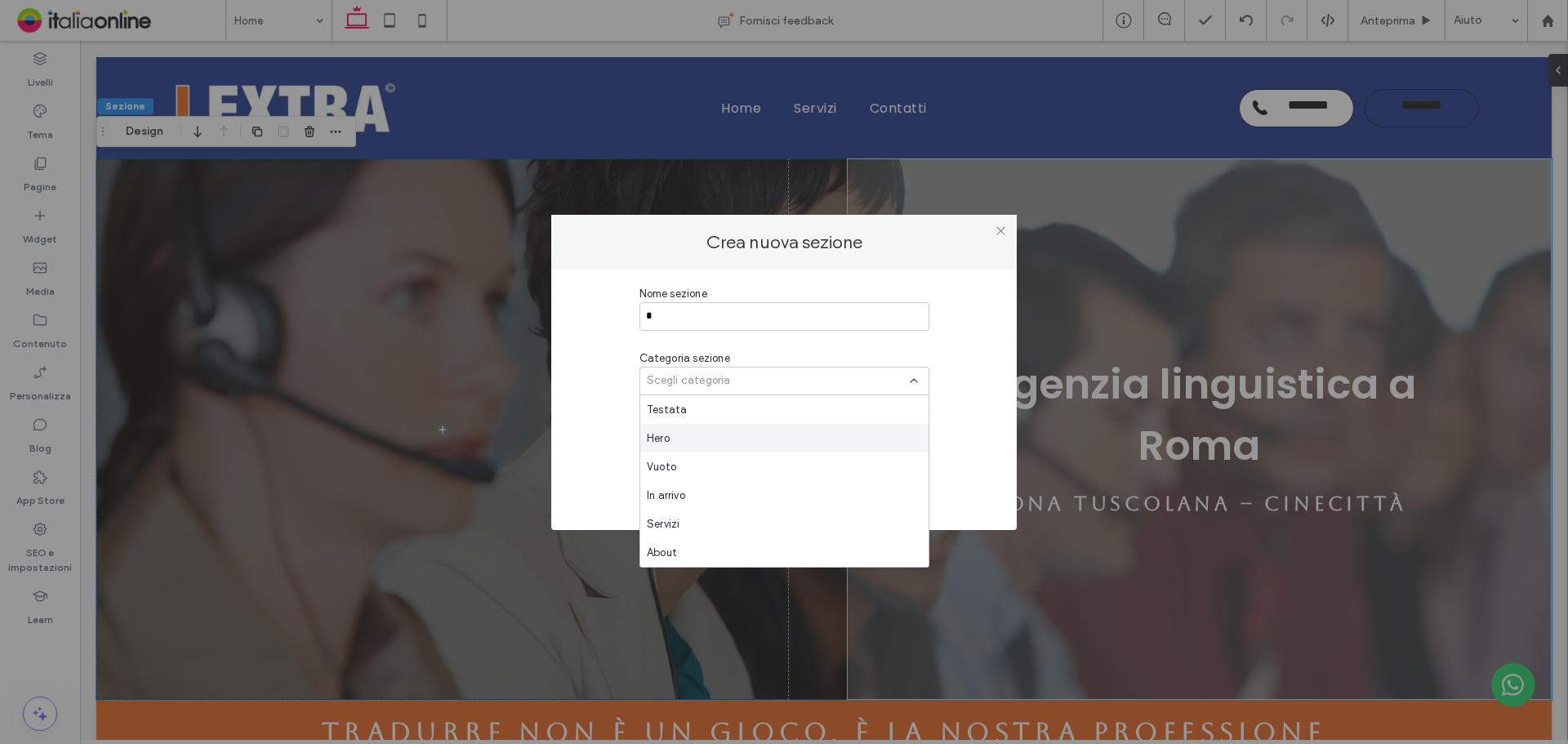 click on "Hero" at bounding box center [784, 438] 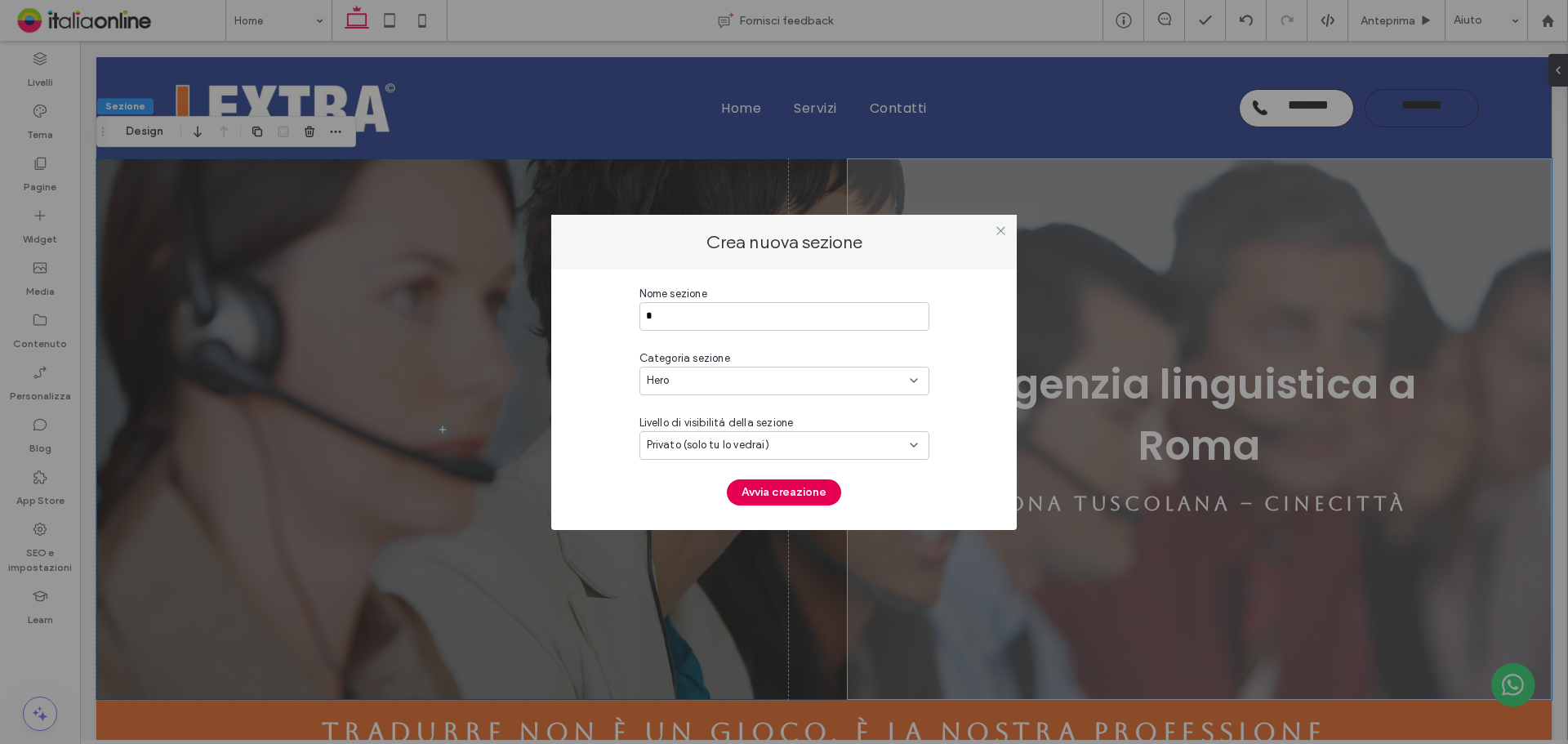 click on "Avvia creazione" at bounding box center (784, 492) 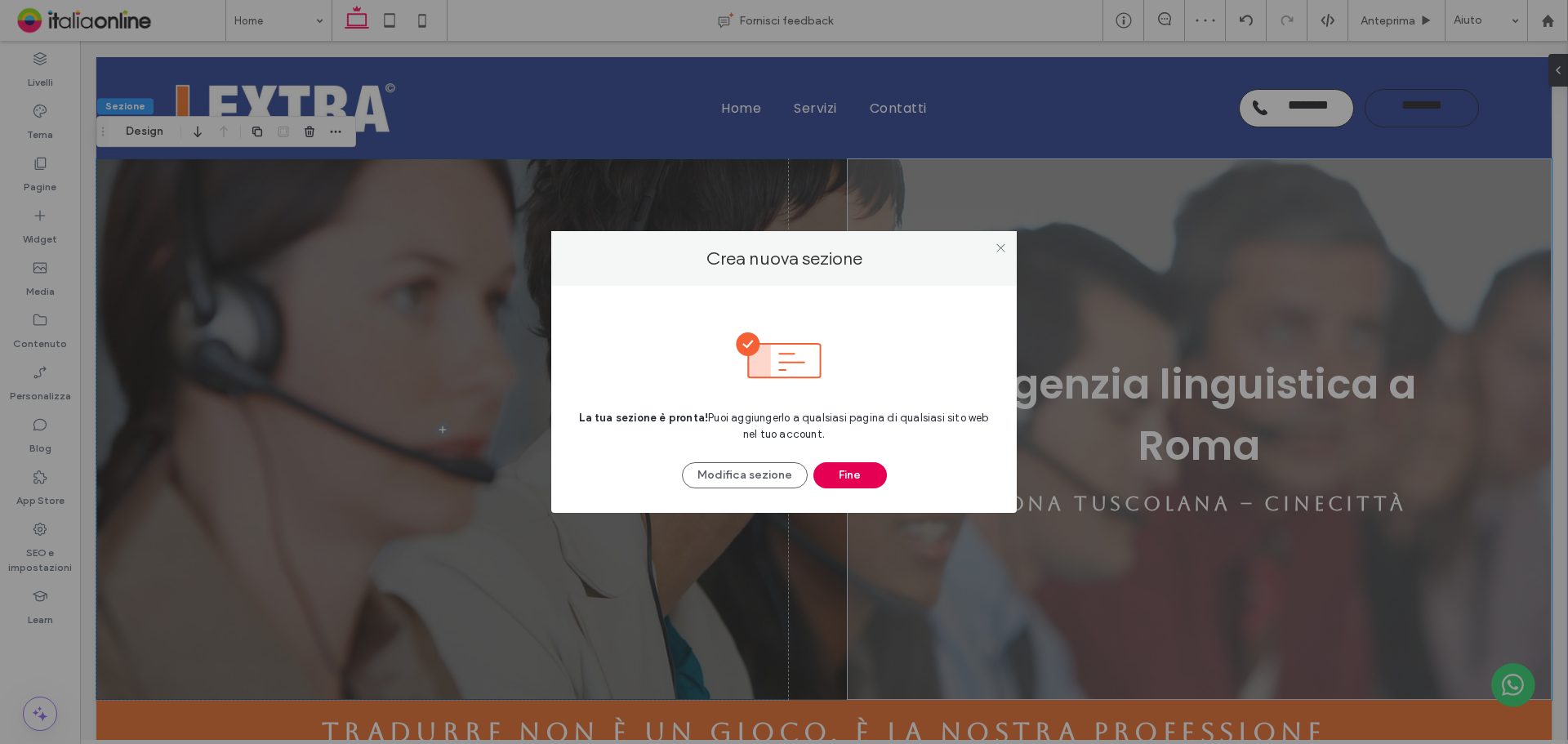 click on "Fine" at bounding box center (850, 475) 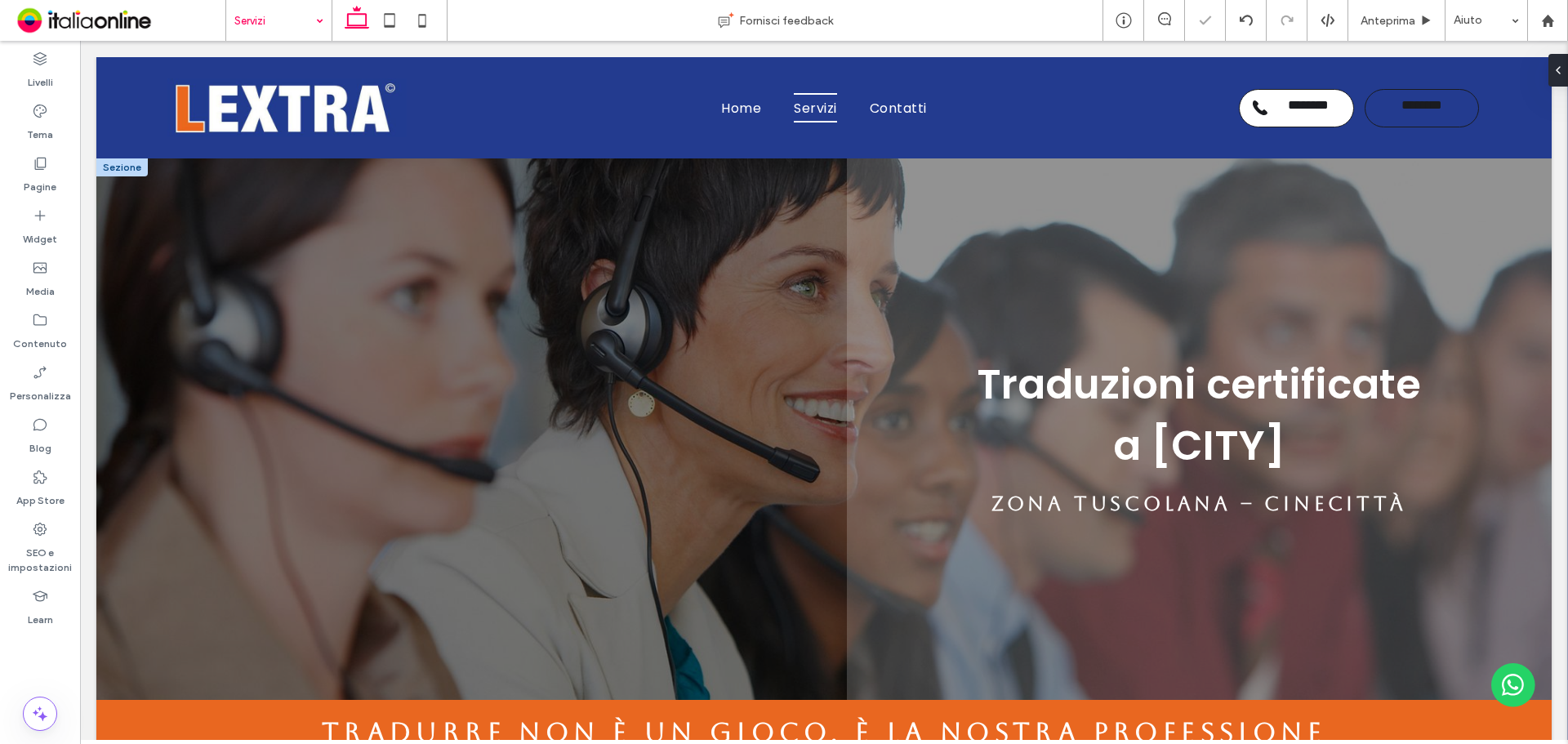 scroll, scrollTop: 0, scrollLeft: 0, axis: both 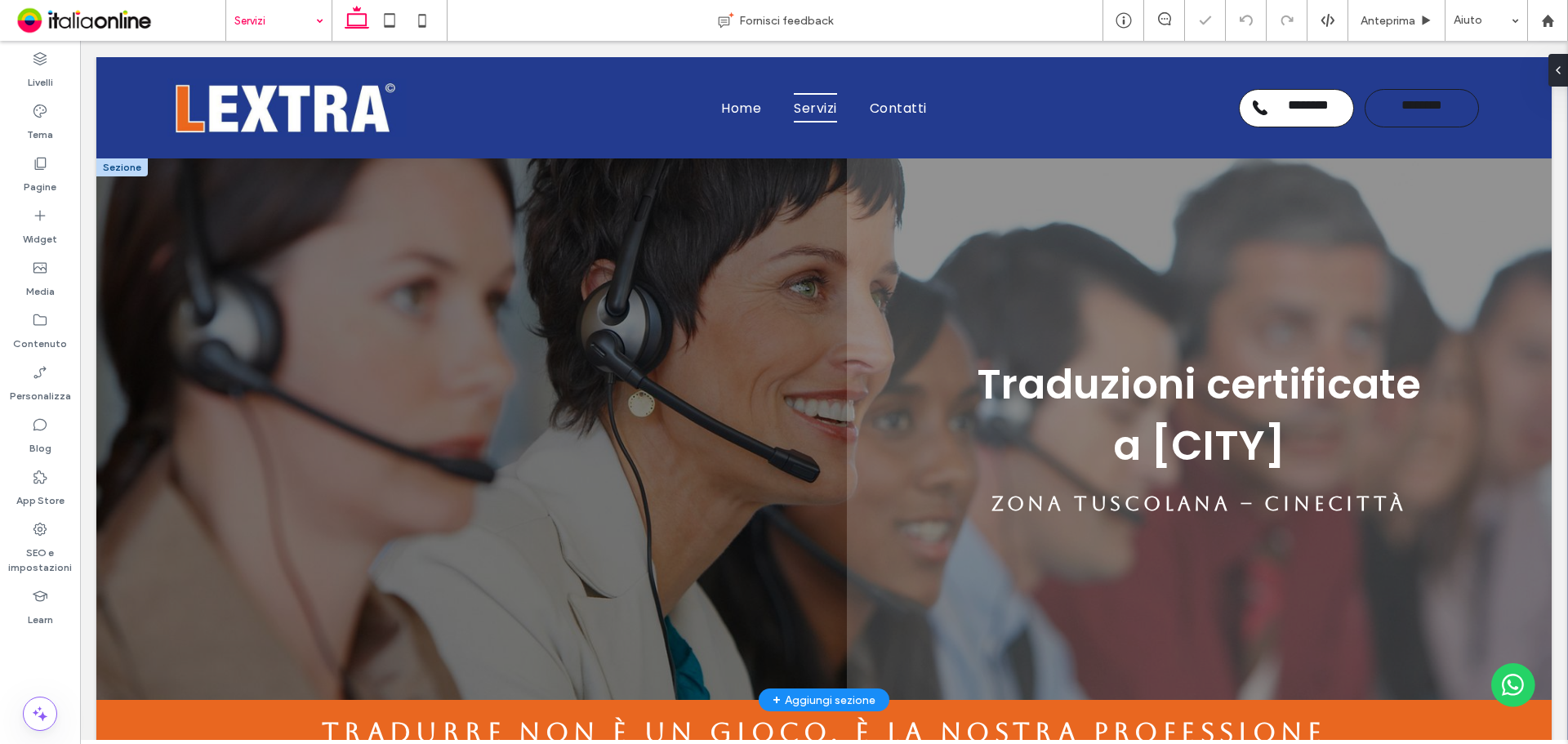 click at bounding box center [122, 167] 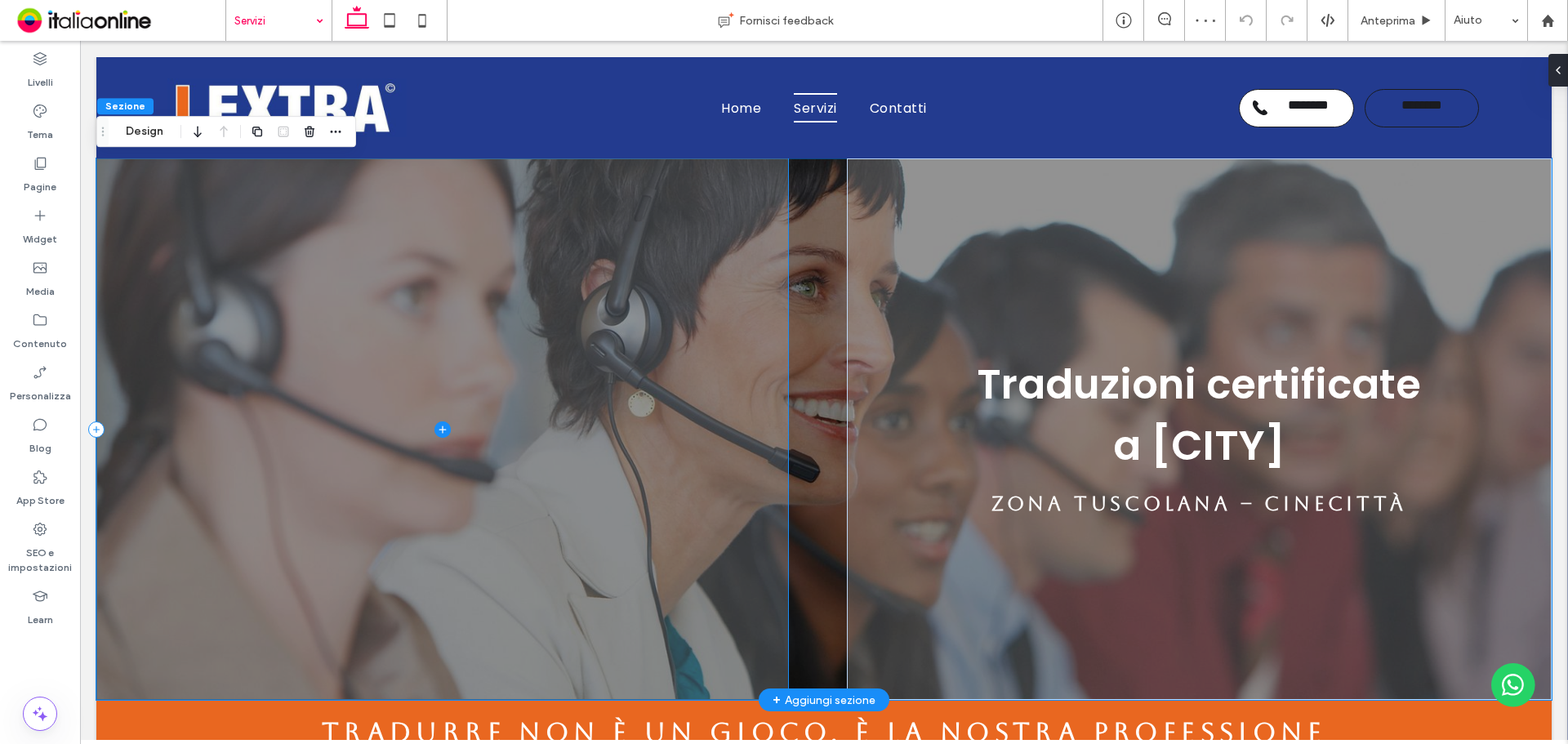 click at bounding box center (442, 429) 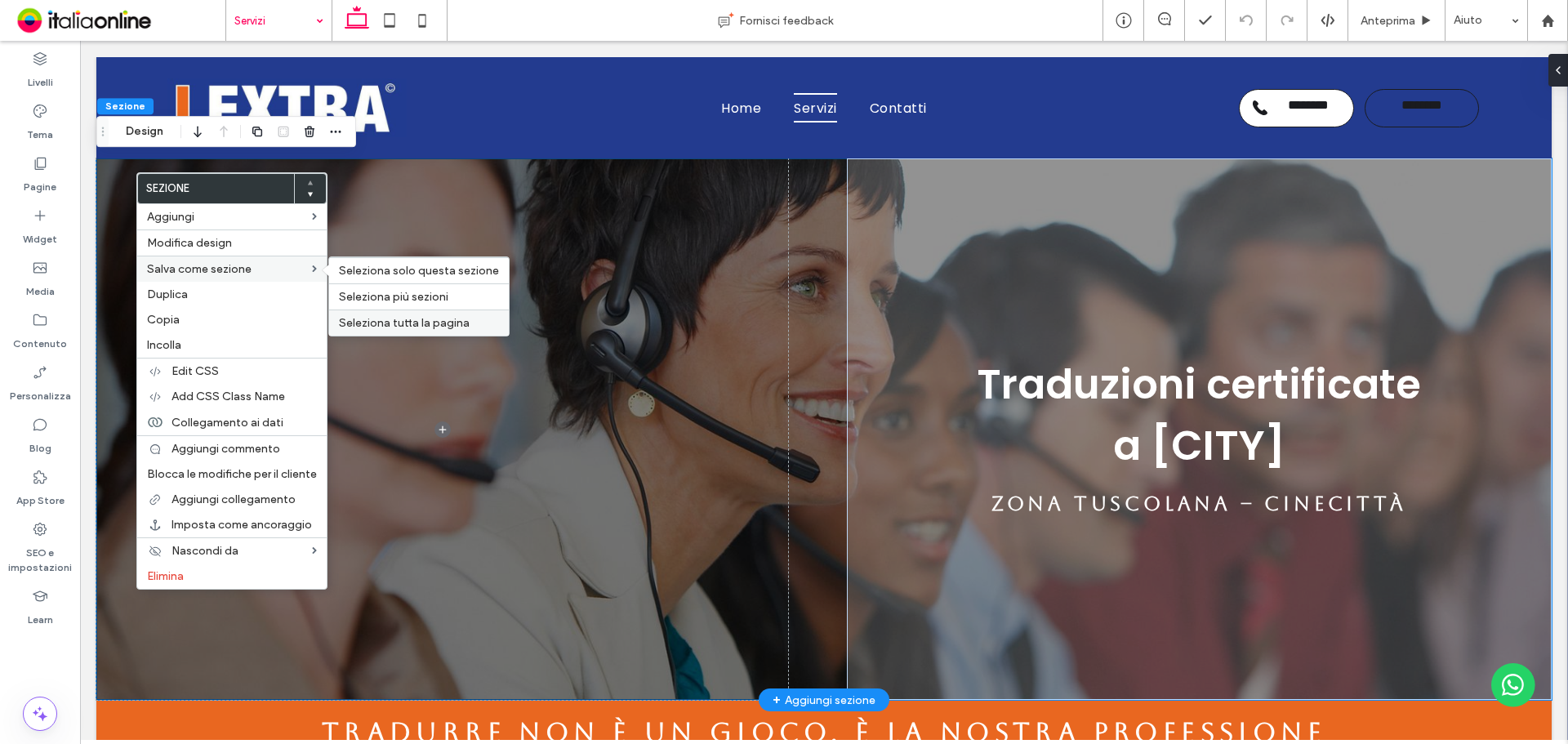 click on "Seleziona tutta la pagina" at bounding box center (419, 323) 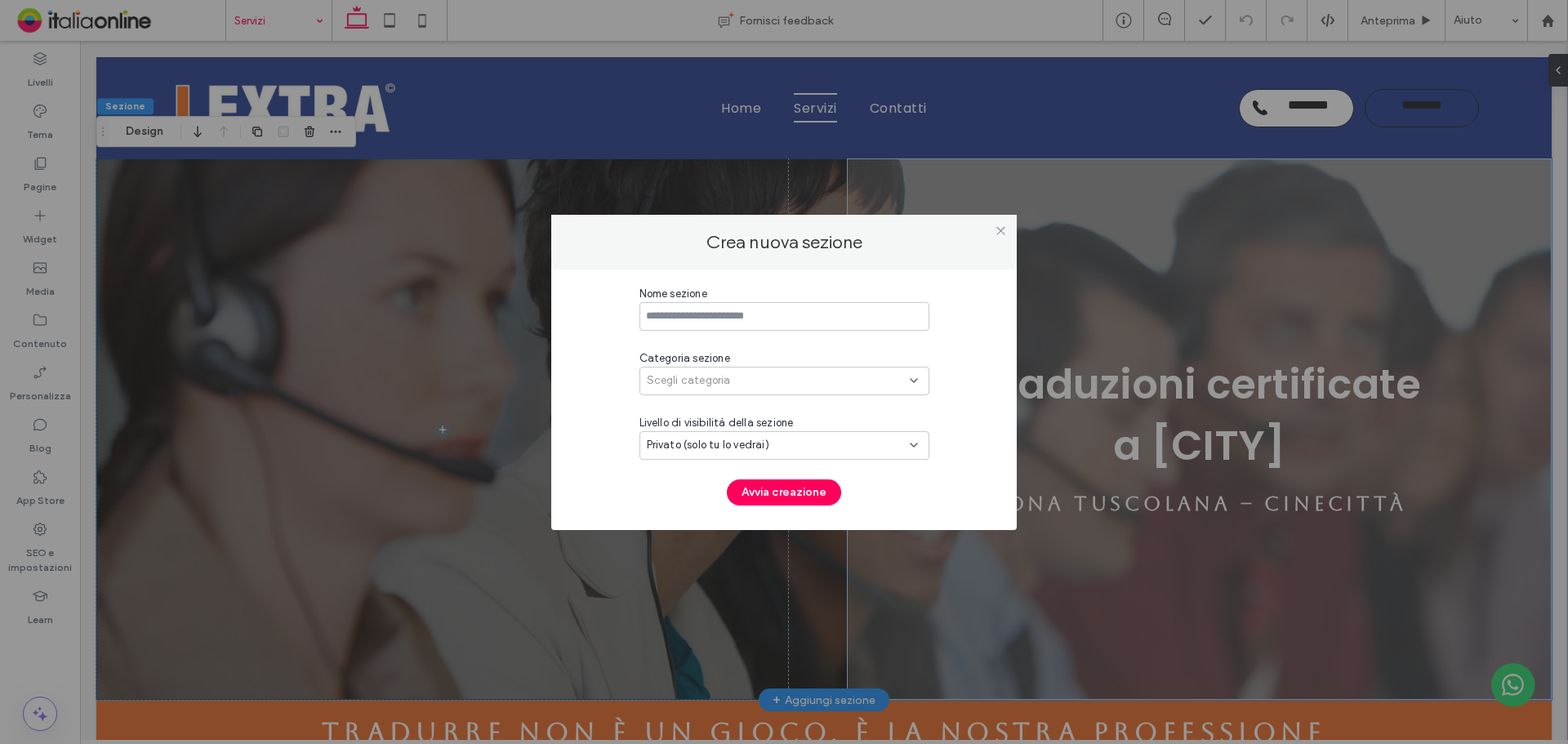 click on "Scegli categoria" at bounding box center (688, 381) 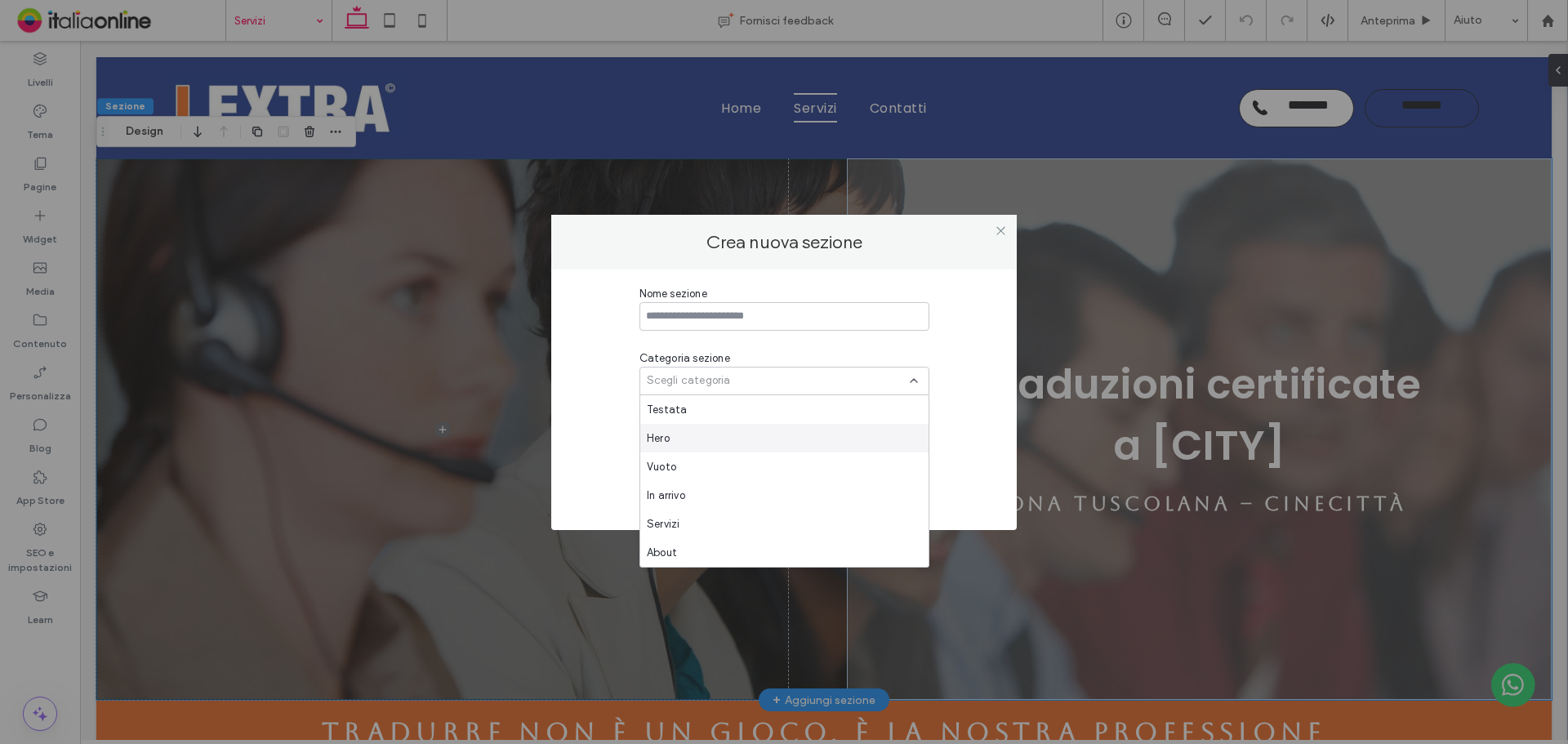 click on "Hero" at bounding box center (784, 438) 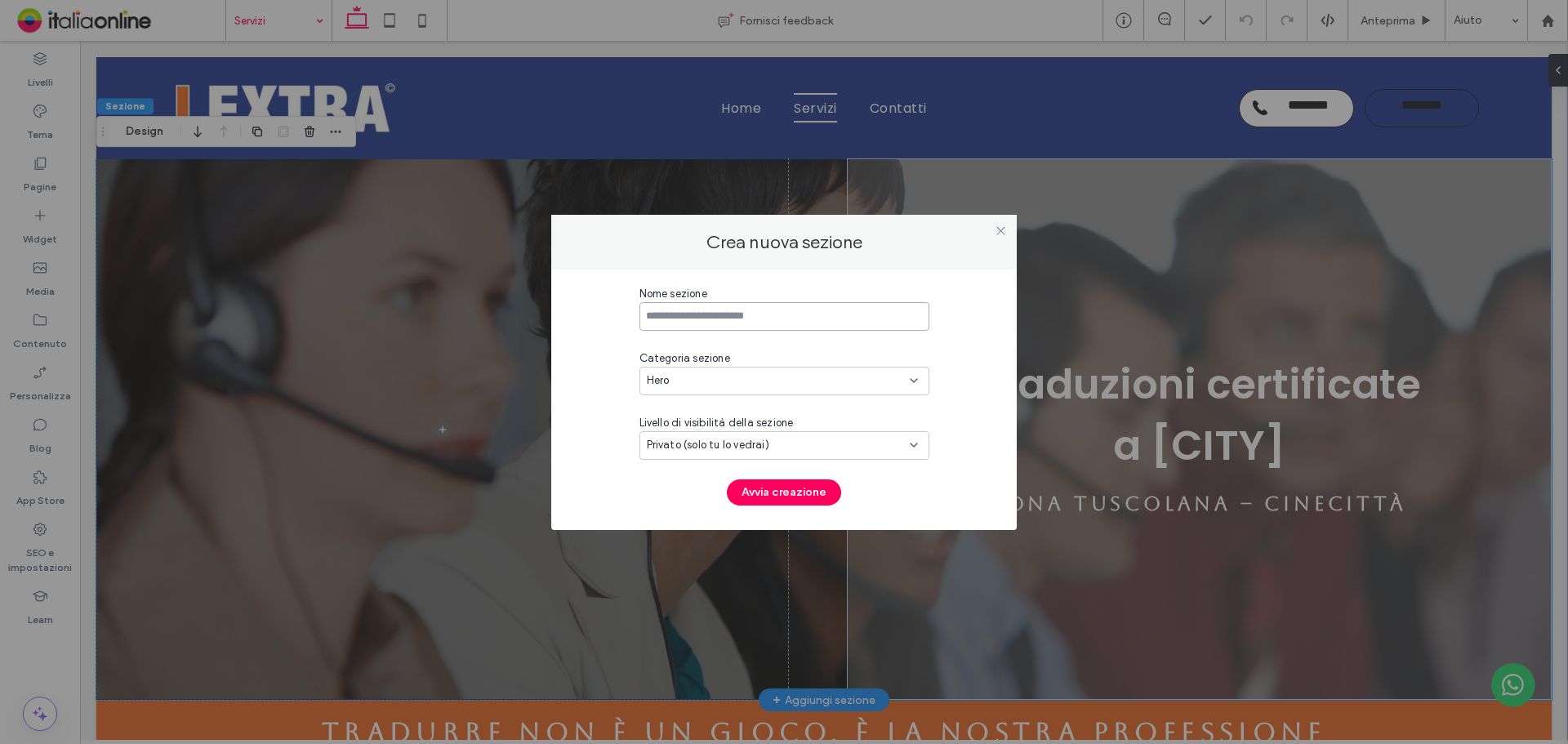 click at bounding box center [784, 316] 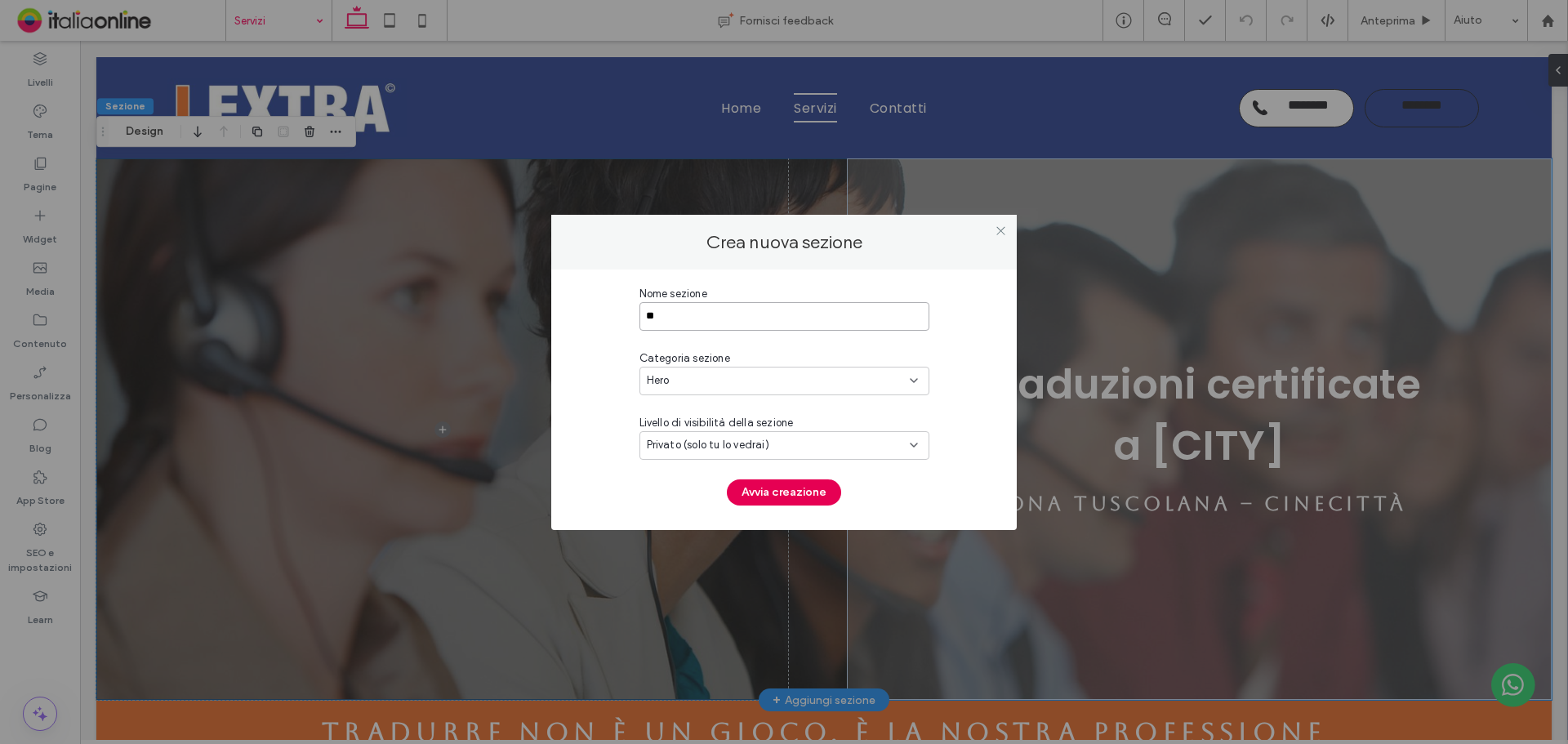 type on "**" 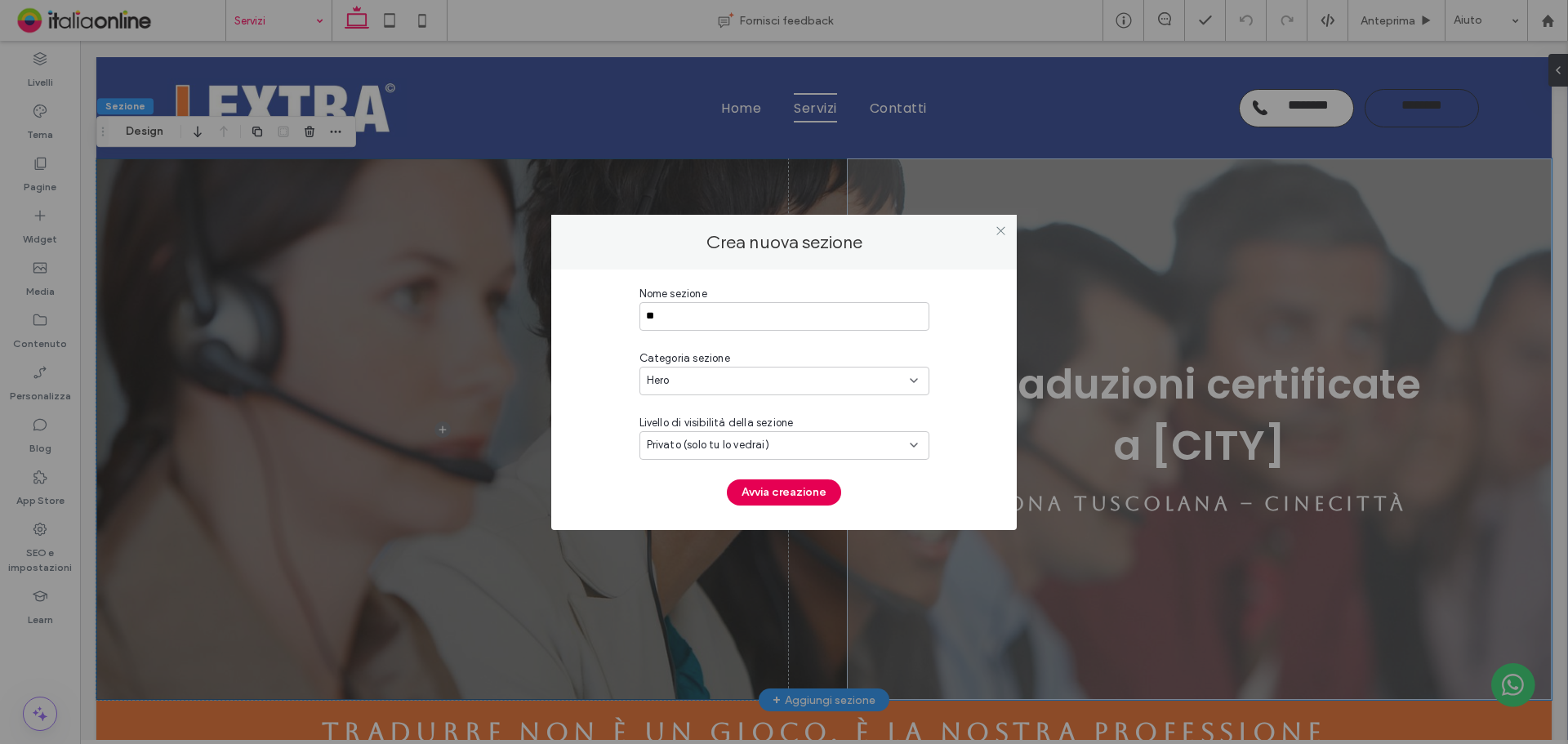 click on "Avvia creazione" at bounding box center (784, 492) 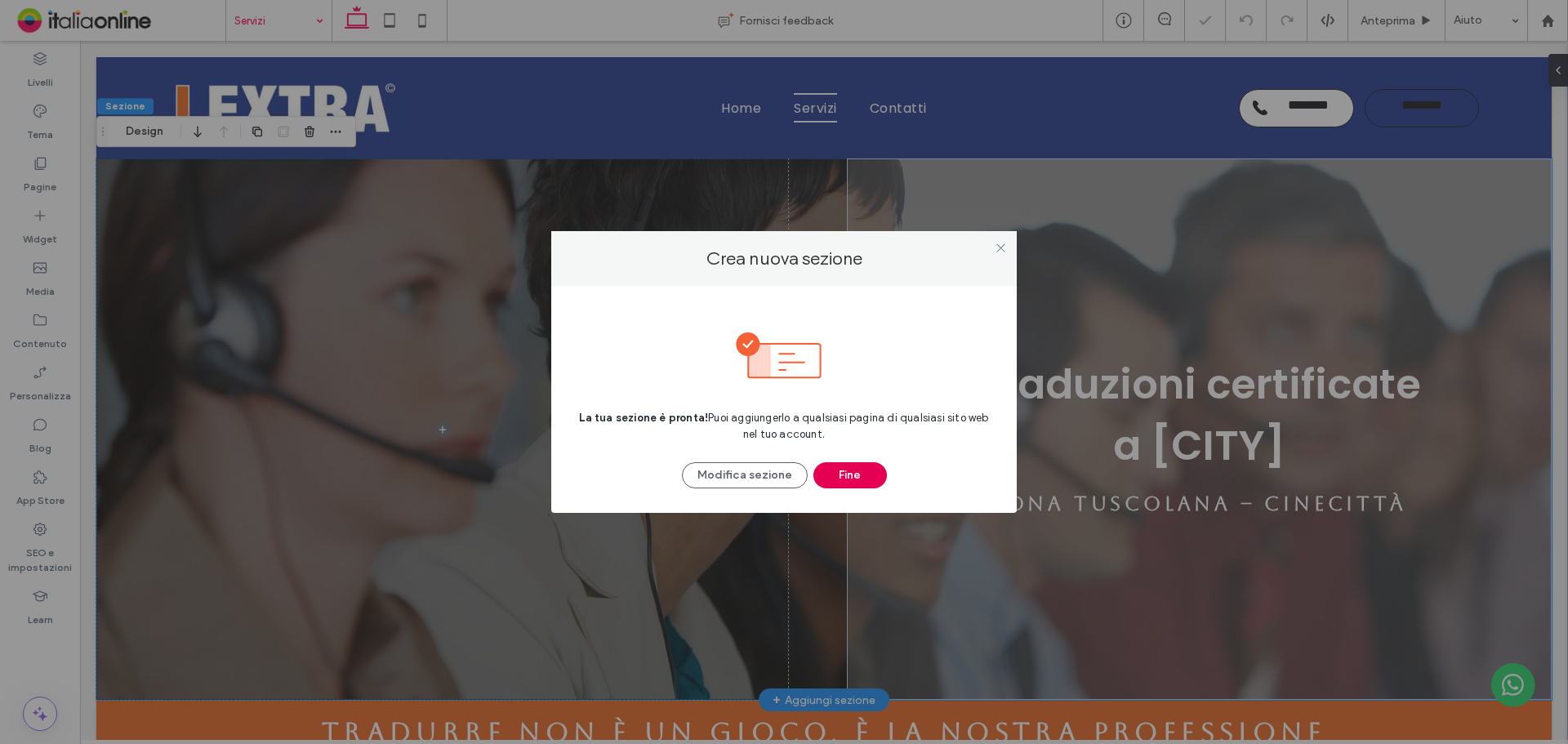 click on "Fine" at bounding box center (850, 475) 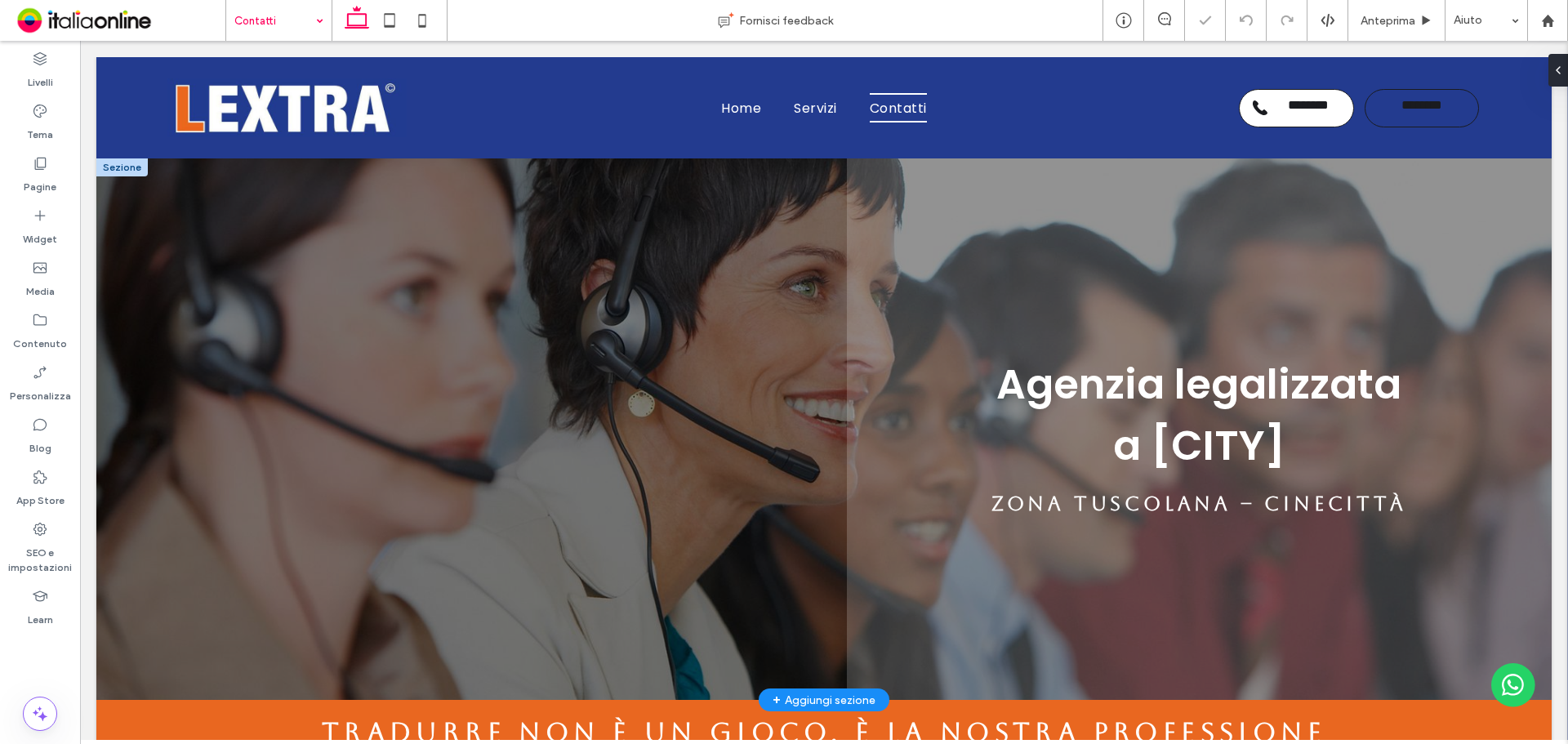 scroll, scrollTop: 0, scrollLeft: 0, axis: both 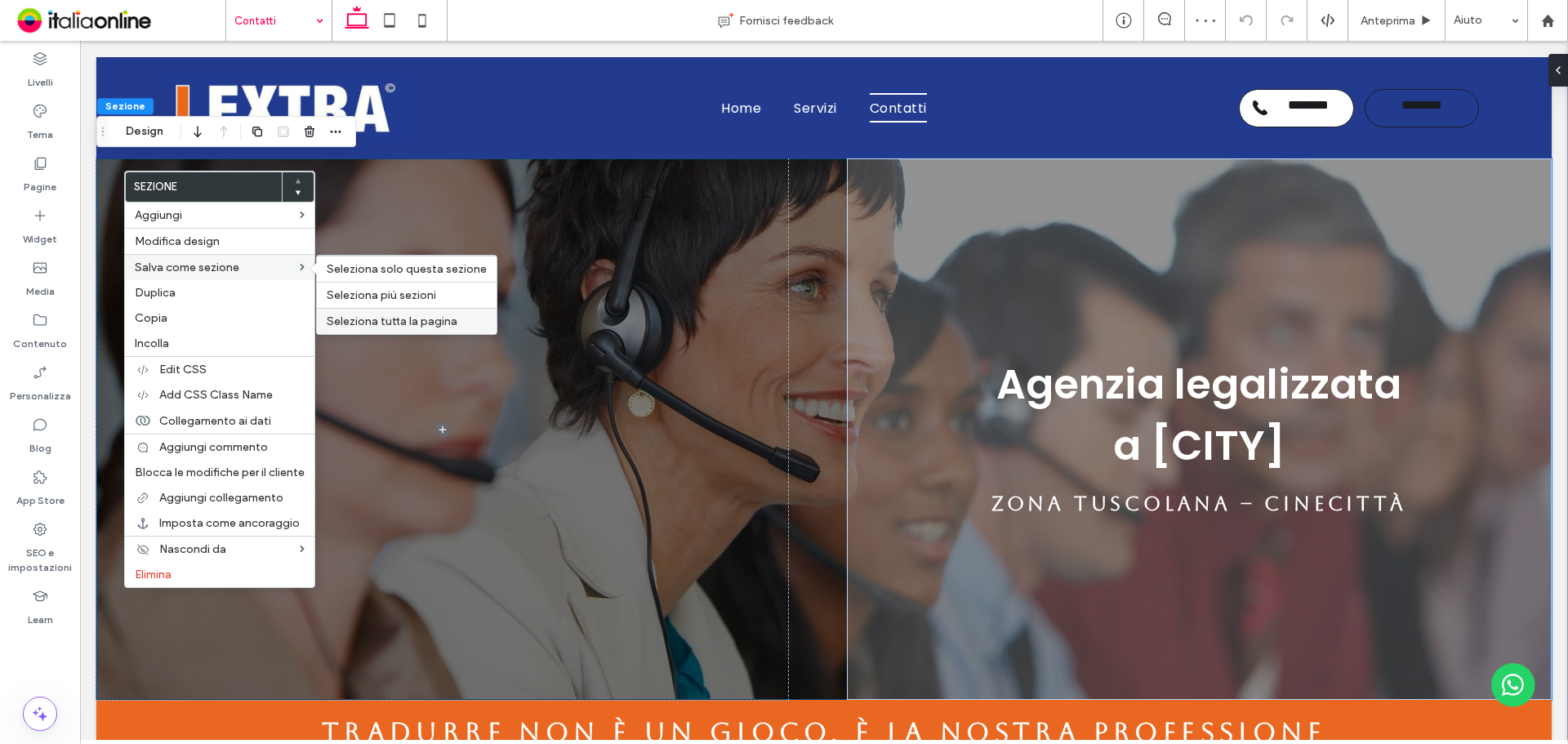 click on "Seleziona tutta la pagina" at bounding box center [392, 321] 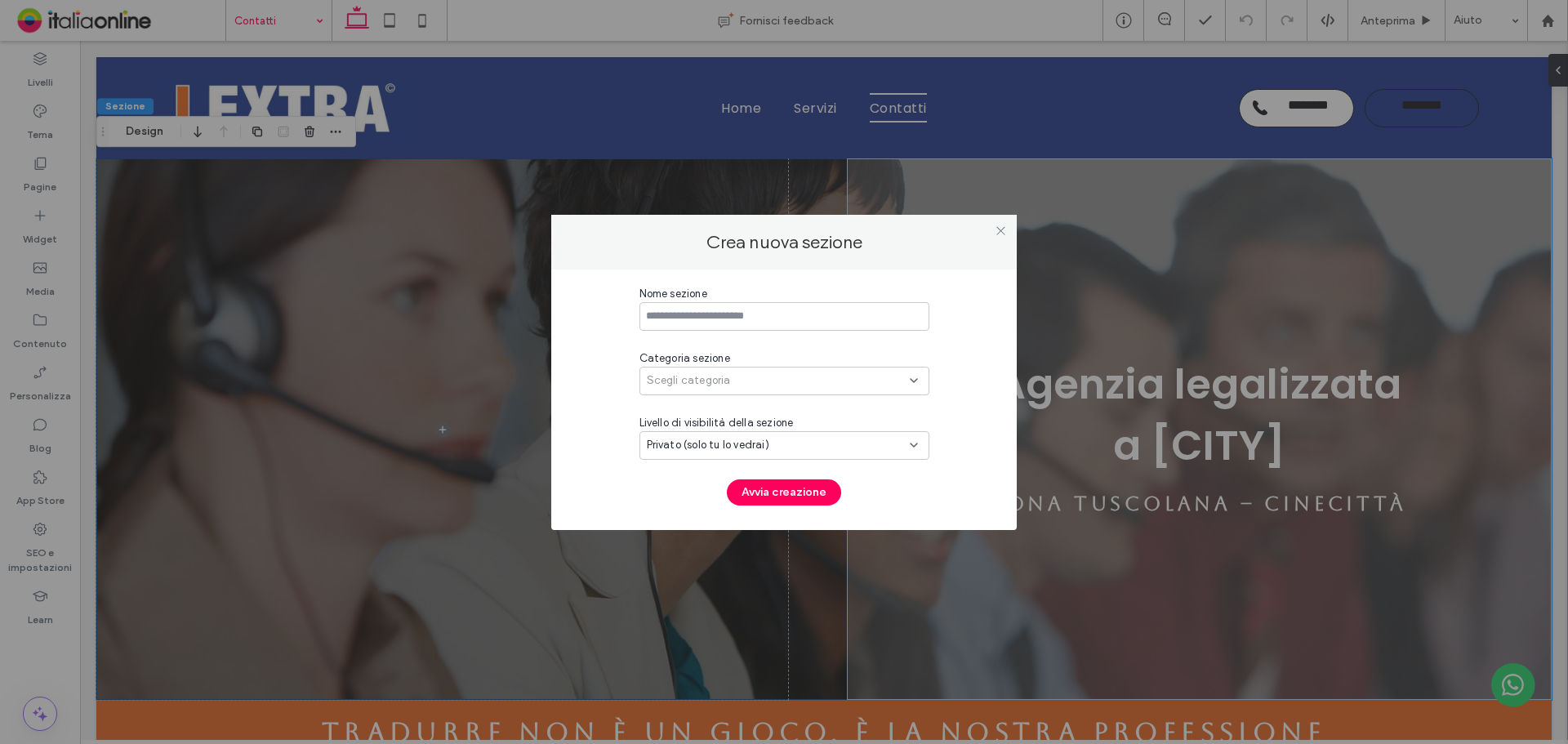 click at bounding box center [784, 316] 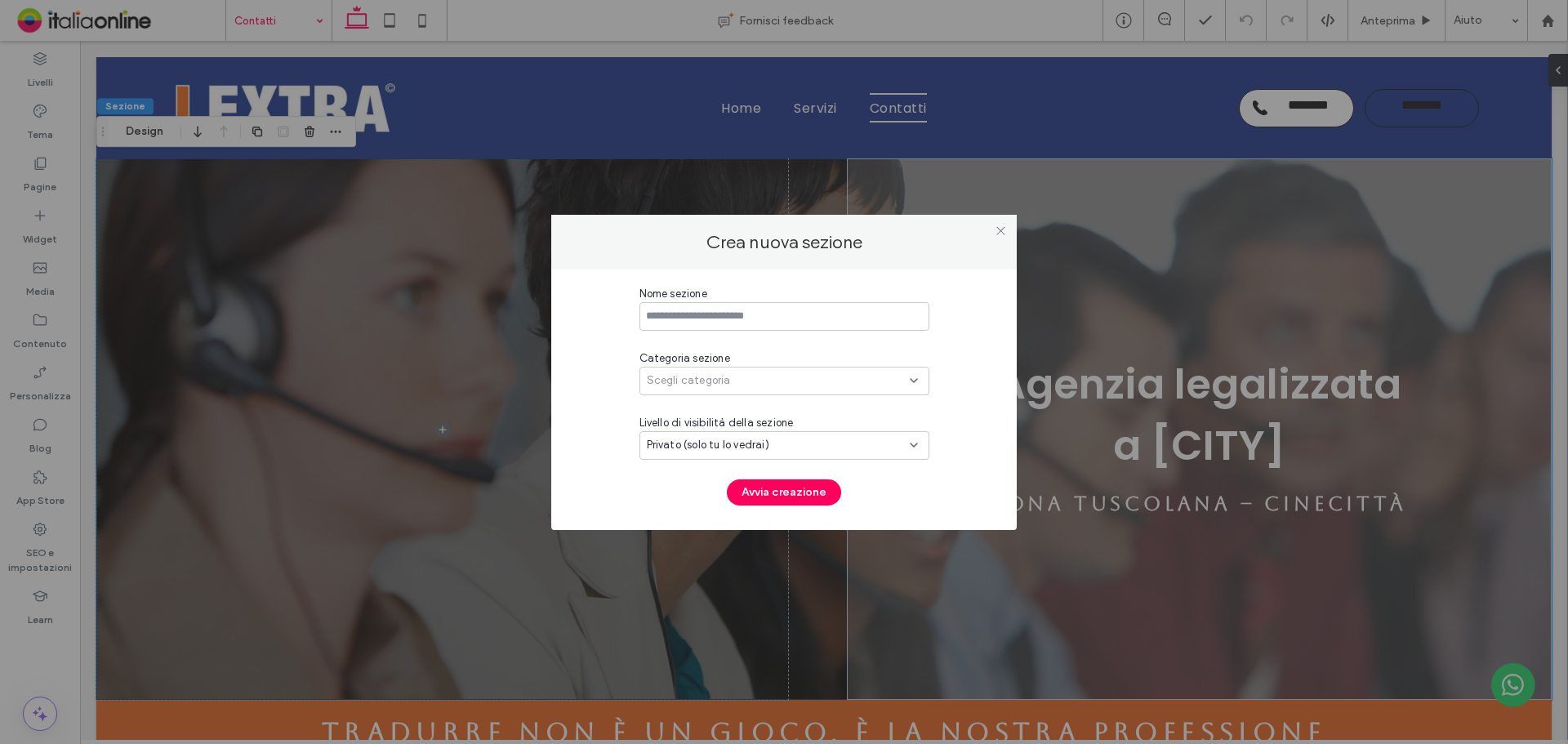 click on "Scegli categoria" at bounding box center [688, 381] 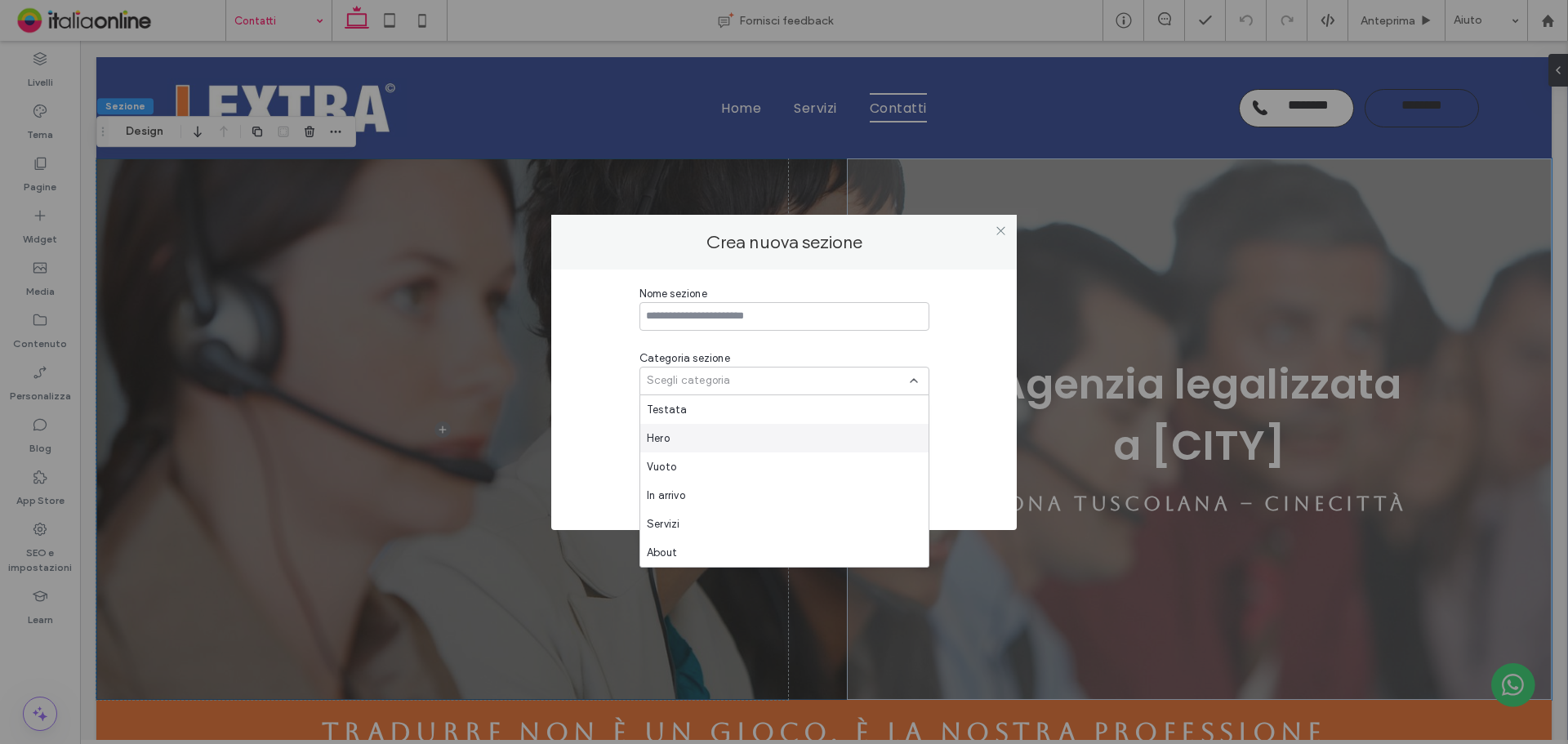 click on "Hero" at bounding box center (784, 438) 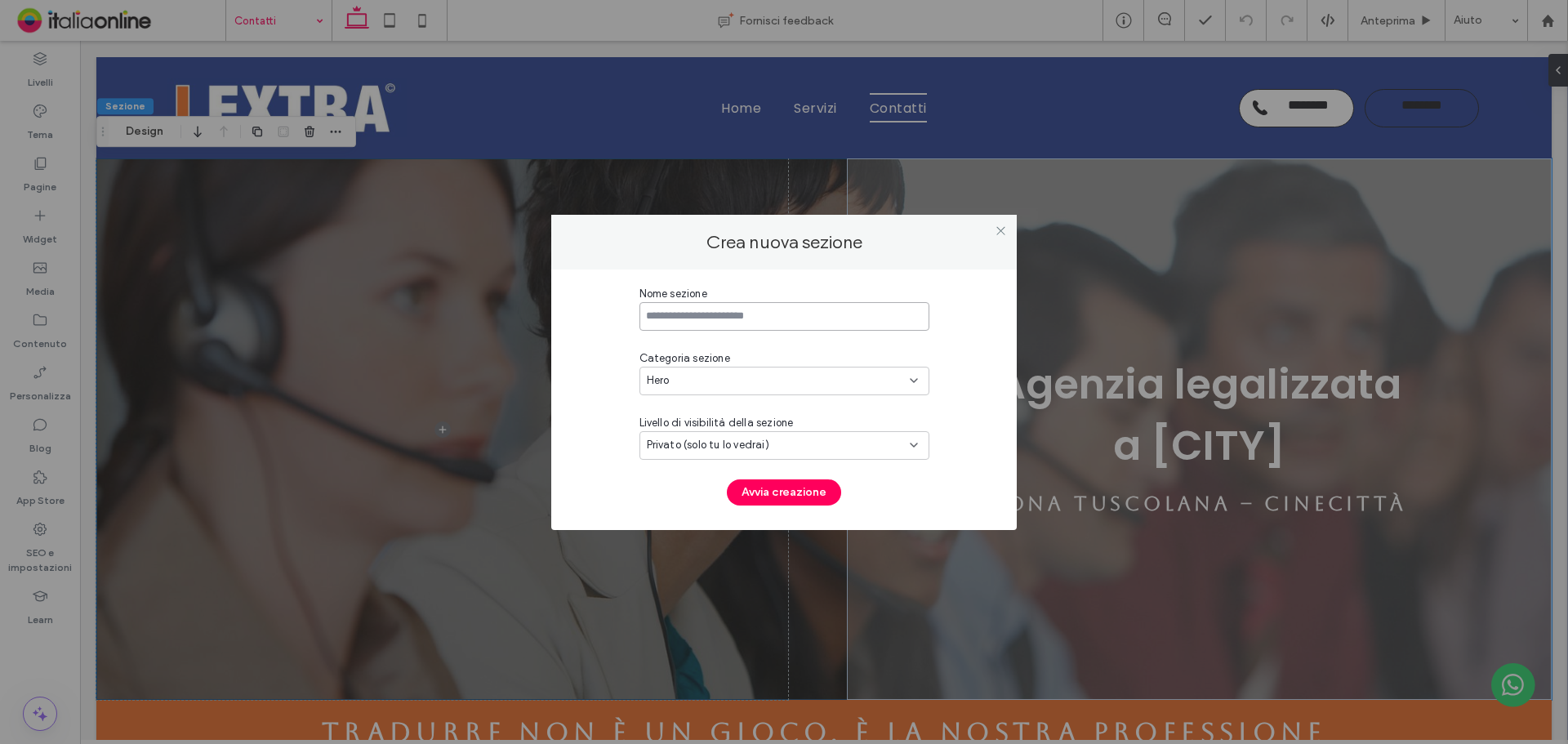click at bounding box center [784, 316] 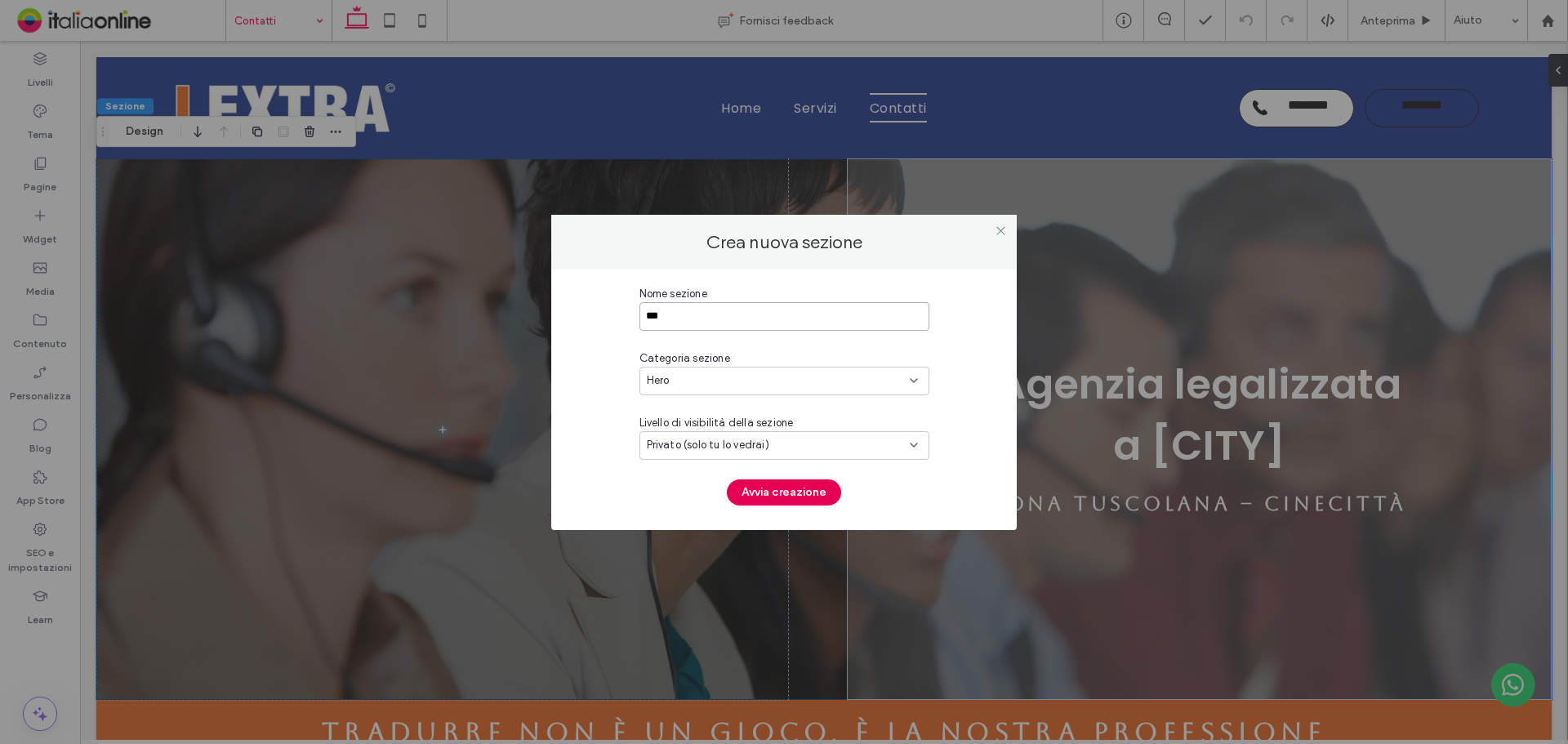 type on "***" 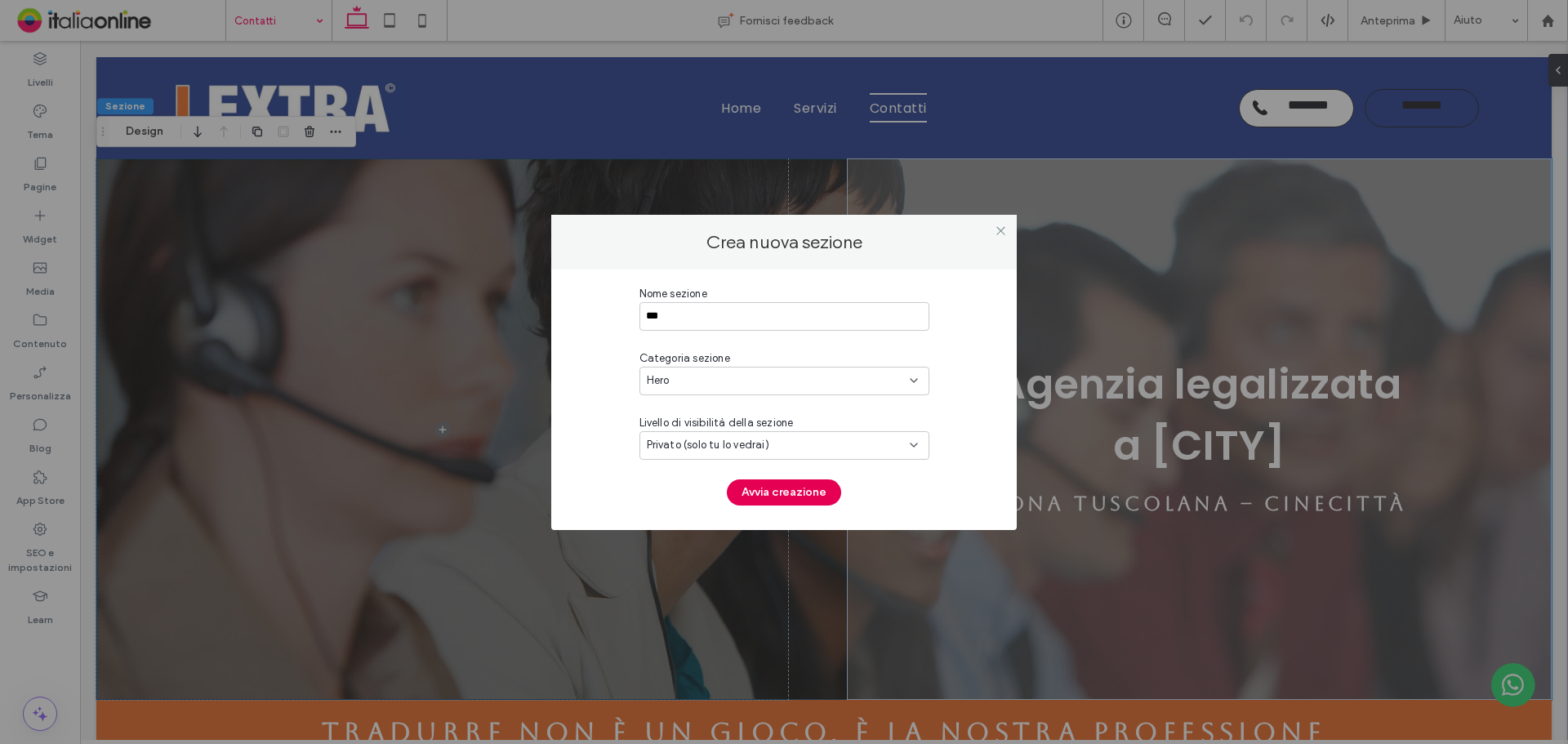 click on "Avvia creazione" at bounding box center (784, 492) 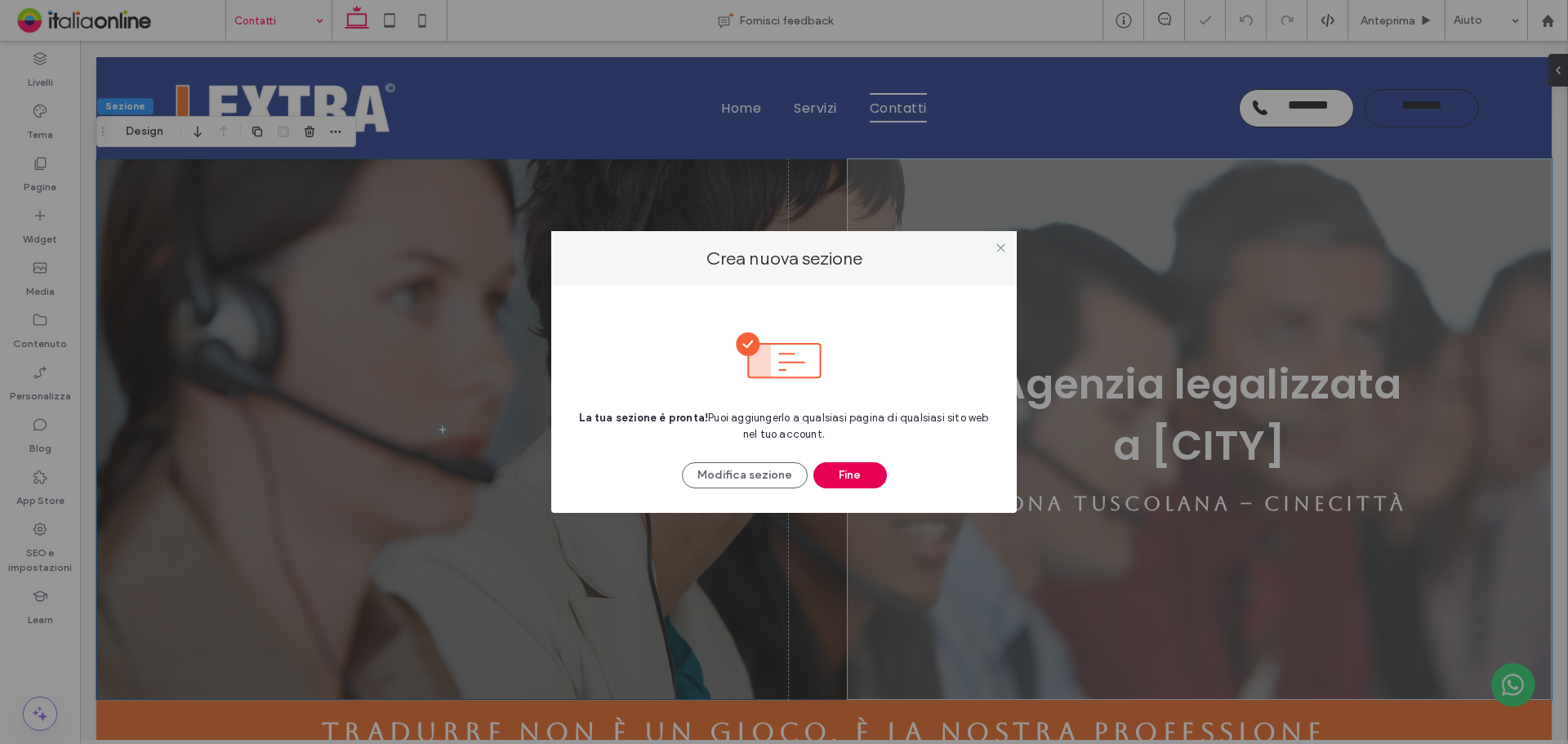 click on "Fine" at bounding box center [850, 475] 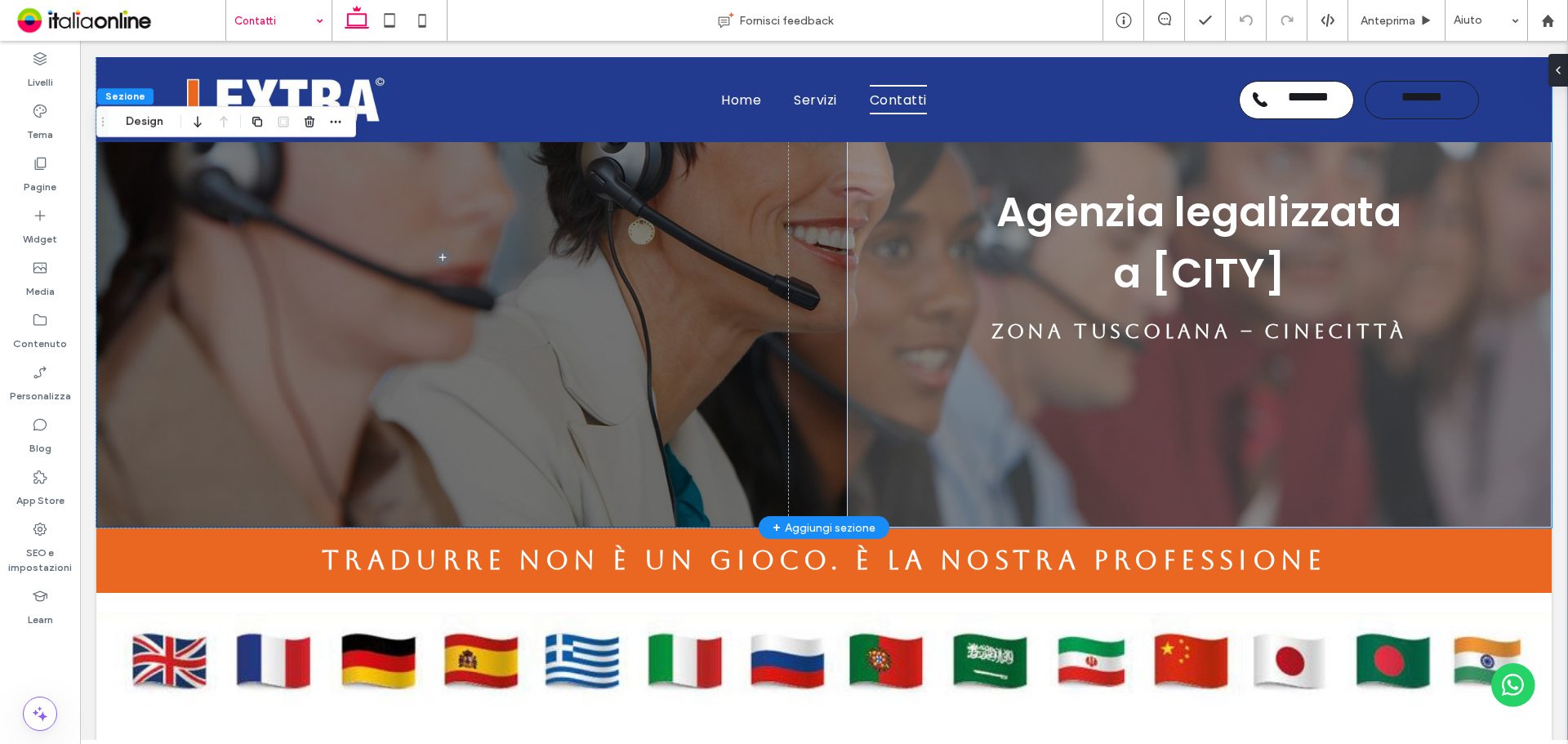 scroll, scrollTop: 0, scrollLeft: 0, axis: both 